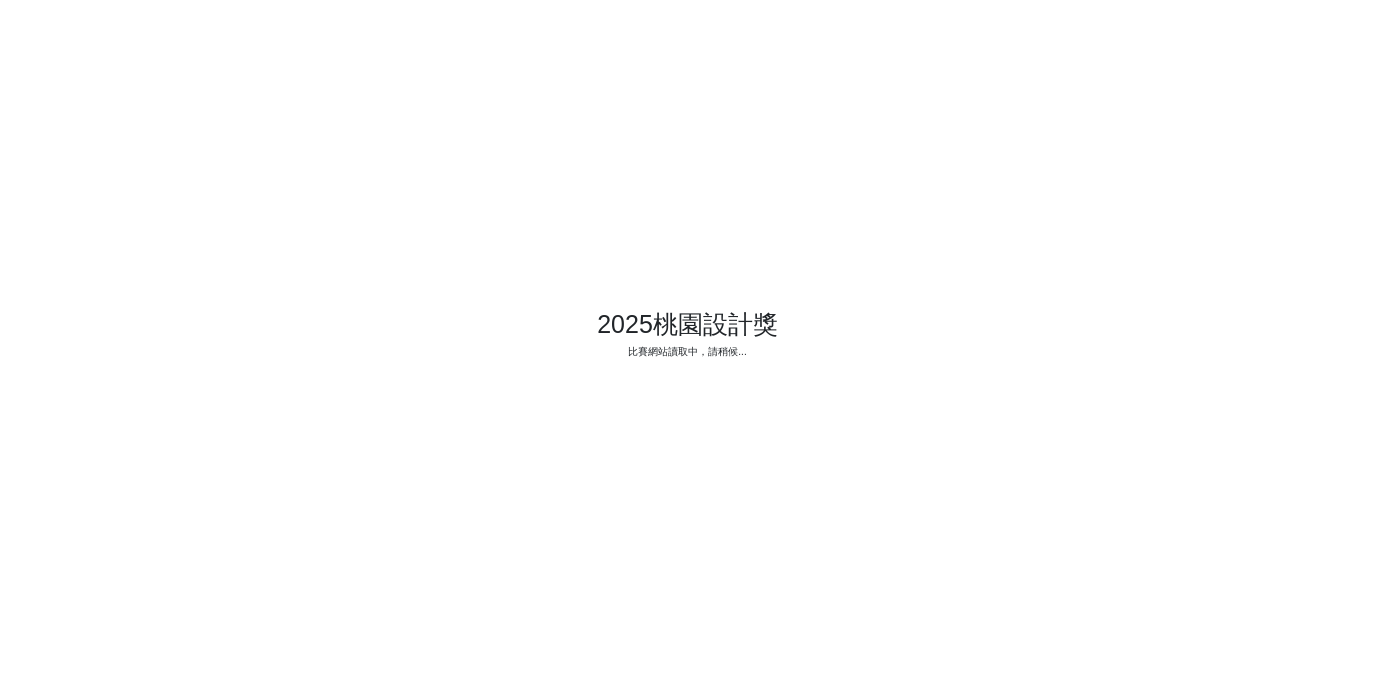 scroll, scrollTop: 0, scrollLeft: 0, axis: both 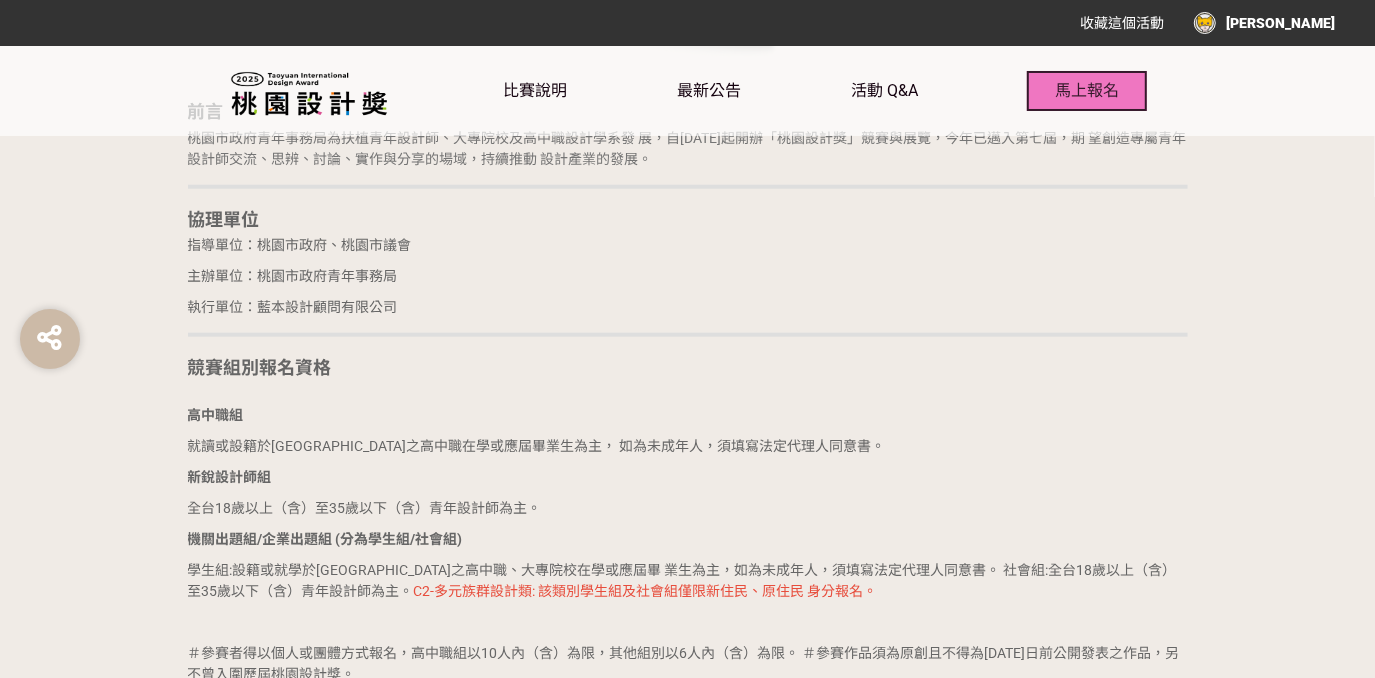 click on "馬上報名" at bounding box center (1087, 91) 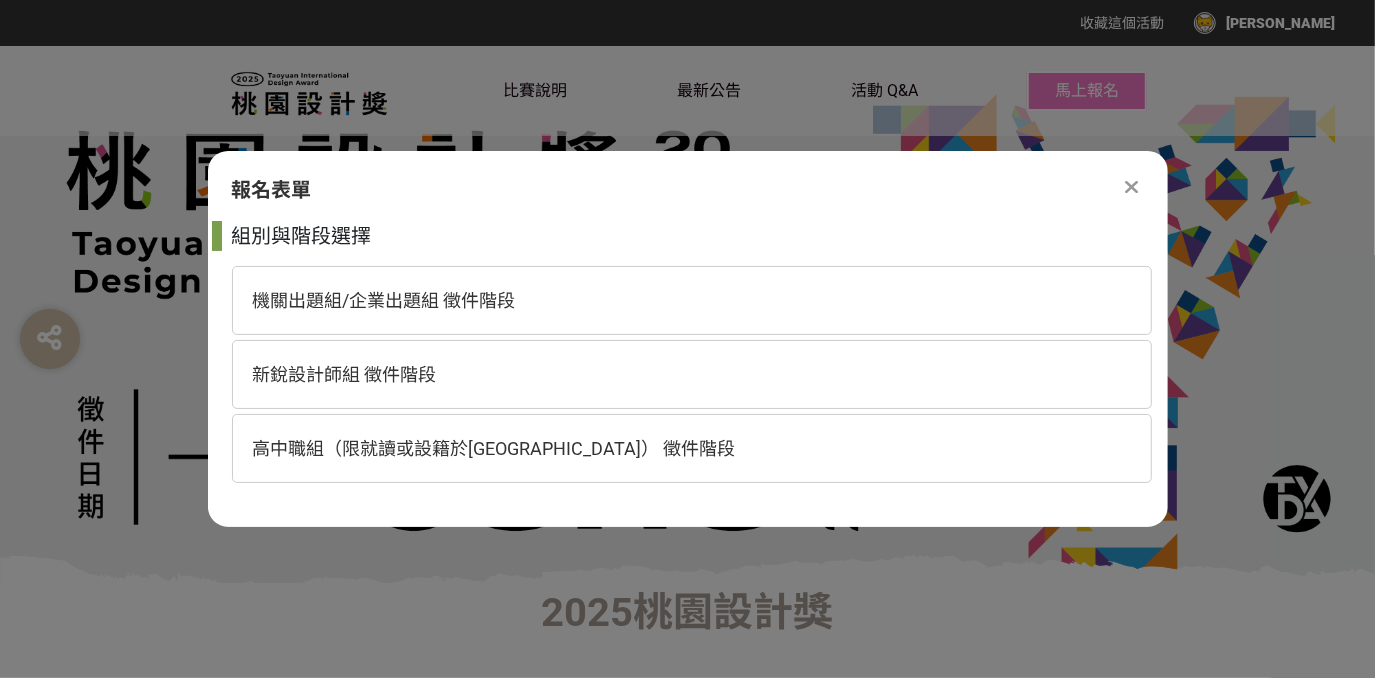 click on "報名表單" at bounding box center [688, 190] 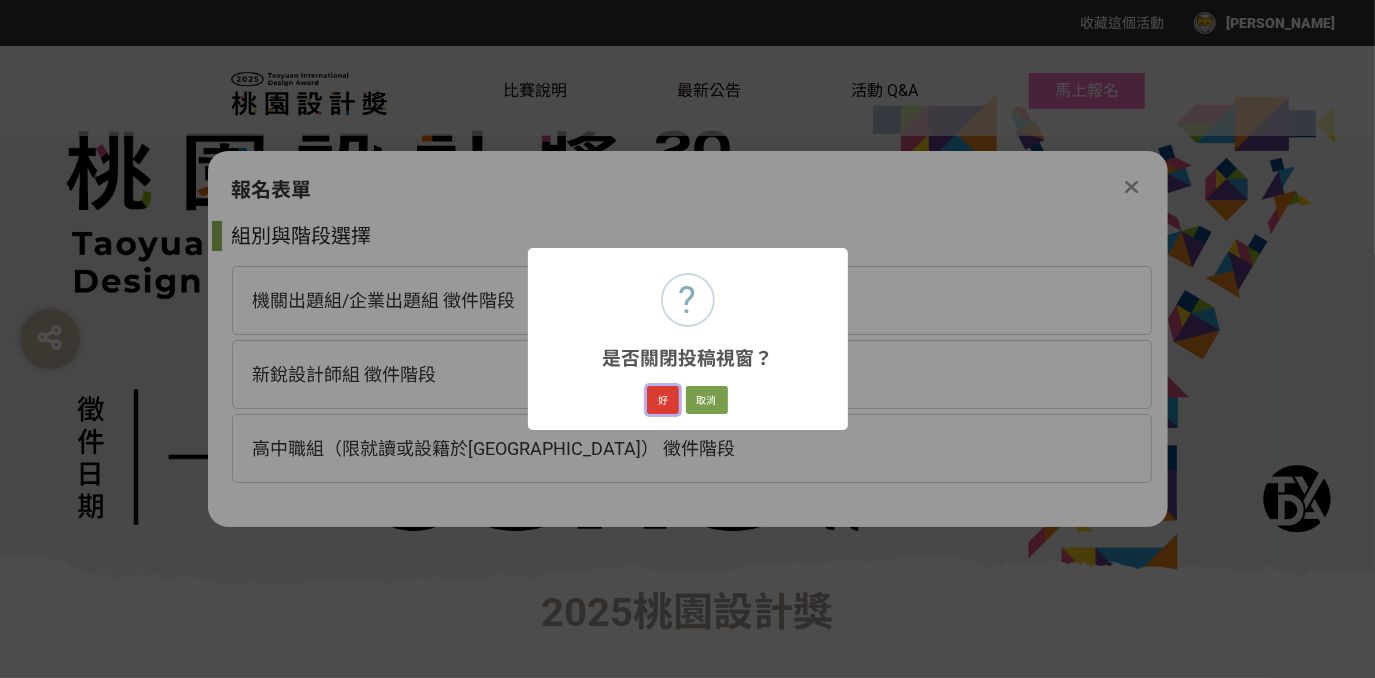 click on "好" at bounding box center [663, 400] 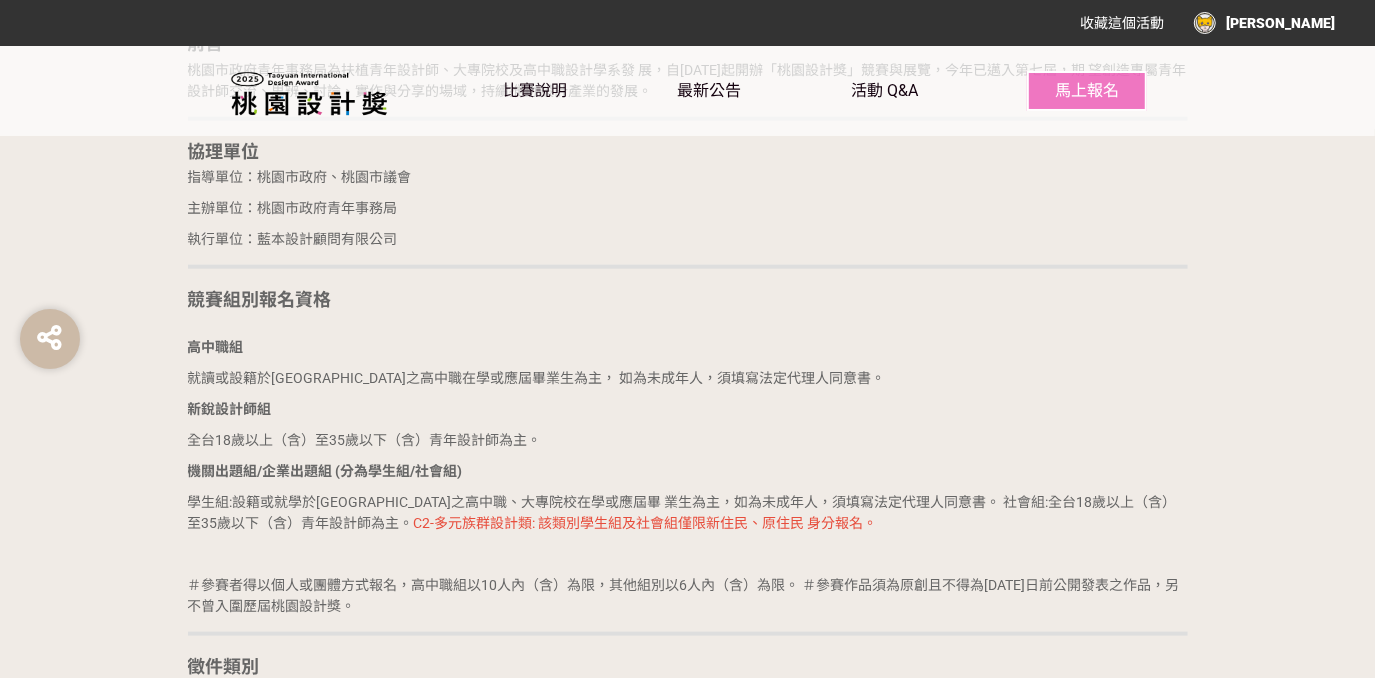 scroll, scrollTop: 1427, scrollLeft: 0, axis: vertical 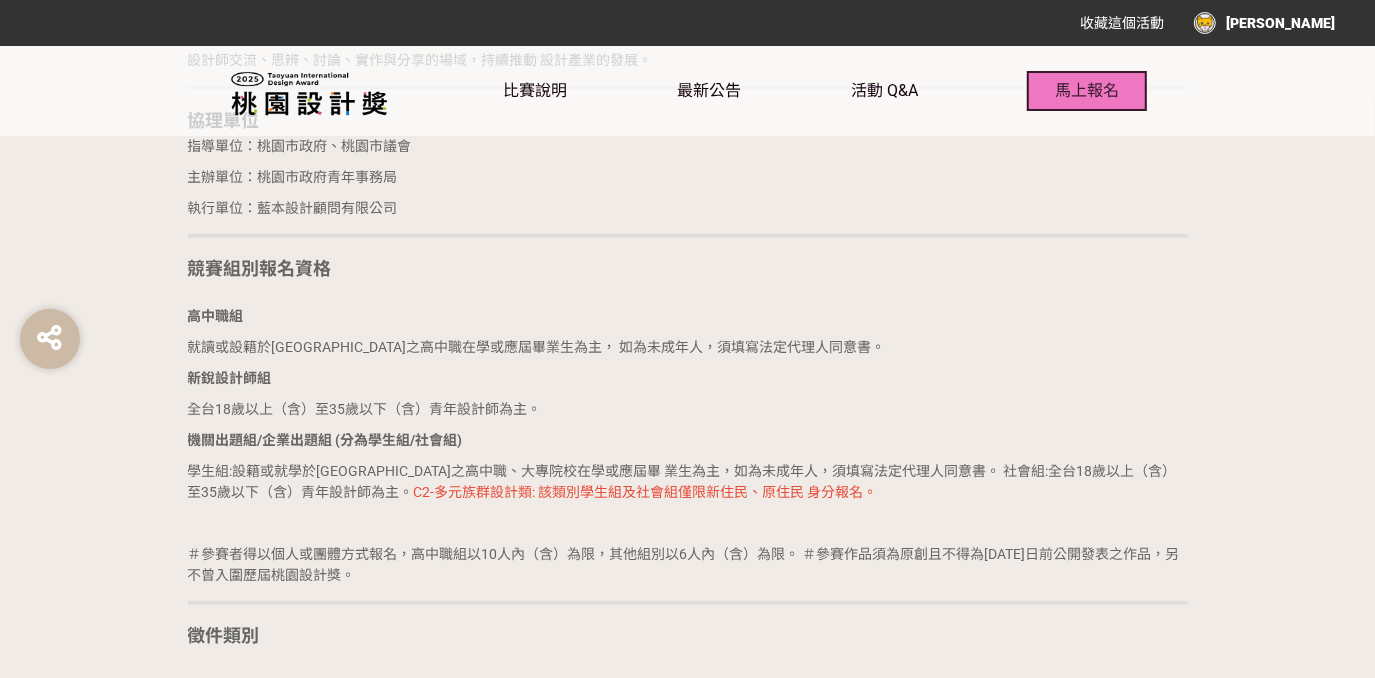 click on "馬上報名" at bounding box center (1087, 90) 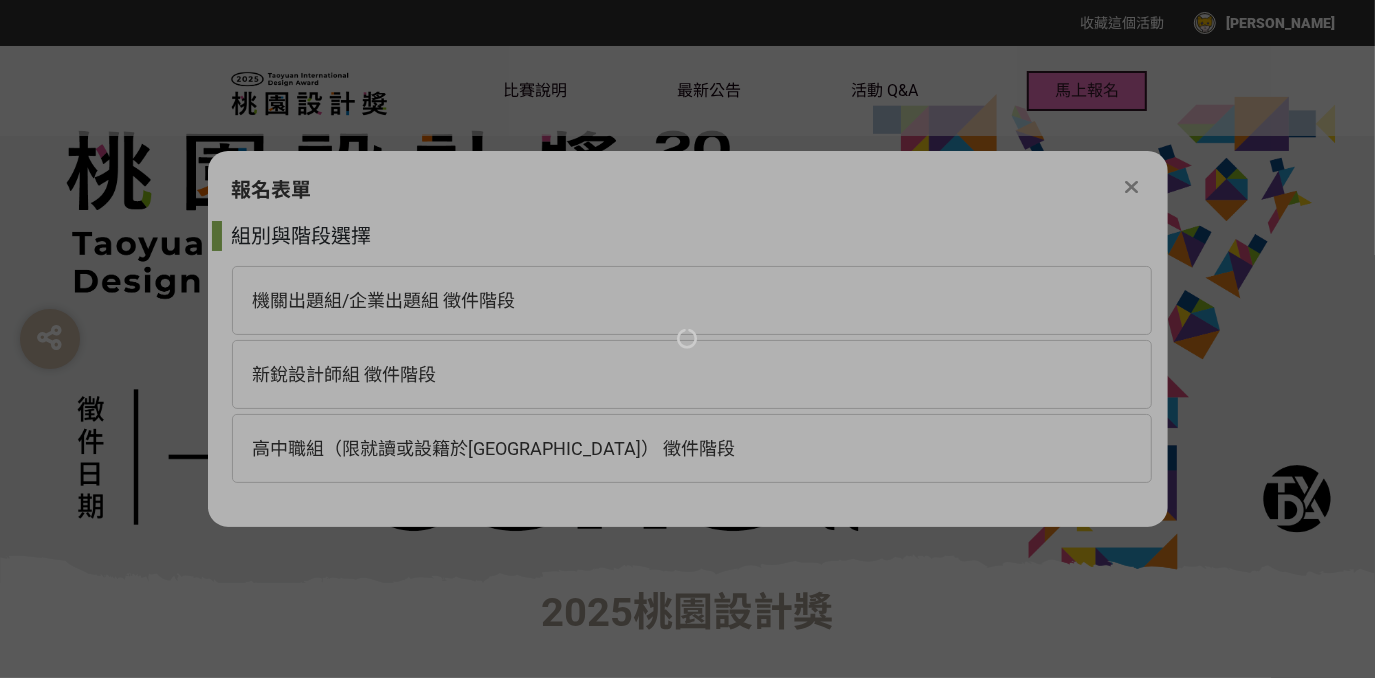 scroll, scrollTop: 0, scrollLeft: 0, axis: both 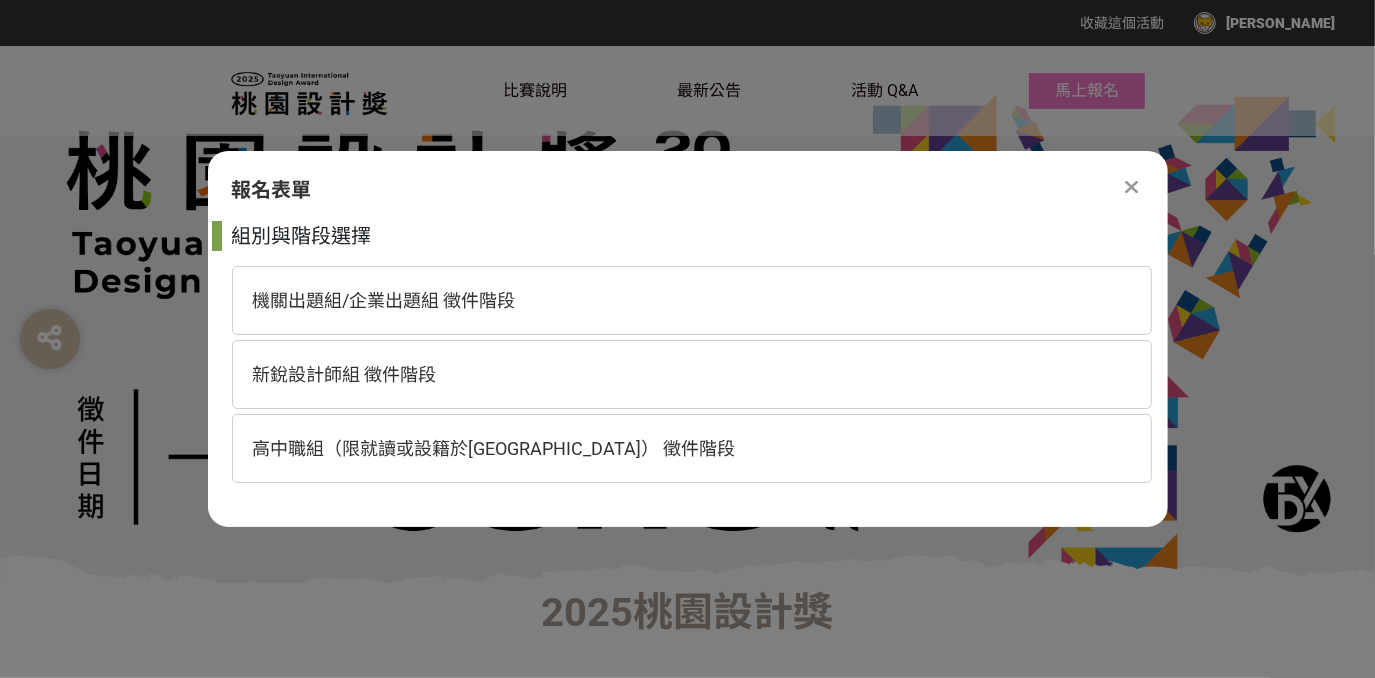 click on "機關出題組/企業出題組 徵件階段" at bounding box center (692, 300) 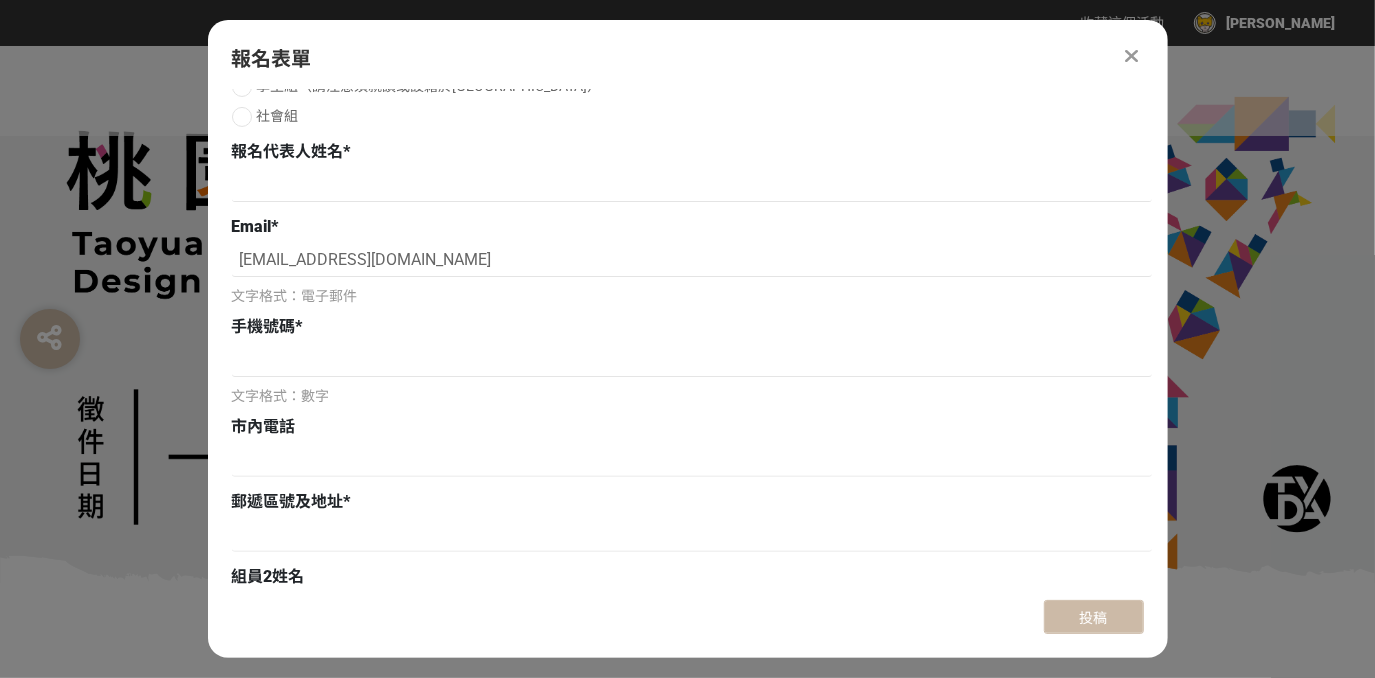 scroll, scrollTop: 0, scrollLeft: 0, axis: both 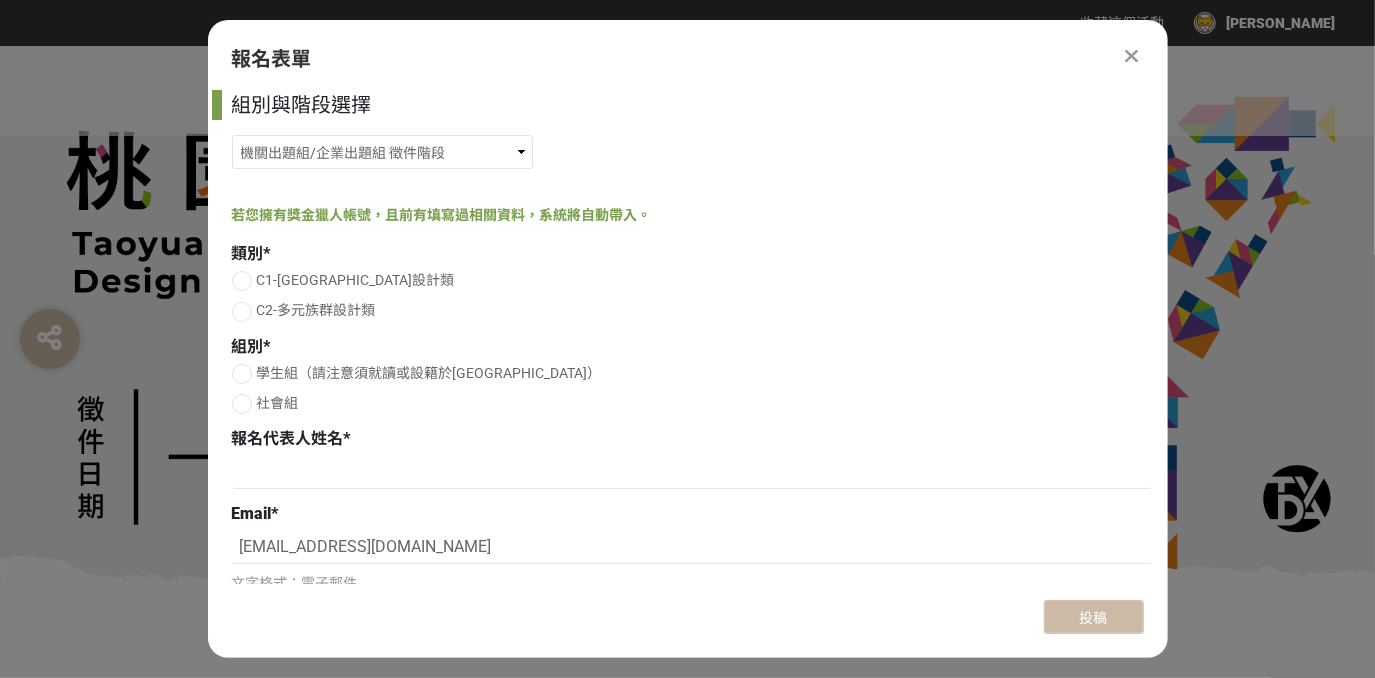 click at bounding box center (1131, 56) 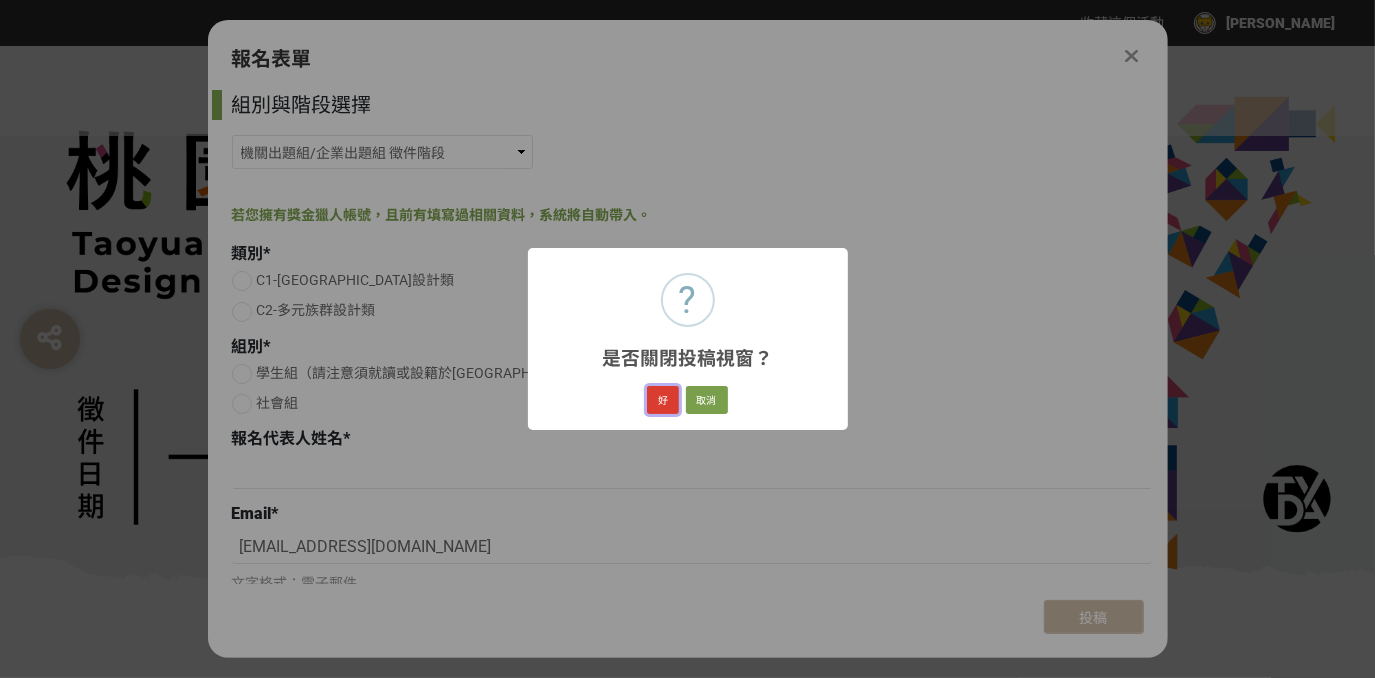 click on "好" at bounding box center [663, 400] 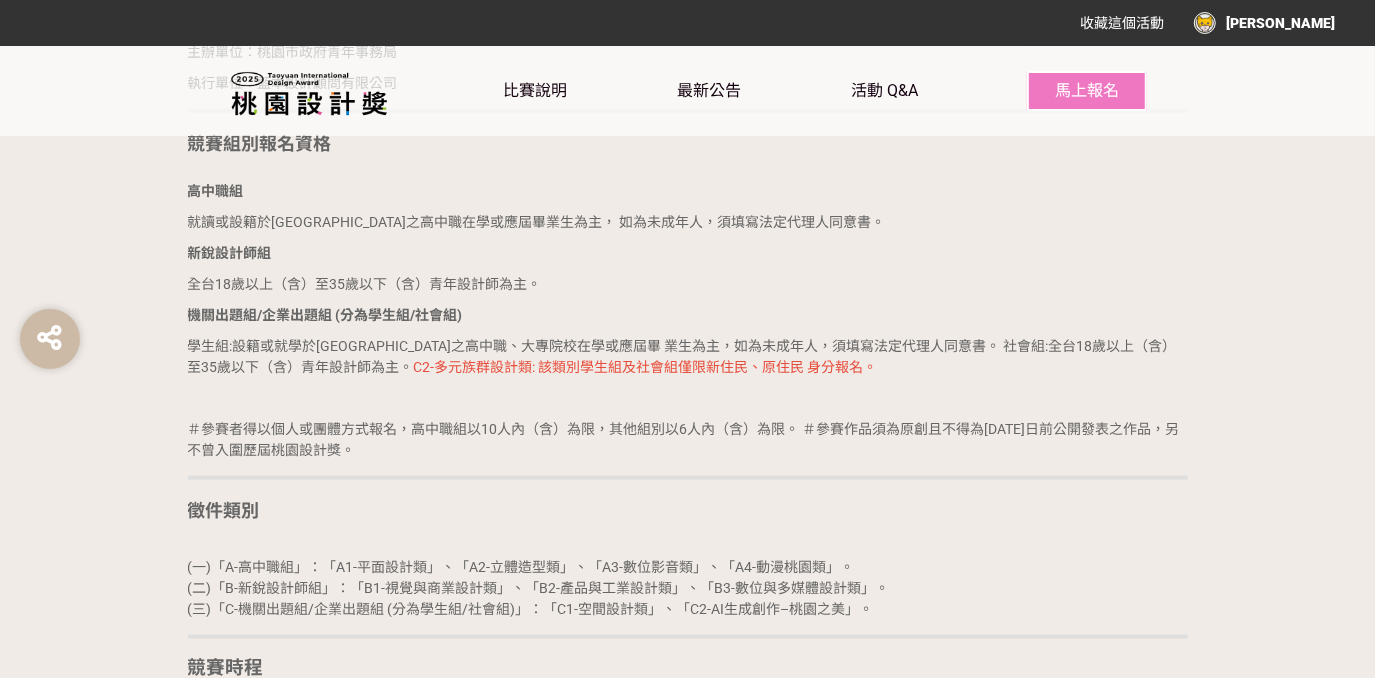 scroll, scrollTop: 1521, scrollLeft: 0, axis: vertical 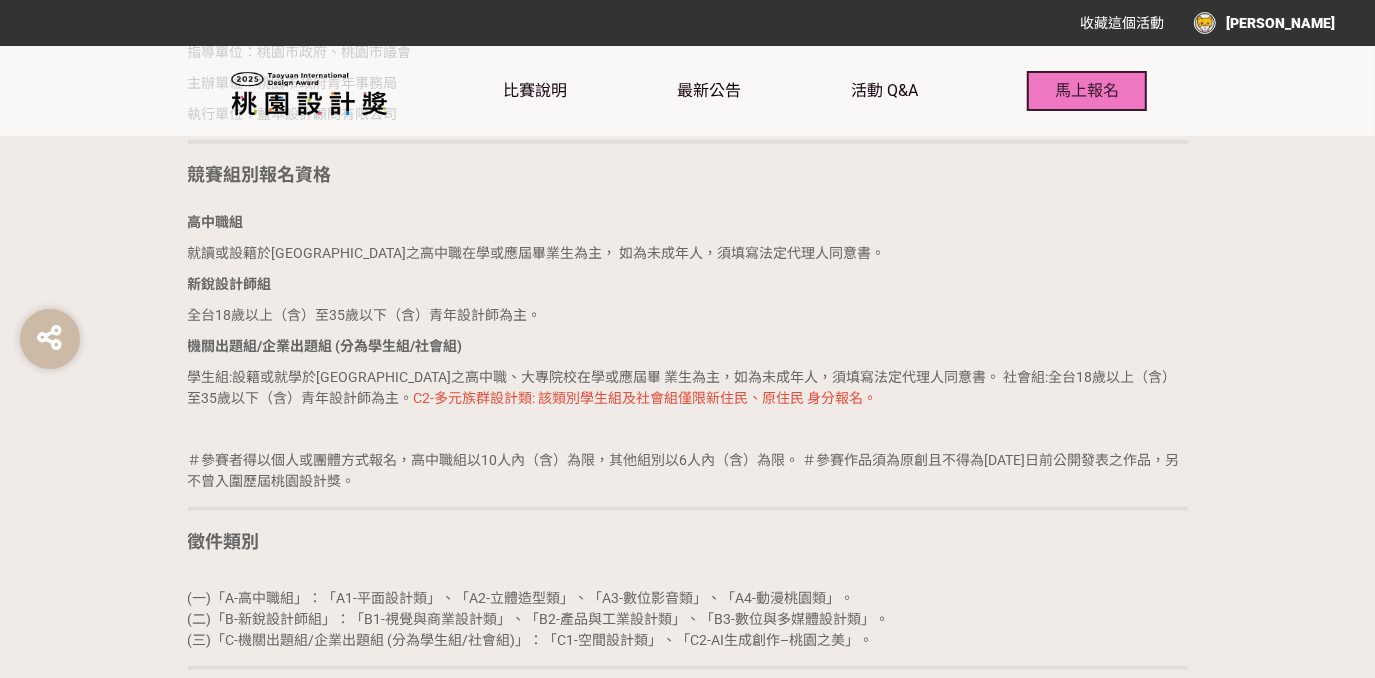 click on "馬上報名" at bounding box center [1087, 90] 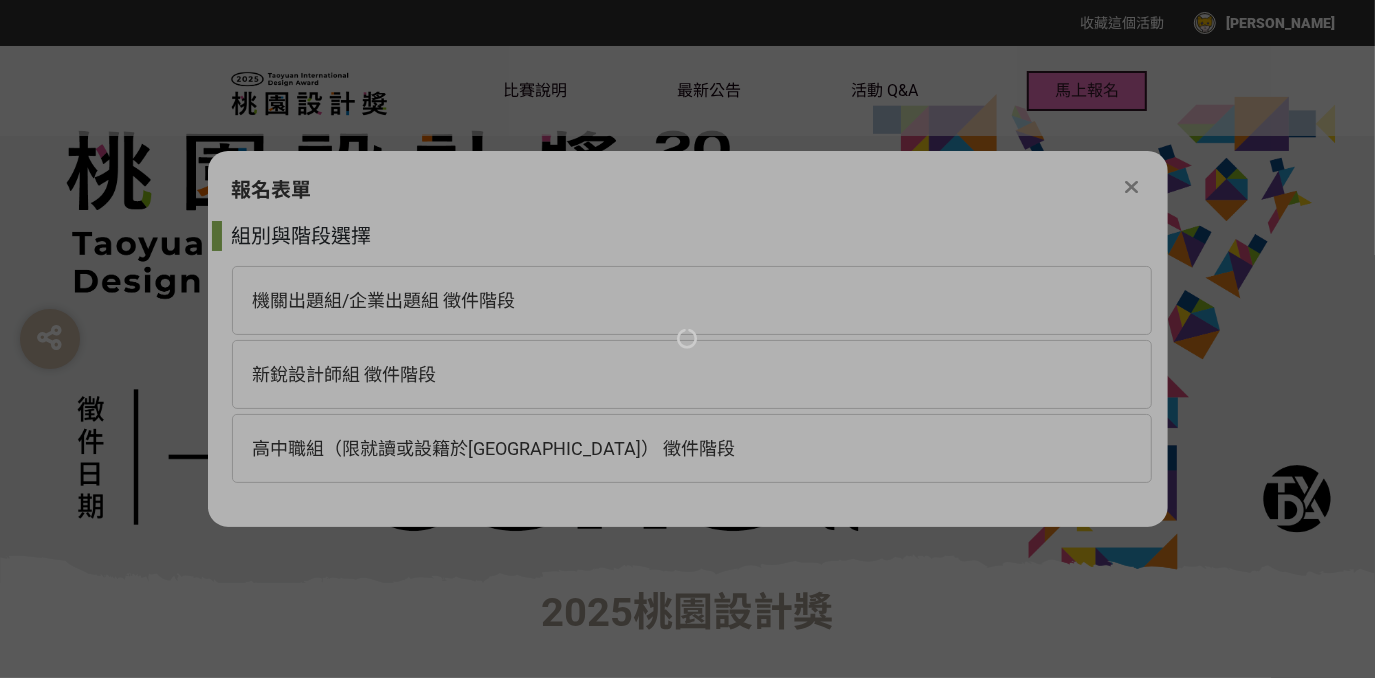 scroll, scrollTop: 0, scrollLeft: 0, axis: both 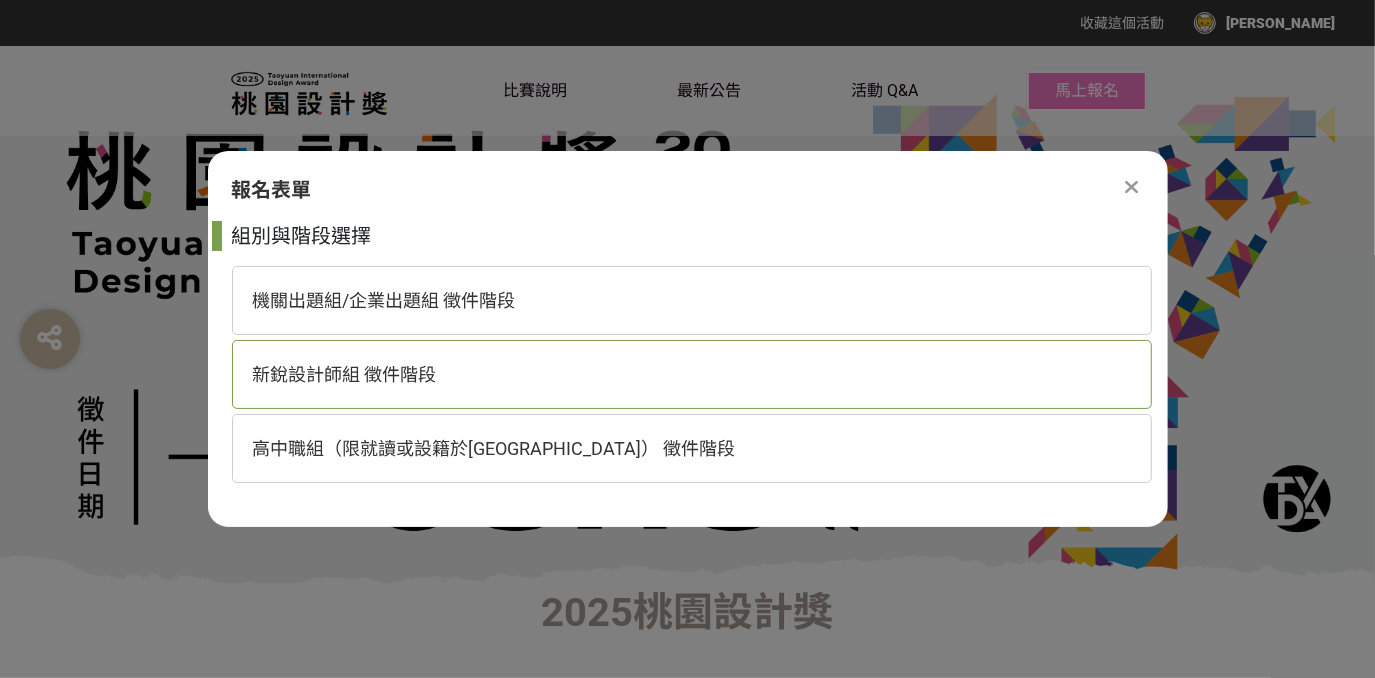 click on "新銳設計師組 徵件階段" at bounding box center [692, 374] 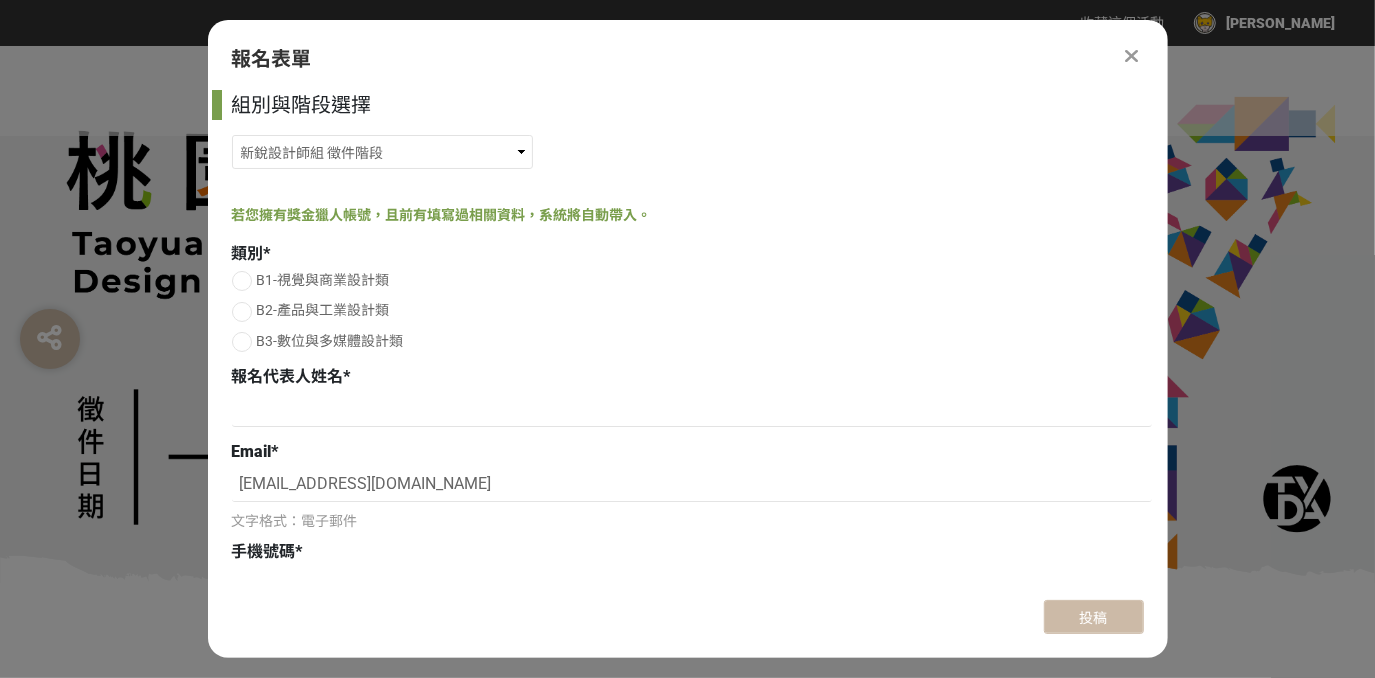 click on "B2-產品與工業設計類" at bounding box center [323, 310] 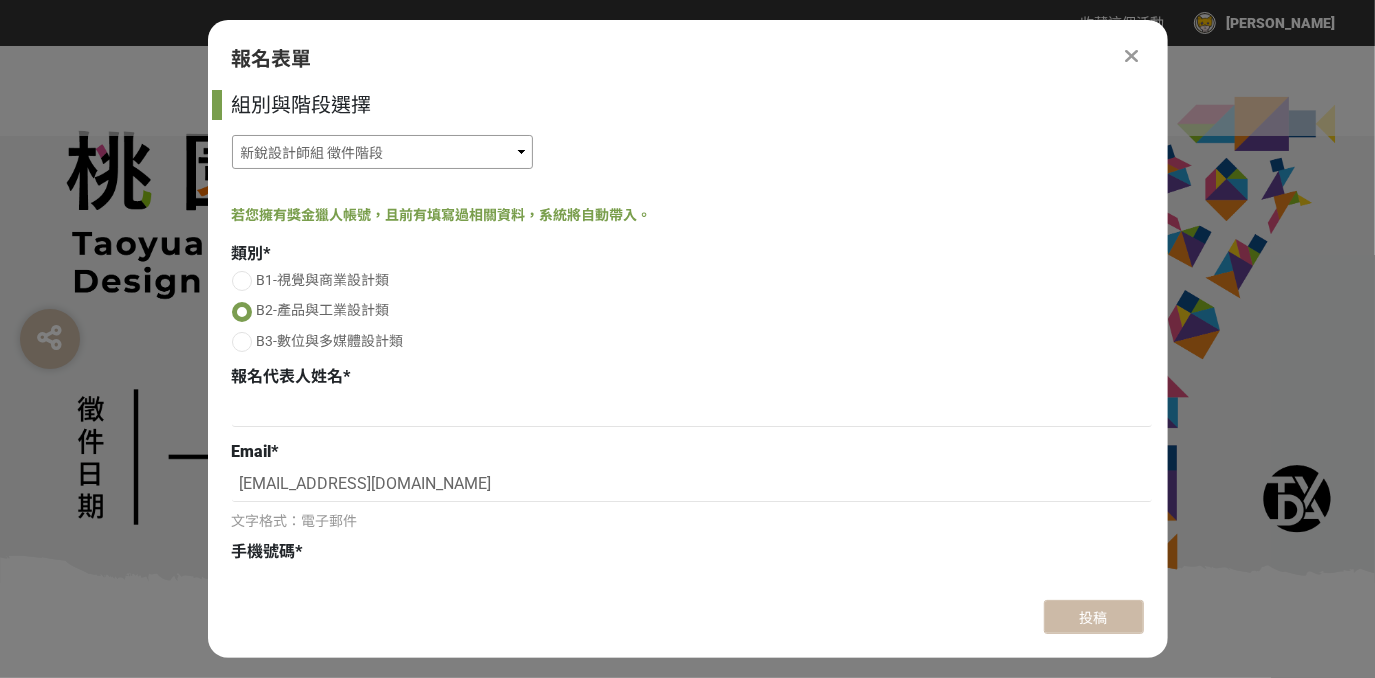 click on "機關出題組/企業出題組 徵件階段 新銳設計師組 徵件階段 高中職組（限就讀或設籍於桃園市） 徵件階段" at bounding box center (382, 152) 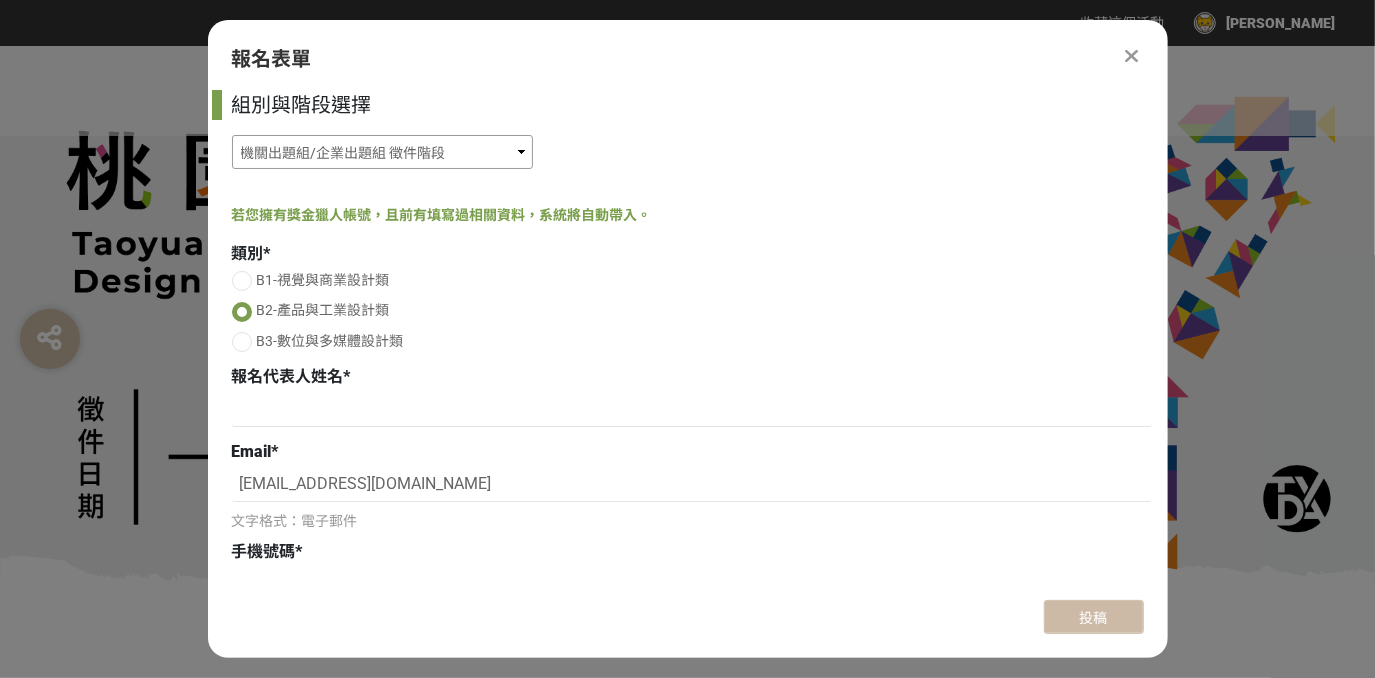 click on "機關出題組/企業出題組 徵件階段 新銳設計師組 徵件階段 高中職組（限就讀或設籍於桃園市） 徵件階段" at bounding box center [382, 152] 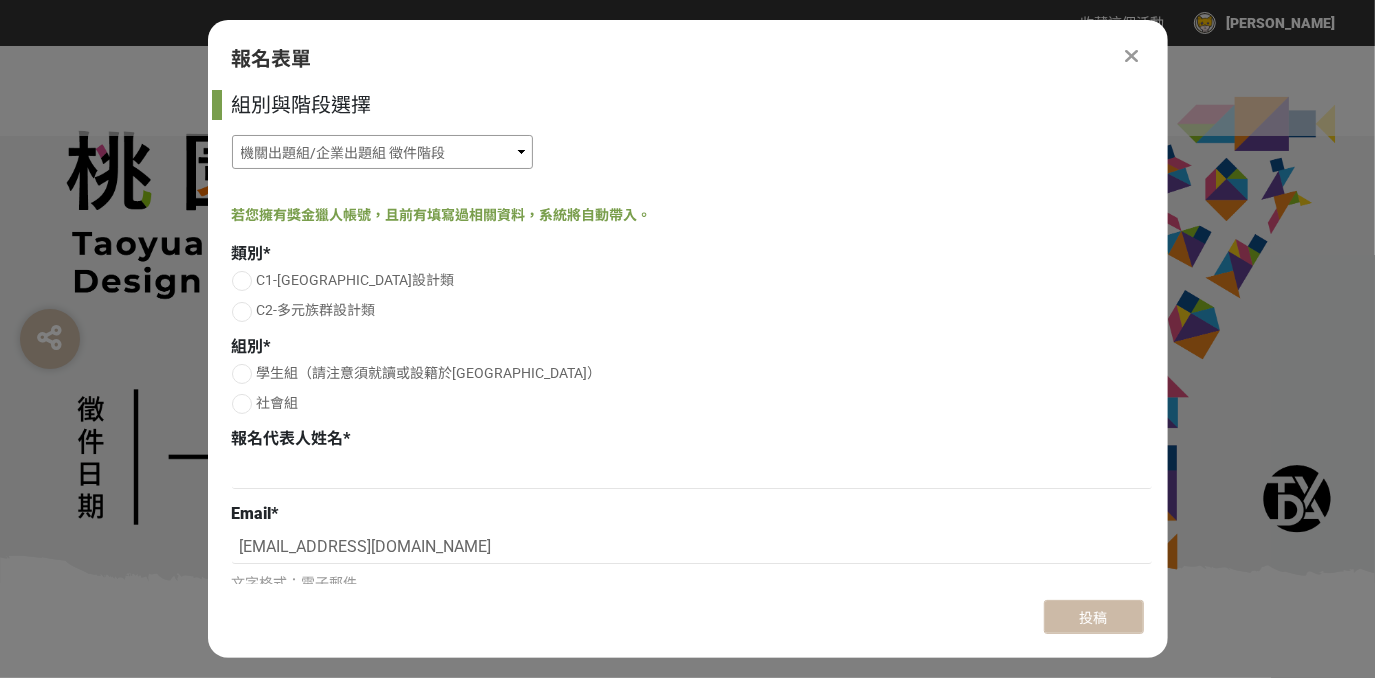 click on "機關出題組/企業出題組 徵件階段 新銳設計師組 徵件階段 高中職組（限就讀或設籍於桃園市） 徵件階段" at bounding box center (382, 152) 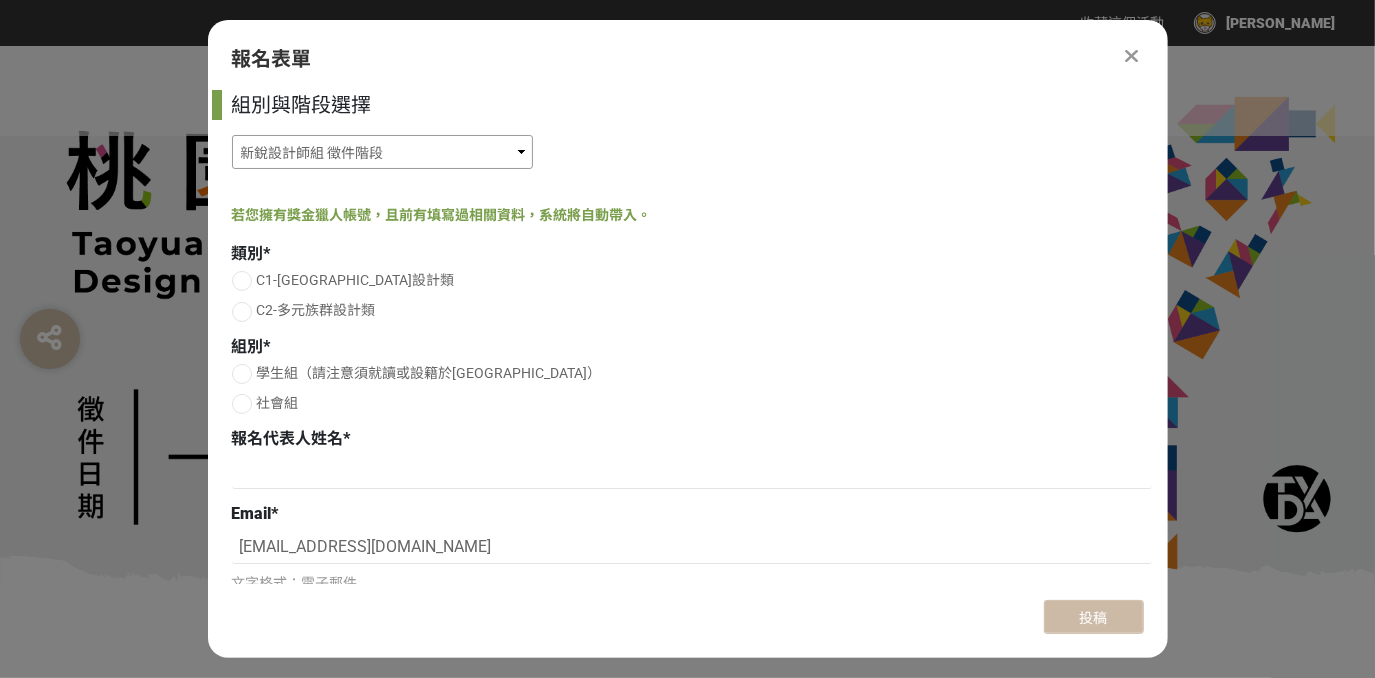 click on "機關出題組/企業出題組 徵件階段 新銳設計師組 徵件階段 高中職組（限就讀或設籍於桃園市） 徵件階段" at bounding box center [382, 152] 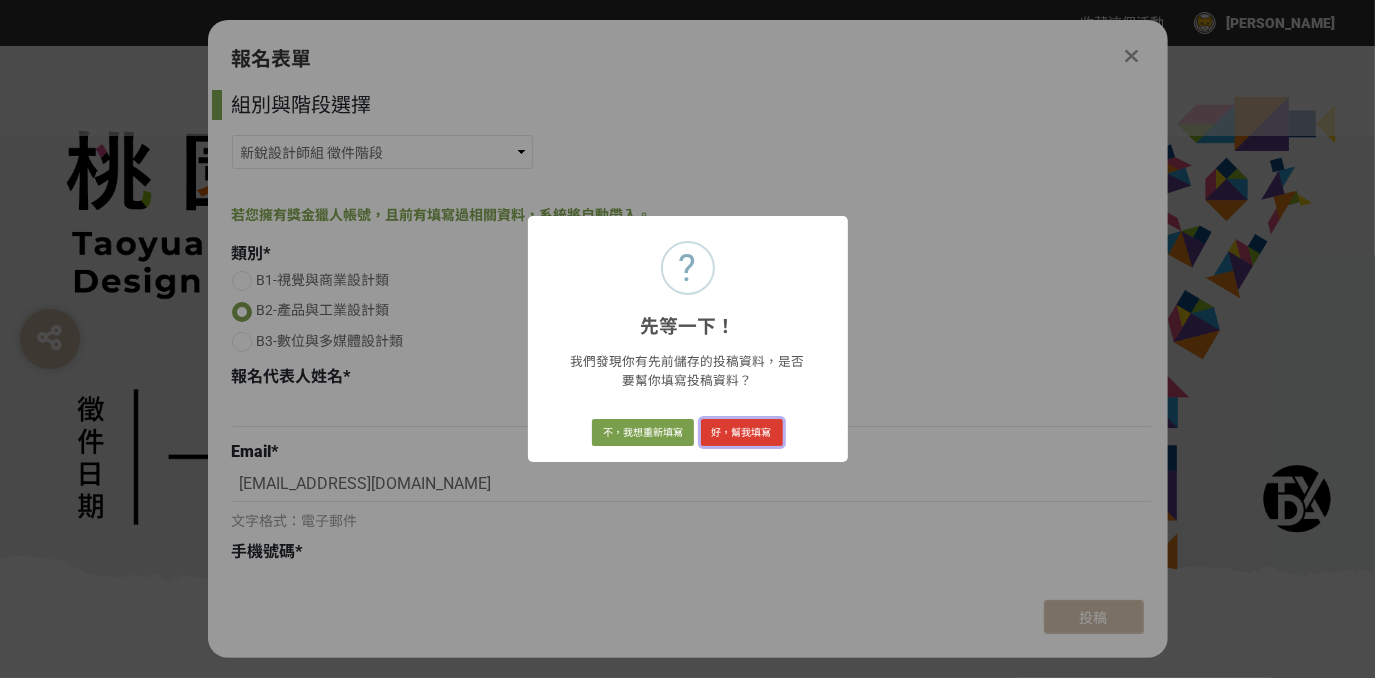 click on "好，幫我填寫" at bounding box center [742, 433] 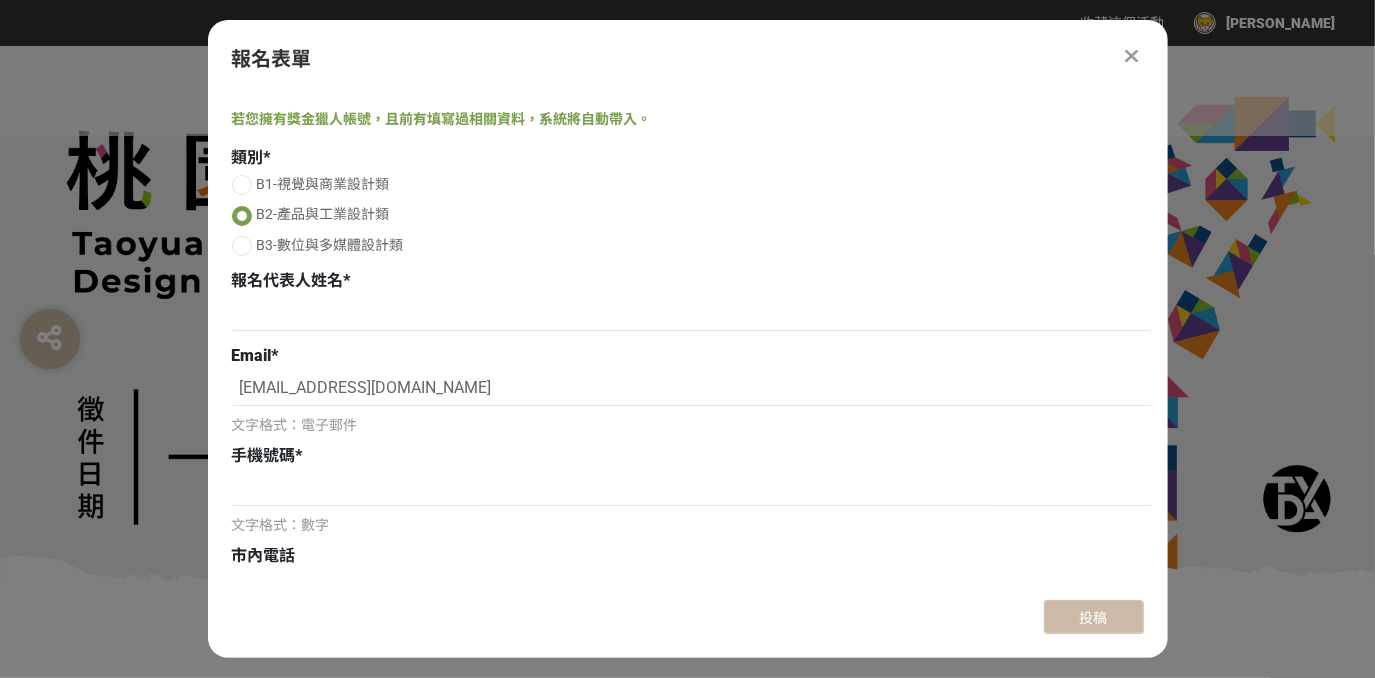 scroll, scrollTop: 0, scrollLeft: 0, axis: both 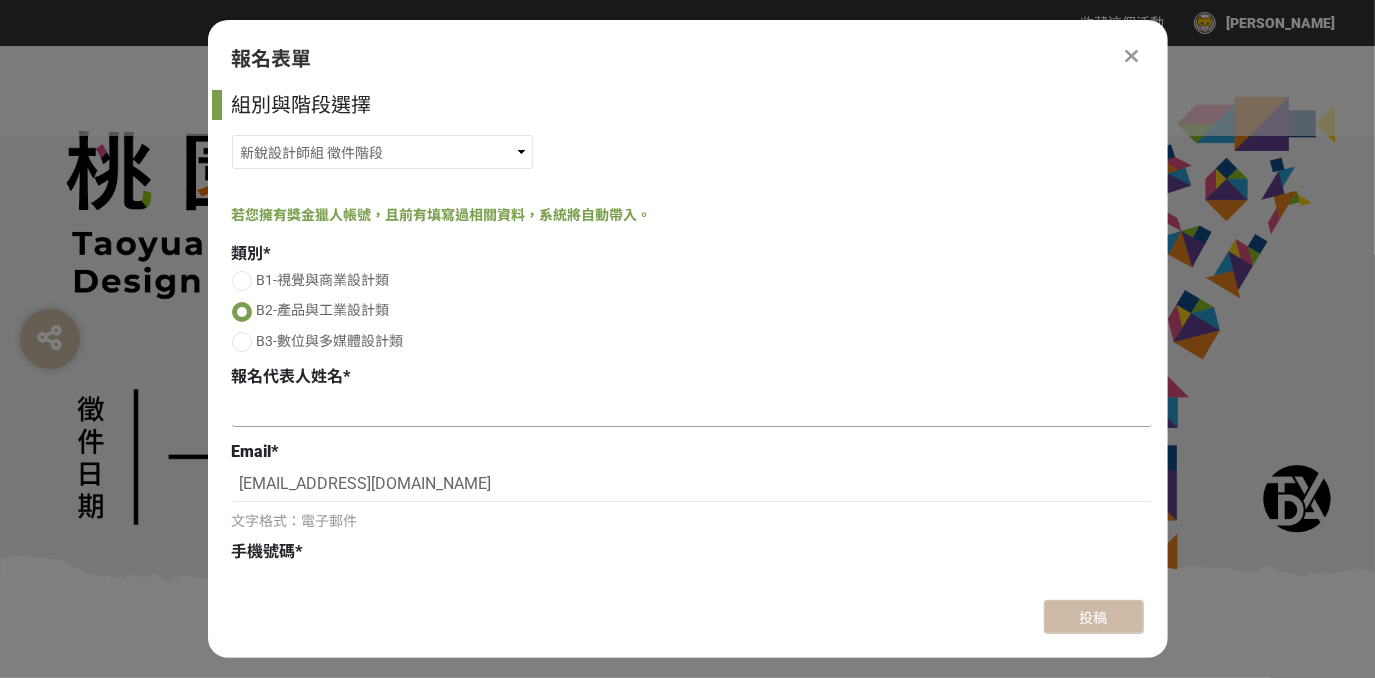 click at bounding box center [692, 410] 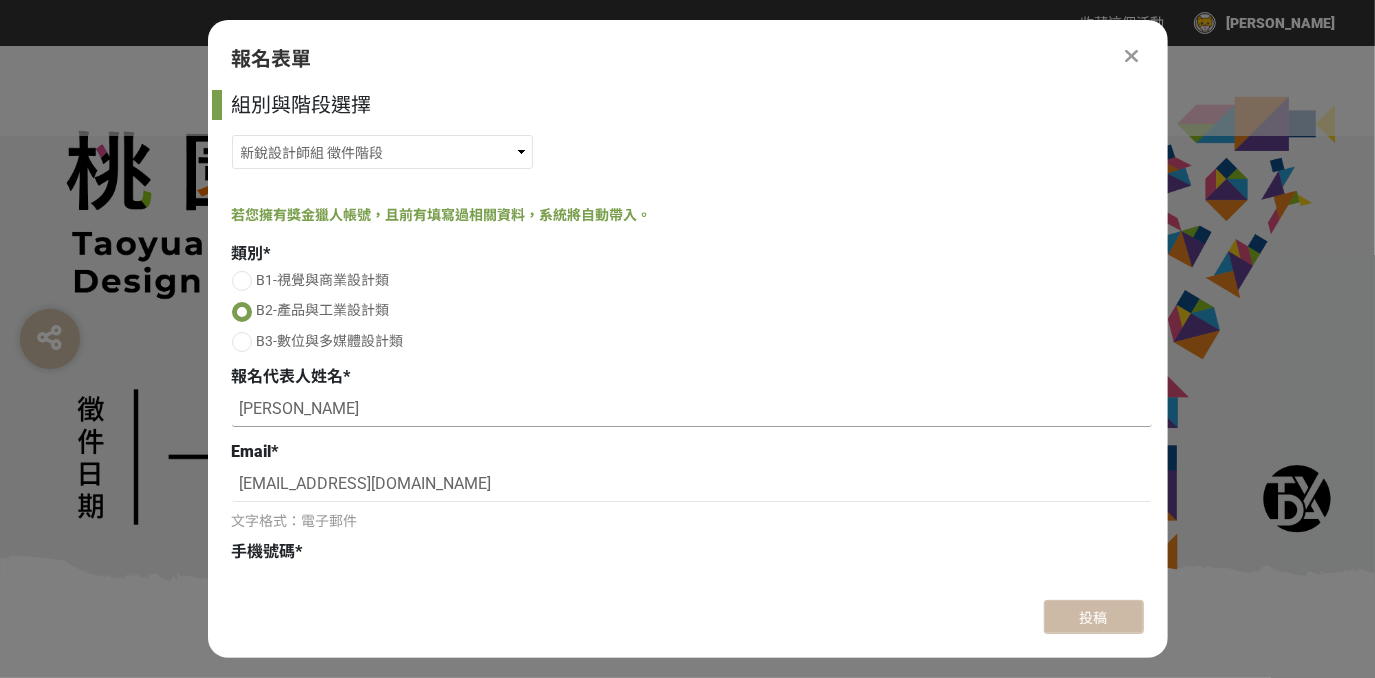 type on "0929909598" 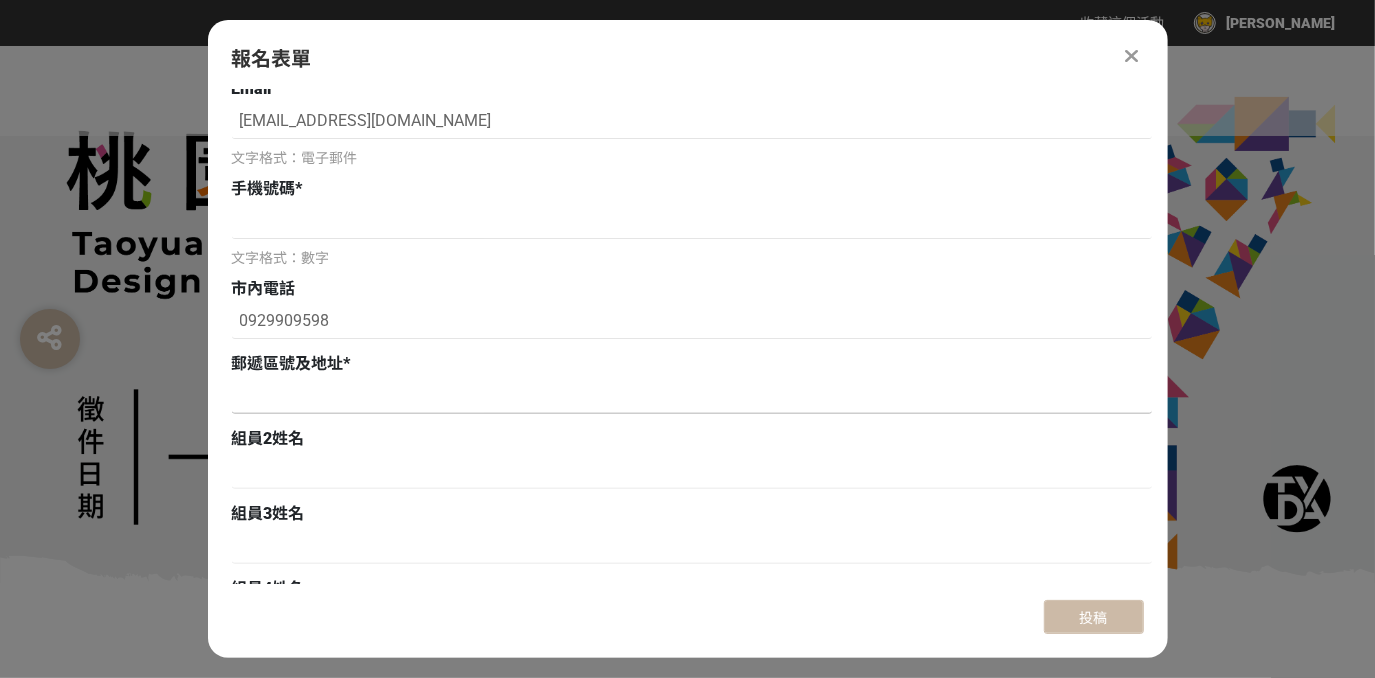 scroll, scrollTop: 272, scrollLeft: 0, axis: vertical 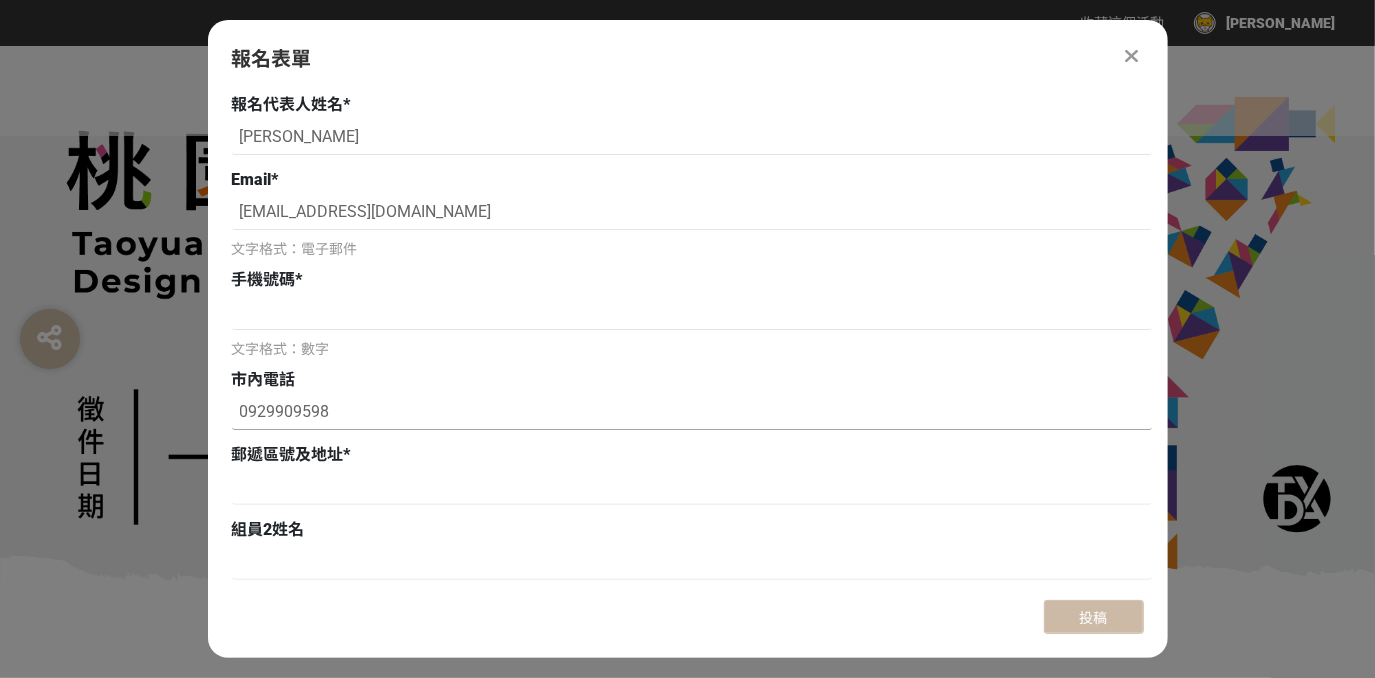 drag, startPoint x: 343, startPoint y: 404, endPoint x: 142, endPoint y: 404, distance: 201 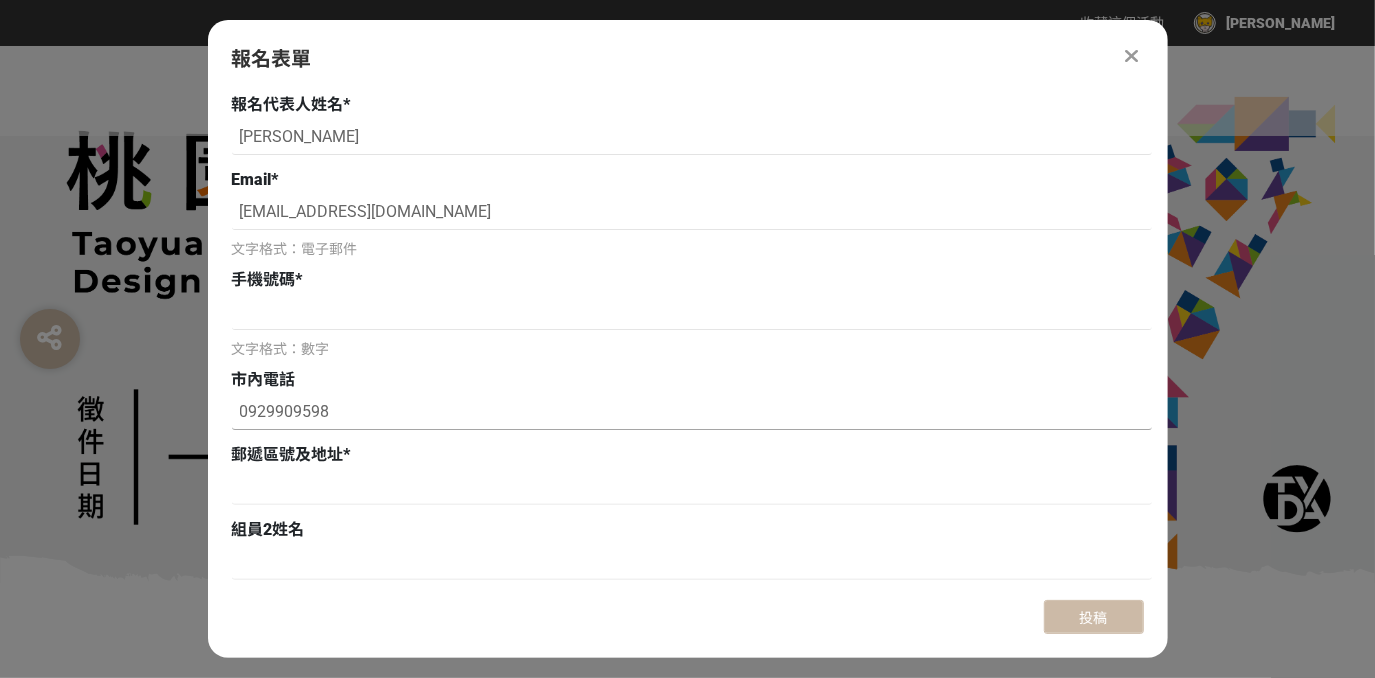 click on "收藏這個活動 林品妤 此網站由獎金獵人建置，若有網站建置需求 可洽 LINE:  @irv0112w 分享 報名表單 組別與階段選擇 機關出題組/企業出題組 徵件階段 新銳設計師組 徵件階段 高中職組（限就讀或設籍於桃園市） 徵件階段 若您擁有獎金獵人帳號，且前有填寫過相關資料，系統將自動帶入。 類別 * B1-視覺與商業設計類 B2-產品與工業設計類 B3-數位與多媒體設計類 報名代表人姓名 * 林品妤 Email * 1104b034@ntub.edu.tw 文字格式：電子郵件 手機號碼 * 文字格式：數字 市內電話 0929909598 郵遞區號及地址 * 組員2姓名 組員3姓名 組員4姓名 組員5姓名 組員6姓名 指導老師姓名 服務單位或學校 * 請填寫服務單位或學校（包含系所）全銜，將會使用於獎狀上。 作品標題 * 作品理念及說明 * 0 個字元 最大長度：300
字元 作品圖上傳1 * 確認上傳 取消 旋轉圖片 選擇檔案   確認上傳" at bounding box center [687, 3720] 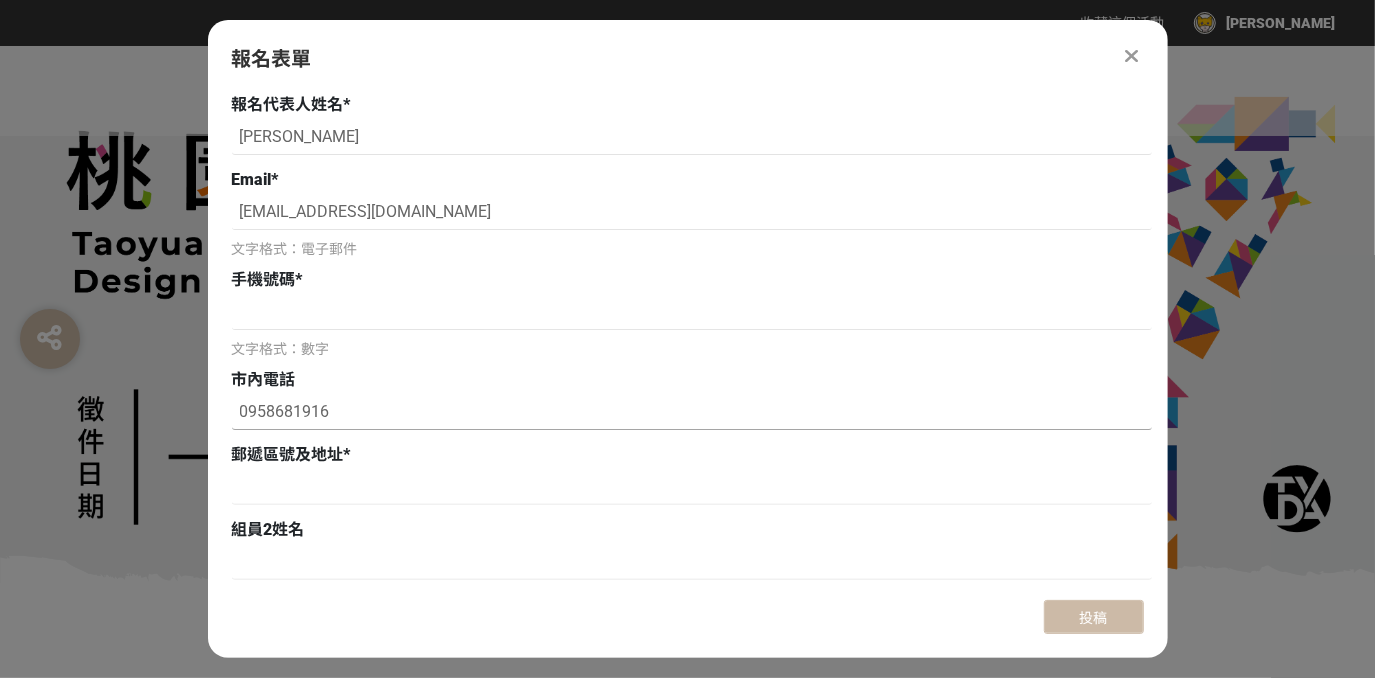 type on "0958681916" 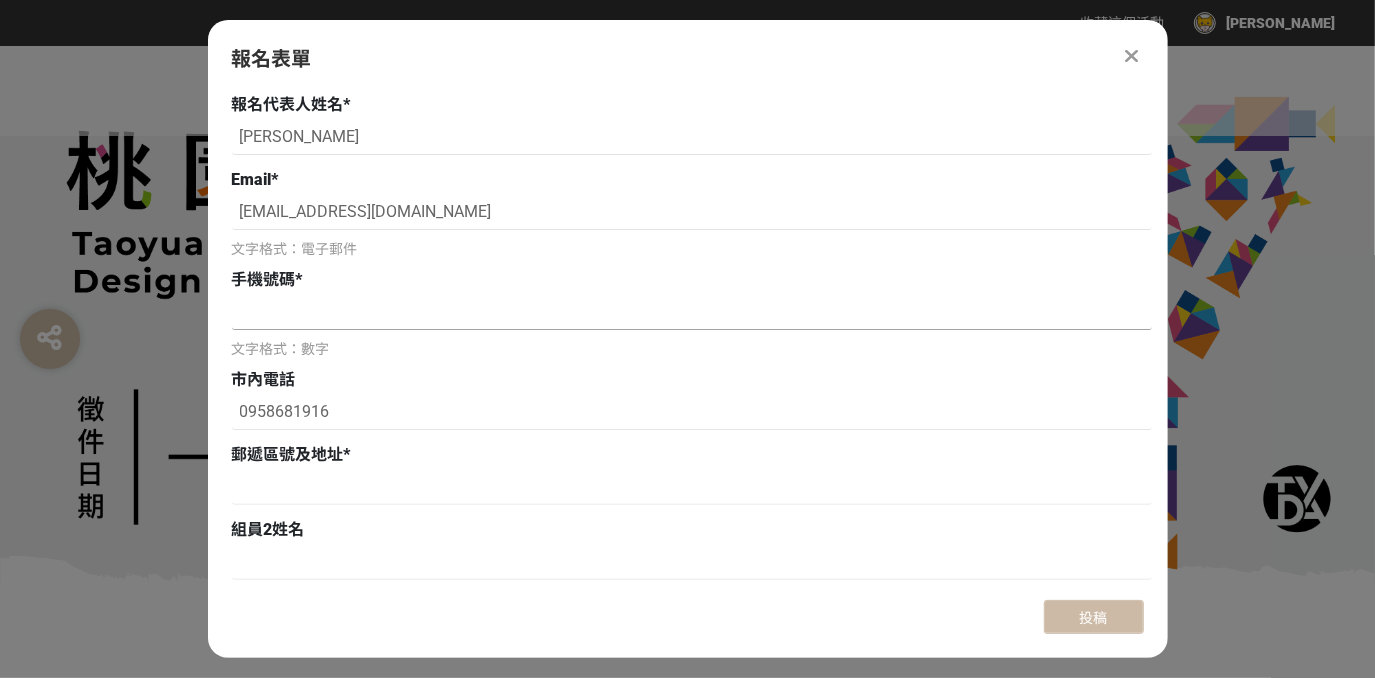 click at bounding box center [692, 313] 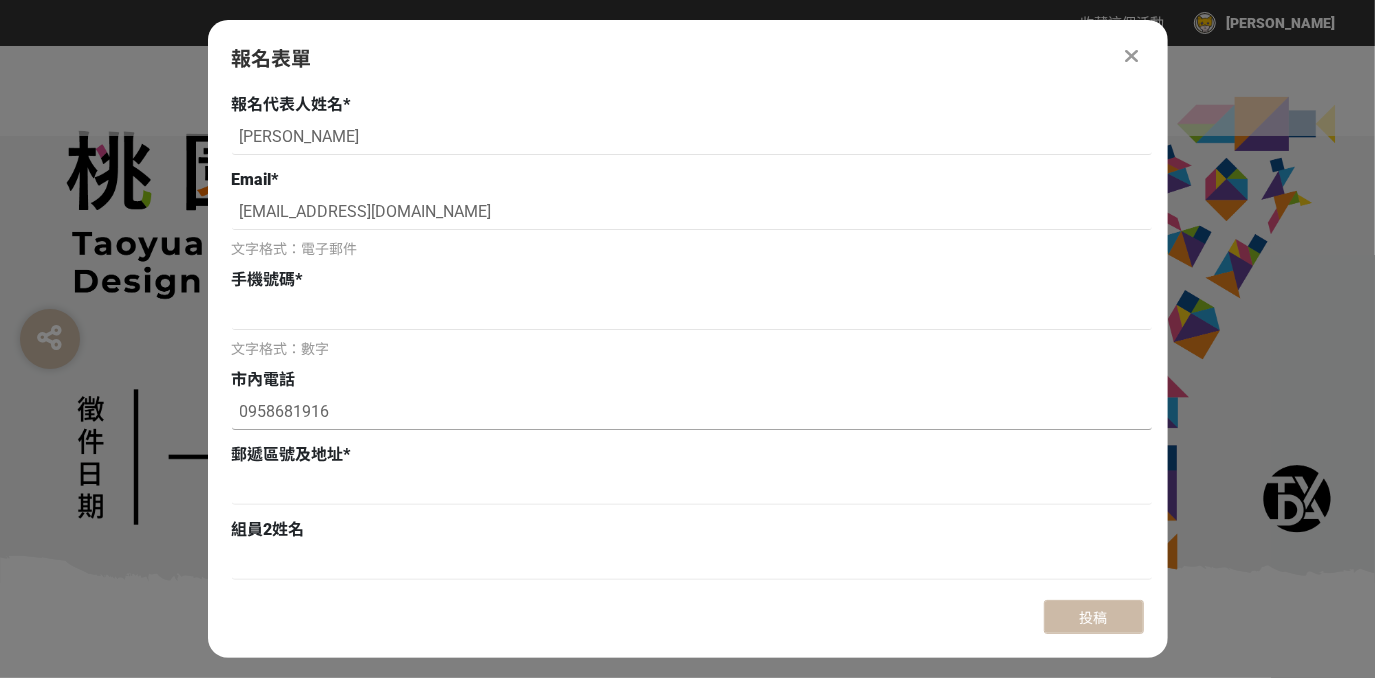 drag, startPoint x: 338, startPoint y: 413, endPoint x: 203, endPoint y: 412, distance: 135.00371 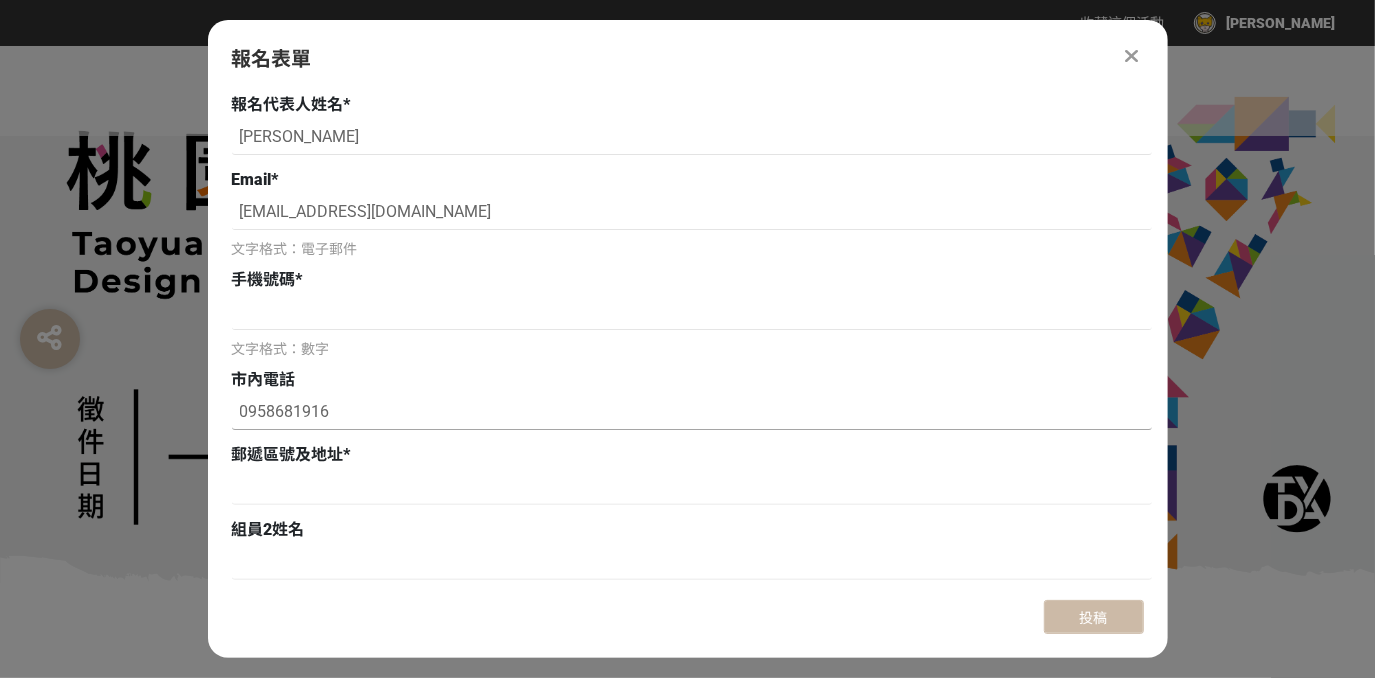 click on "收藏這個活動 林品妤 此網站由獎金獵人建置，若有網站建置需求 可洽 LINE:  @irv0112w 分享 報名表單 組別與階段選擇 機關出題組/企業出題組 徵件階段 新銳設計師組 徵件階段 高中職組（限就讀或設籍於桃園市） 徵件階段 若您擁有獎金獵人帳號，且前有填寫過相關資料，系統將自動帶入。 類別 * B1-視覺與商業設計類 B2-產品與工業設計類 B3-數位與多媒體設計類 報名代表人姓名 * 林品妤 Email * 1104b034@ntub.edu.tw 文字格式：電子郵件 手機號碼 * 文字格式：數字 市內電話 0958681916 郵遞區號及地址 * 組員2姓名 組員3姓名 組員4姓名 組員5姓名 組員6姓名 指導老師姓名 服務單位或學校 * 請填寫服務單位或學校（包含系所）全銜，將會使用於獎狀上。 作品標題 * 作品理念及說明 * 0 個字元 最大長度：300
字元 作品圖上傳1 * 確認上傳 取消 旋轉圖片 選擇檔案   確認上傳" at bounding box center (687, 3720) 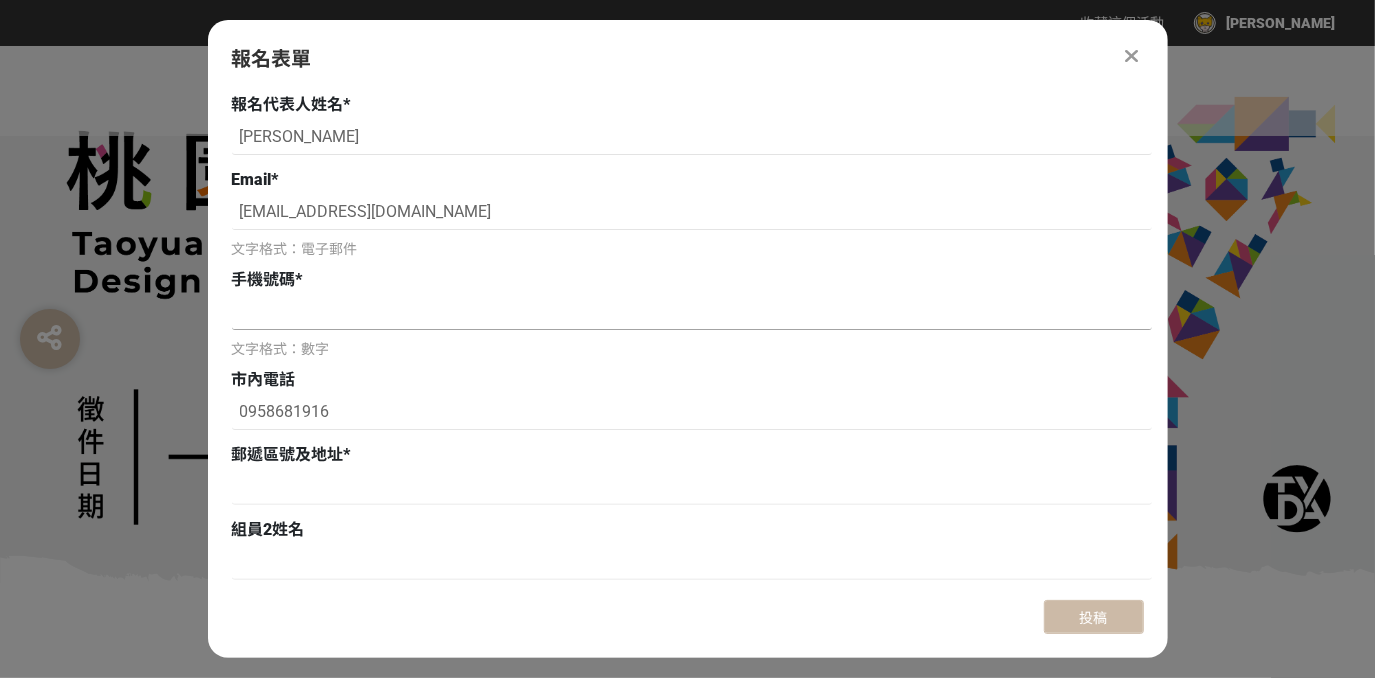 click at bounding box center [692, 313] 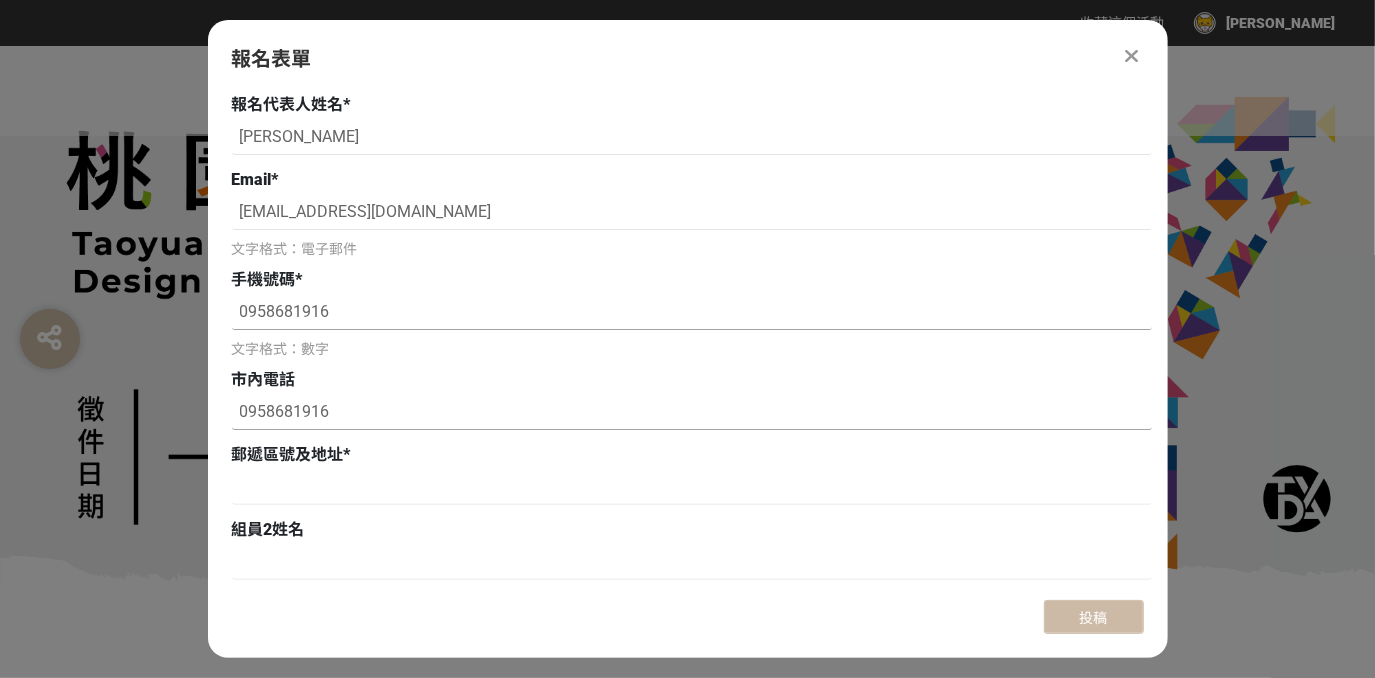 type on "0958681916" 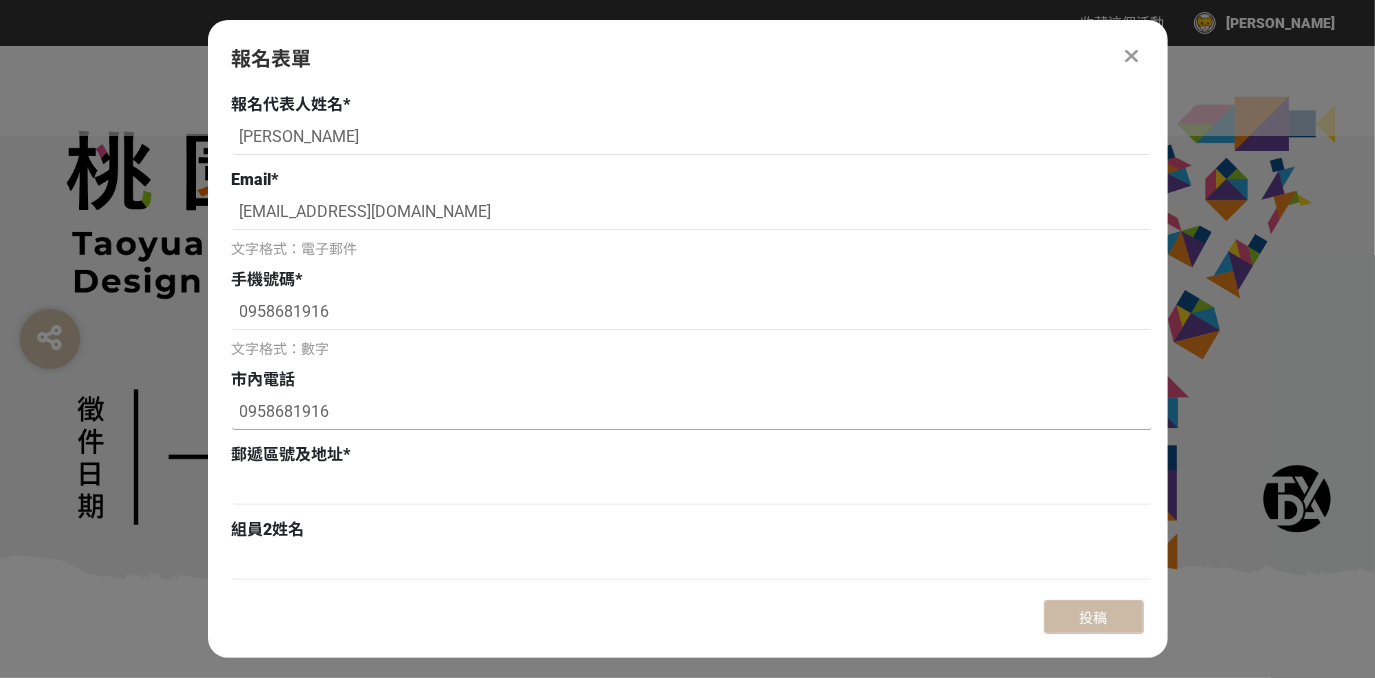 drag, startPoint x: 330, startPoint y: 404, endPoint x: 193, endPoint y: 399, distance: 137.09122 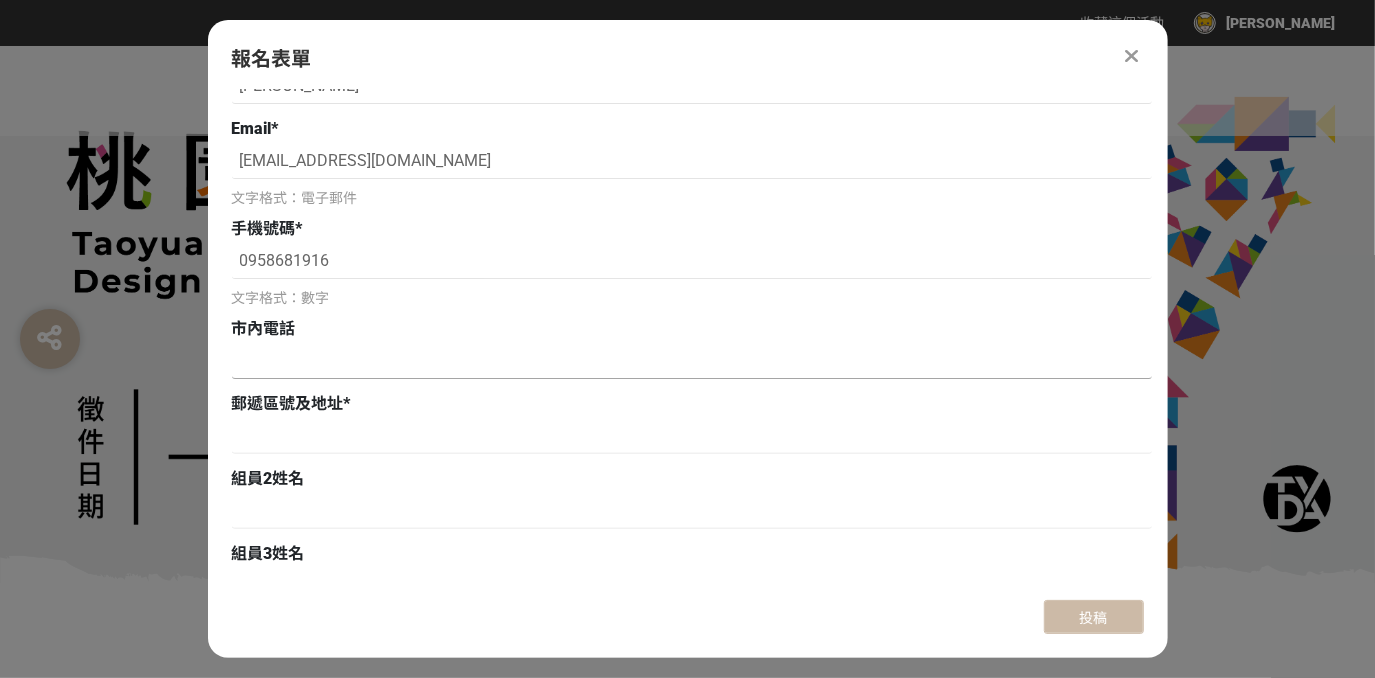 scroll, scrollTop: 363, scrollLeft: 0, axis: vertical 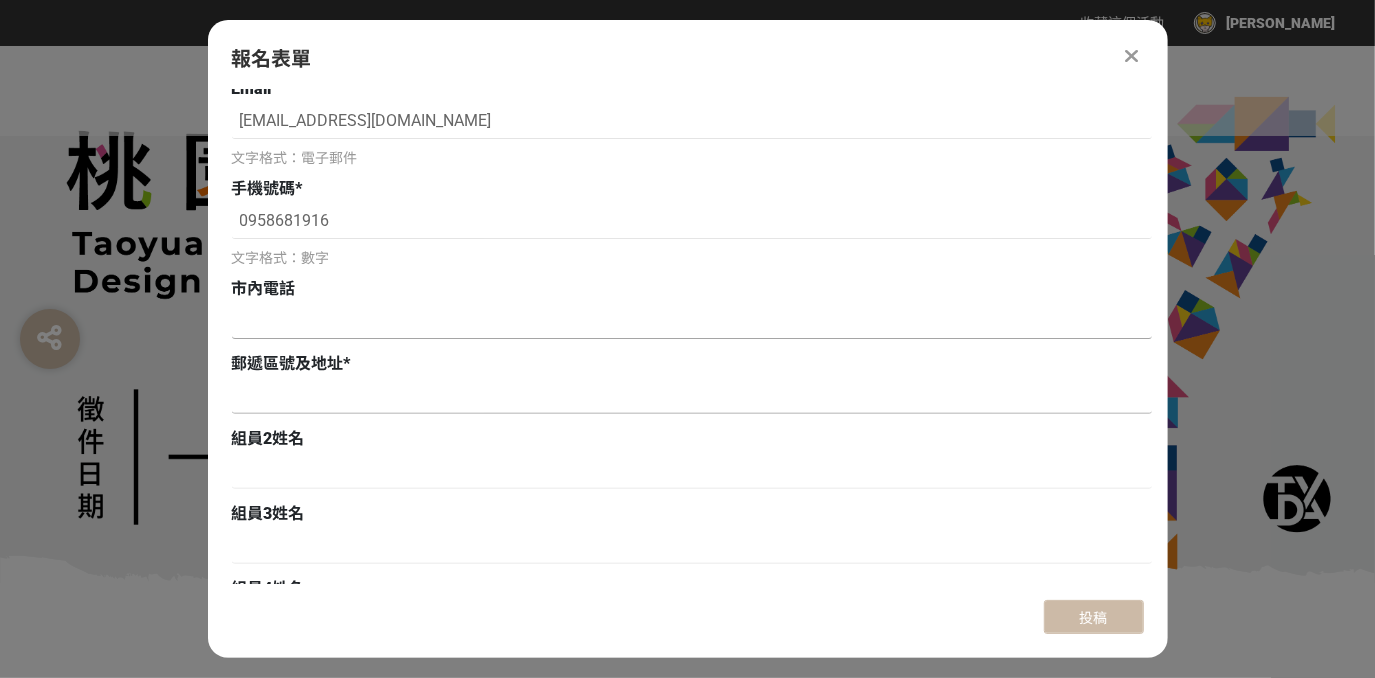 type 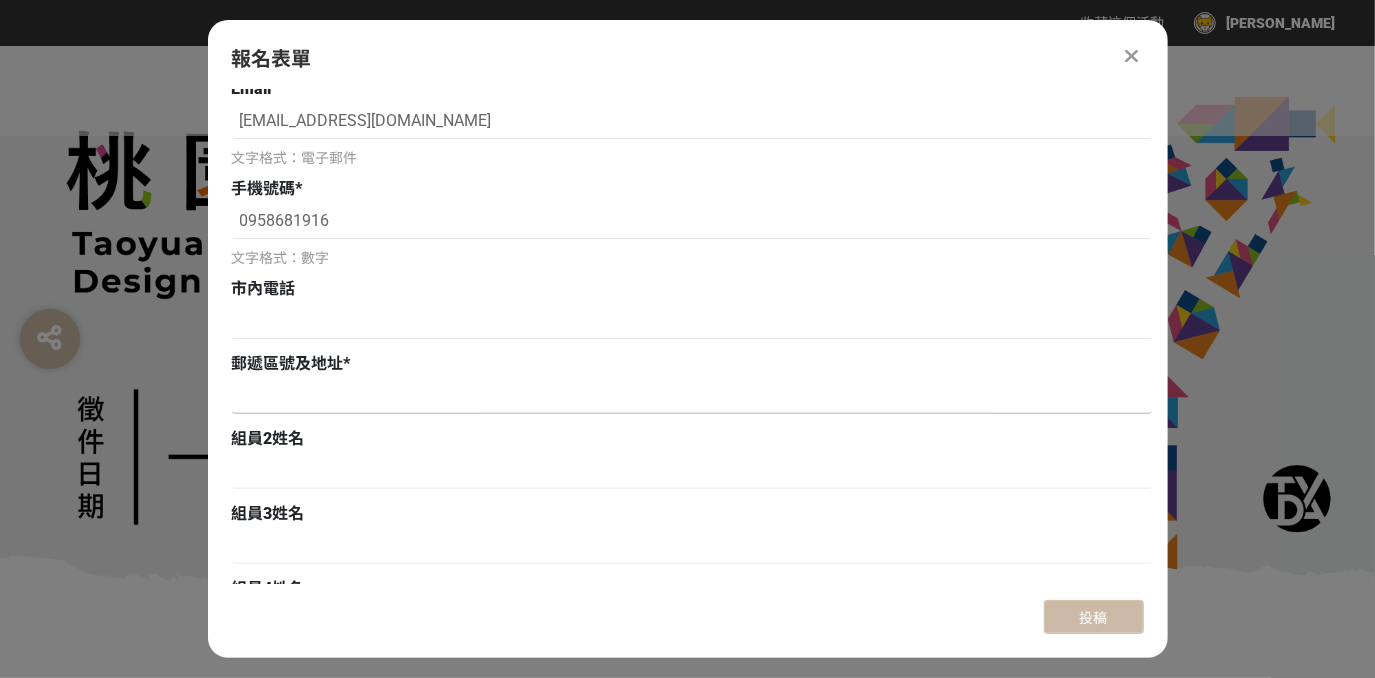 click at bounding box center [692, 397] 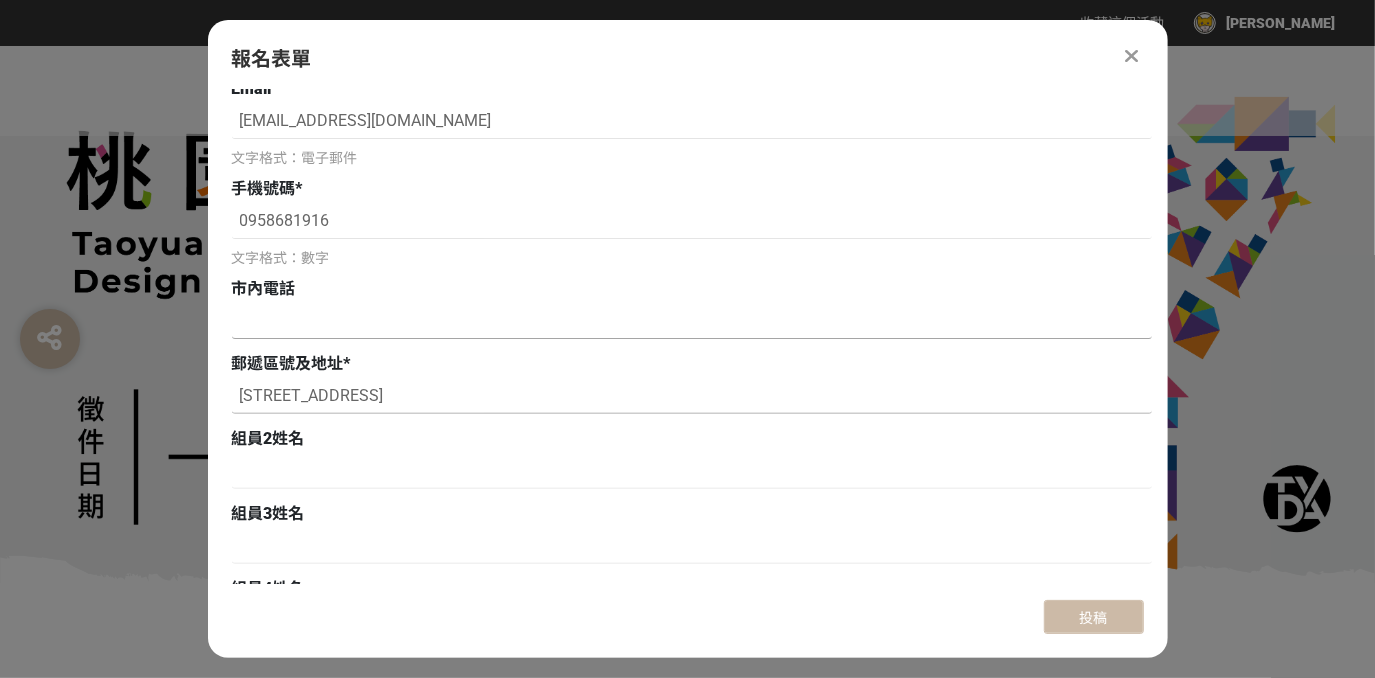 type on "0958681916" 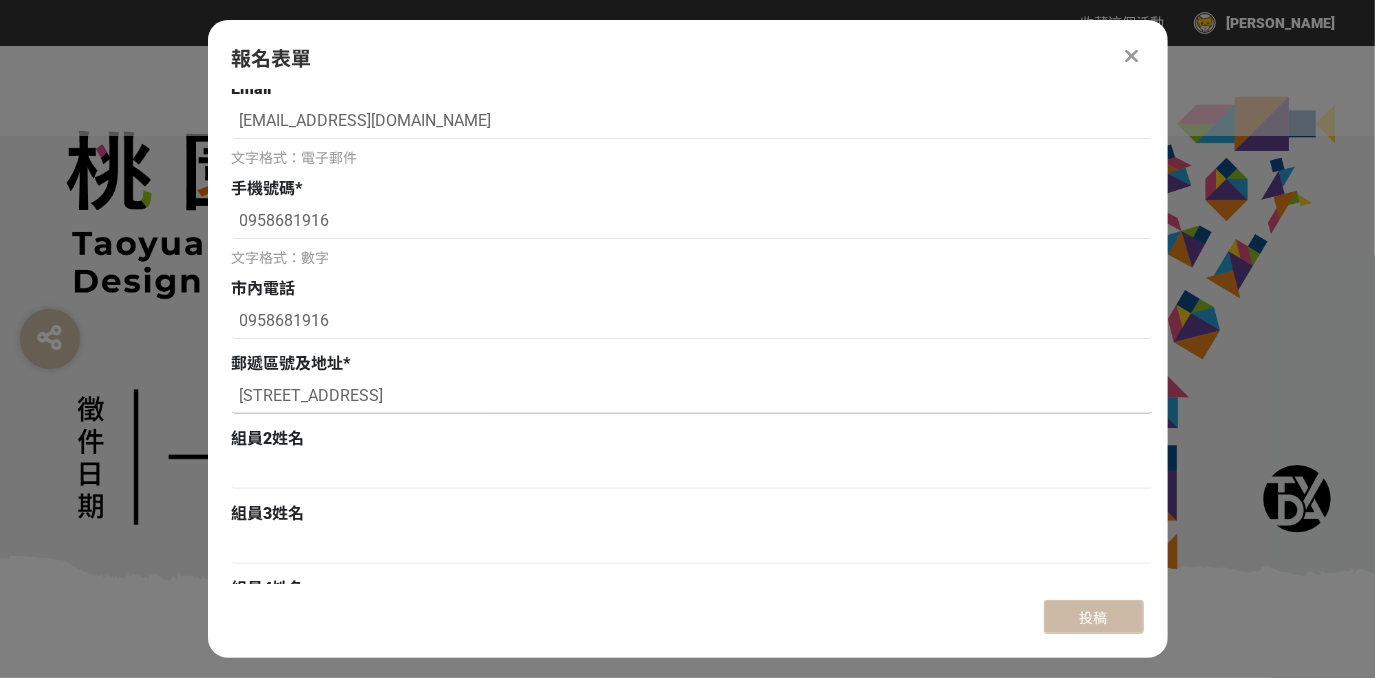 drag, startPoint x: 529, startPoint y: 389, endPoint x: 189, endPoint y: 388, distance: 340.00146 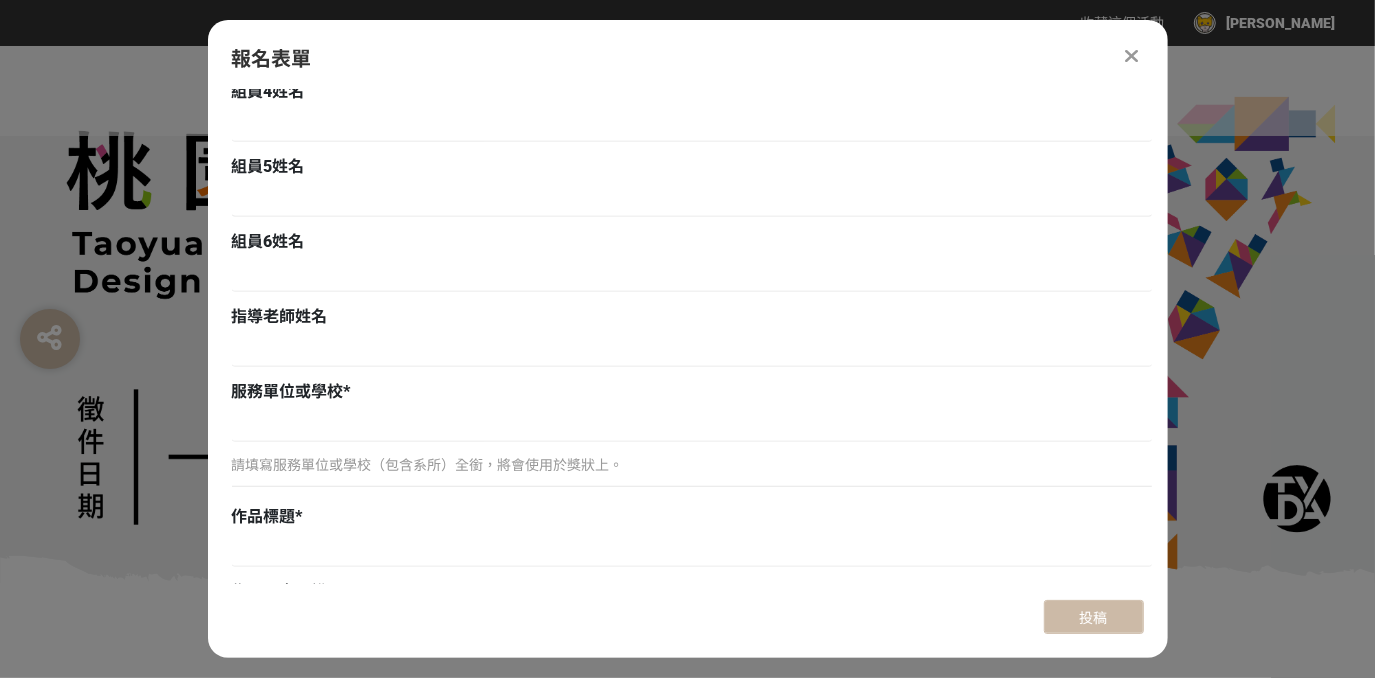 scroll, scrollTop: 818, scrollLeft: 0, axis: vertical 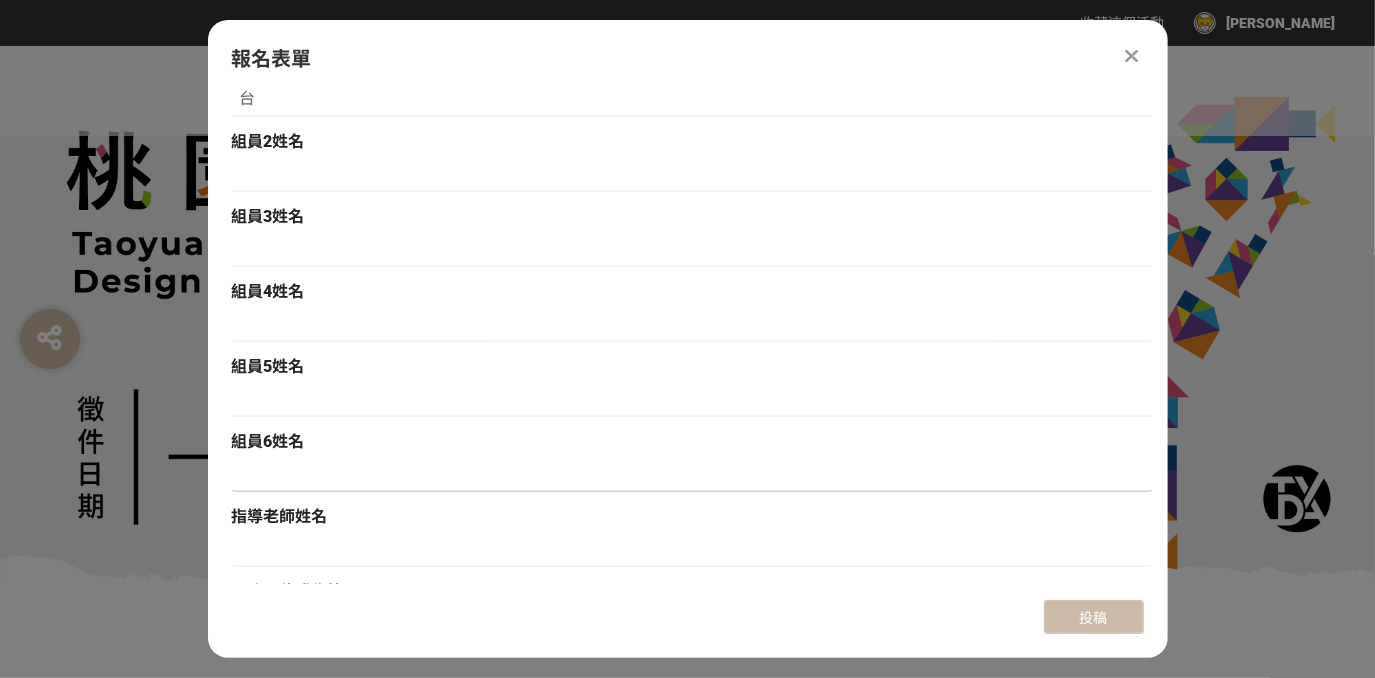 click at bounding box center [692, 475] 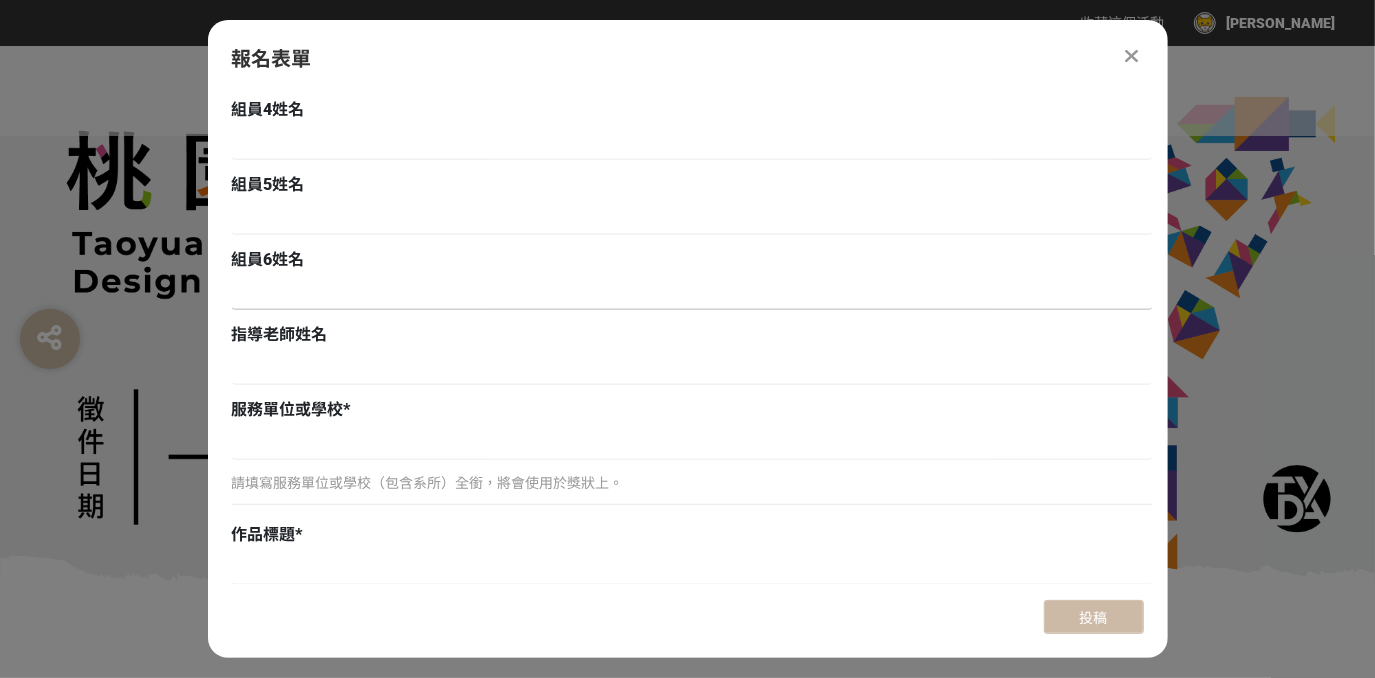 scroll, scrollTop: 387, scrollLeft: 0, axis: vertical 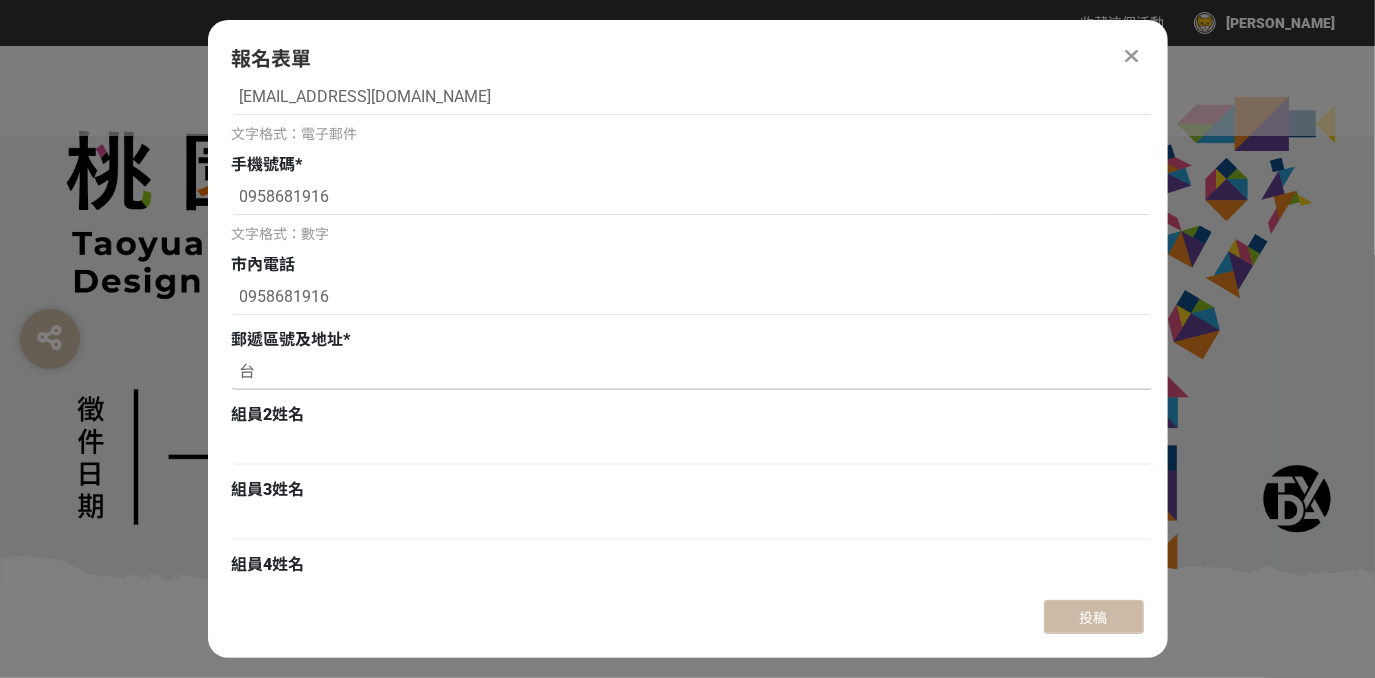 click on "台" at bounding box center [692, 373] 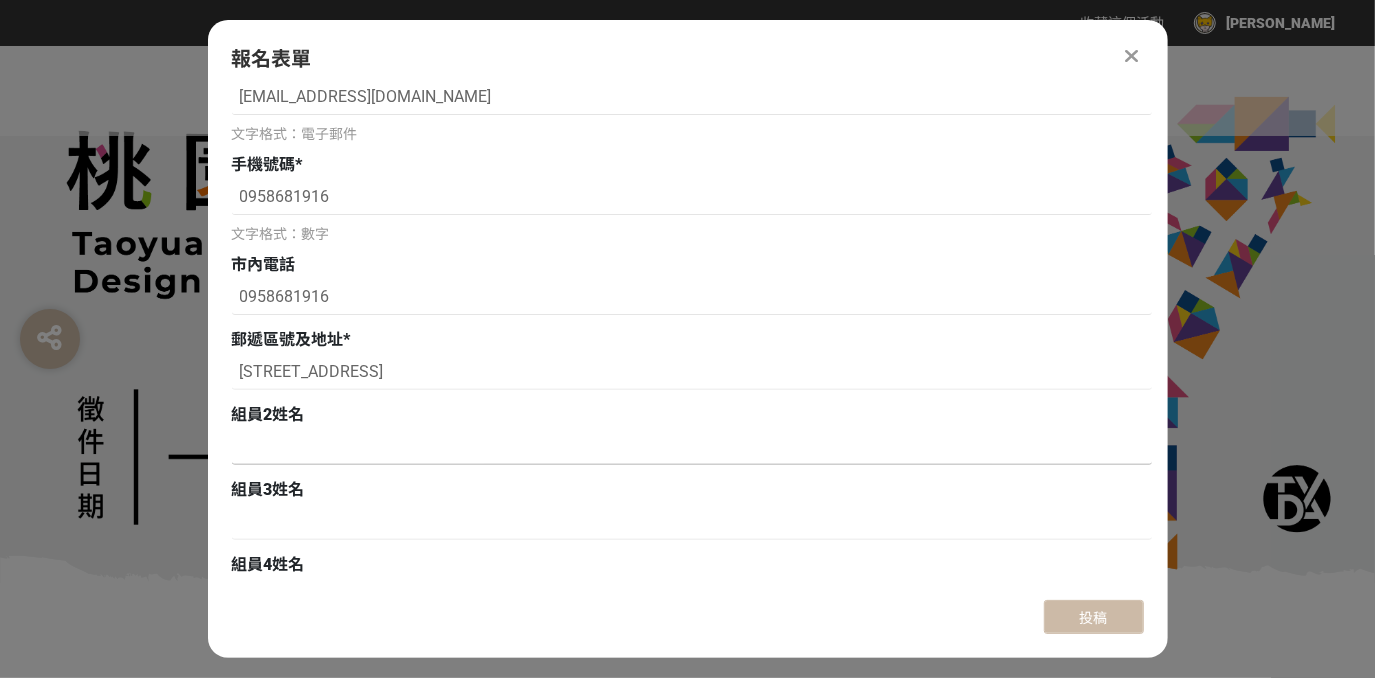 click at bounding box center [692, 448] 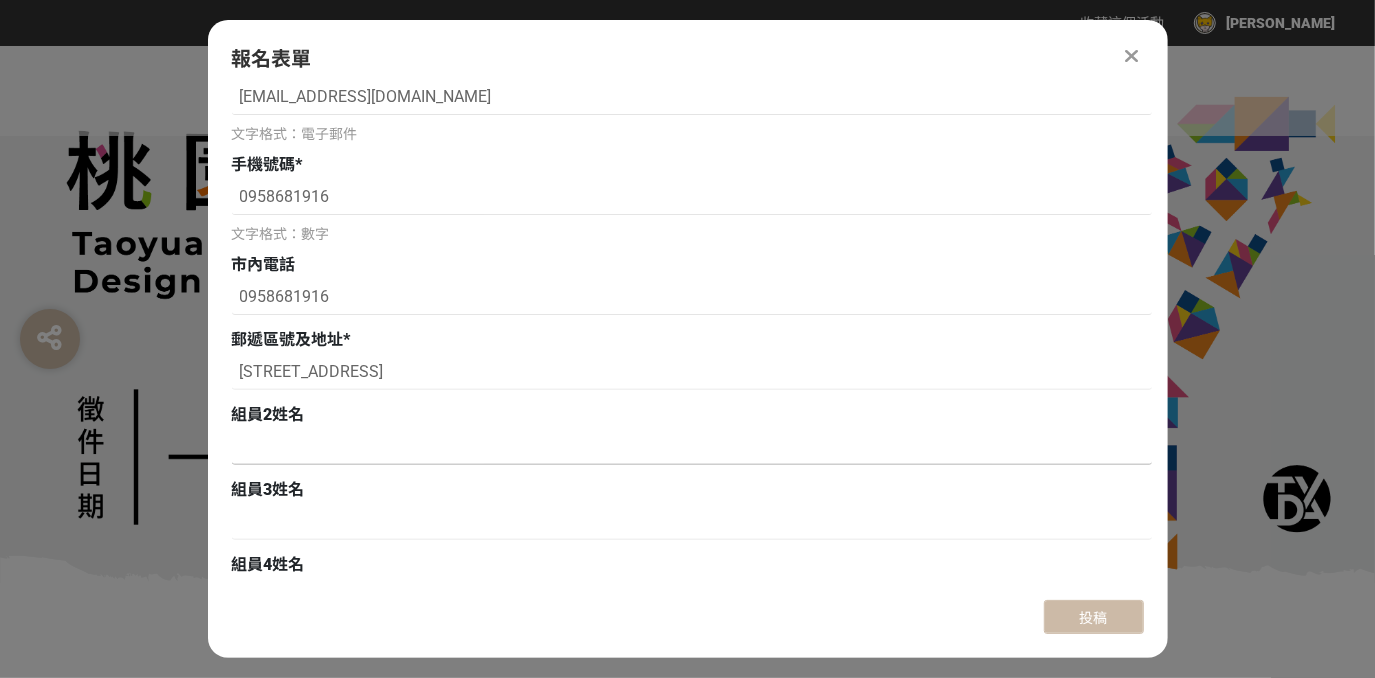 type on "[PERSON_NAME]" 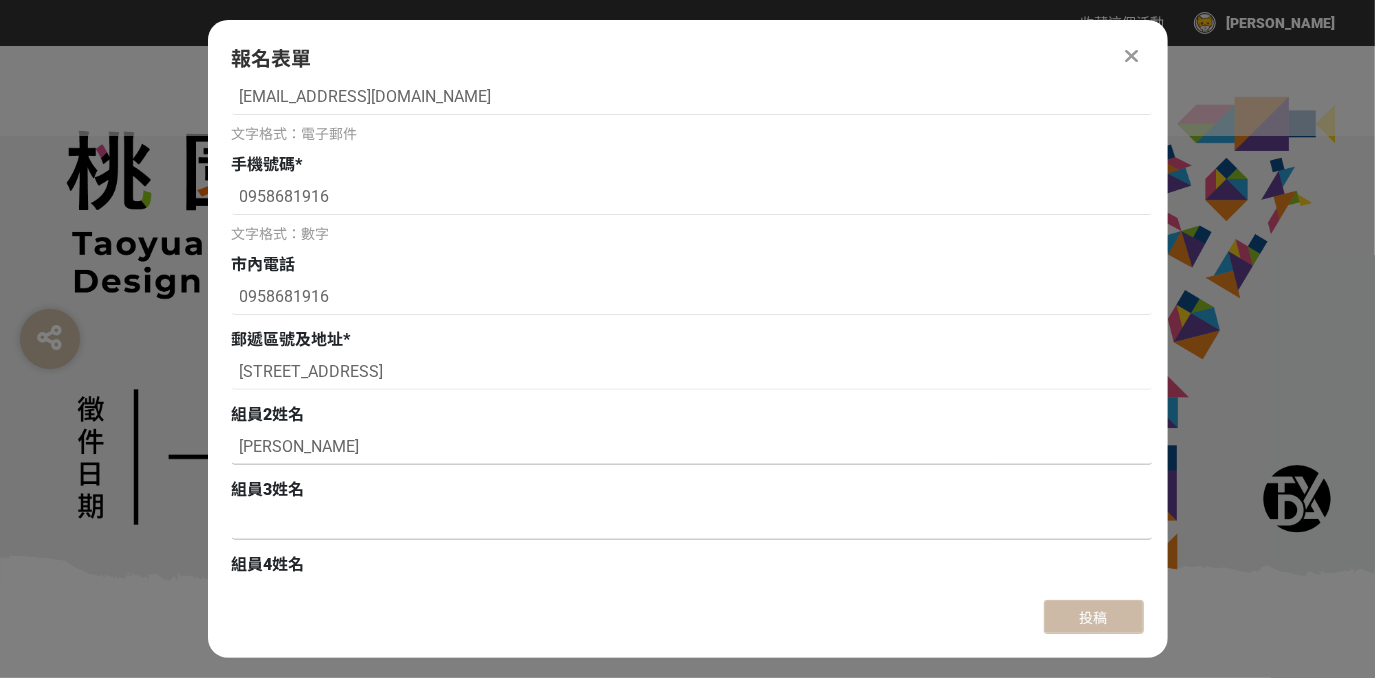 type on "WU, MENG-SHAN" 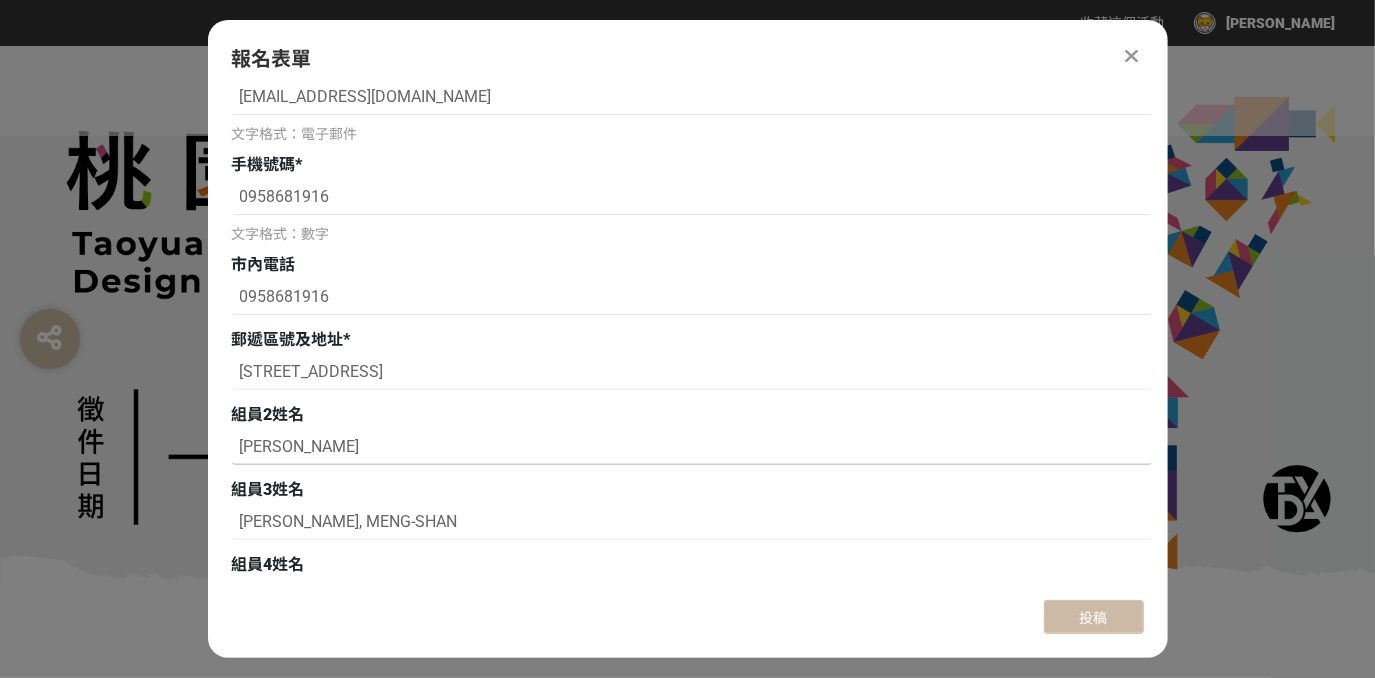 type on "[PERSON_NAME]" 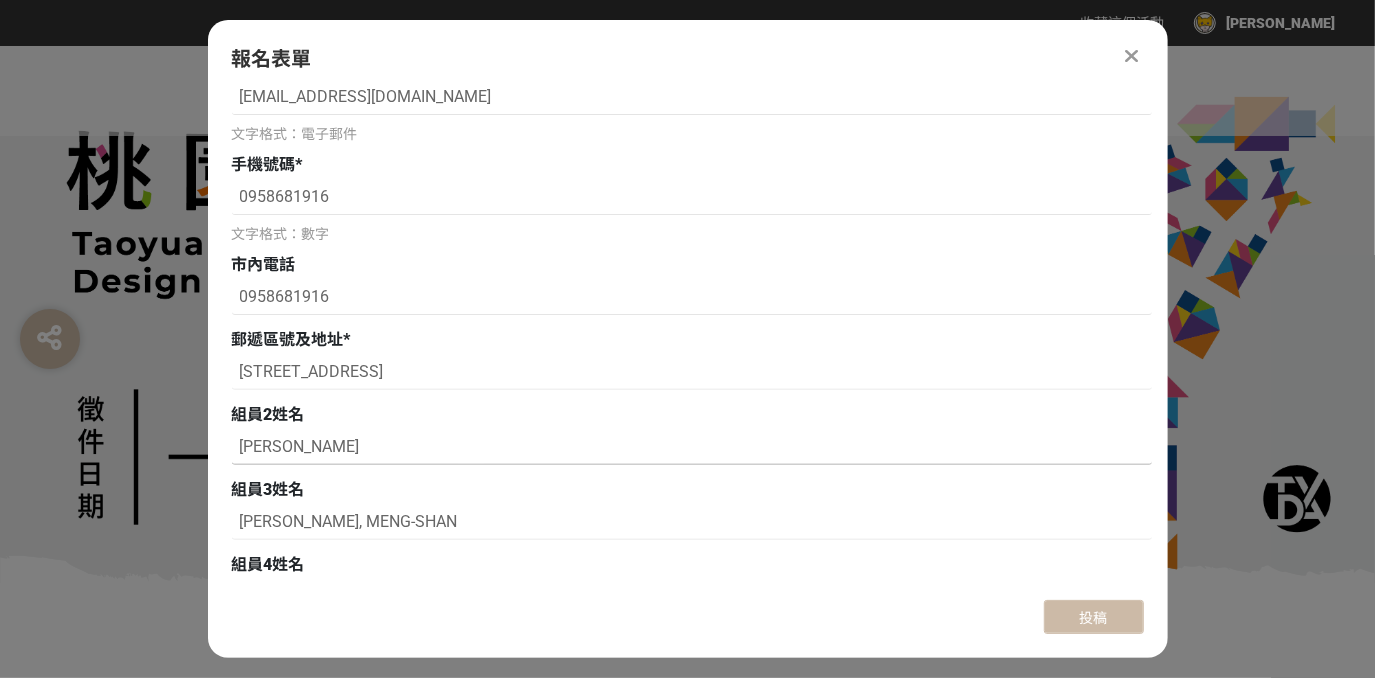 type on "[PERSON_NAME]" 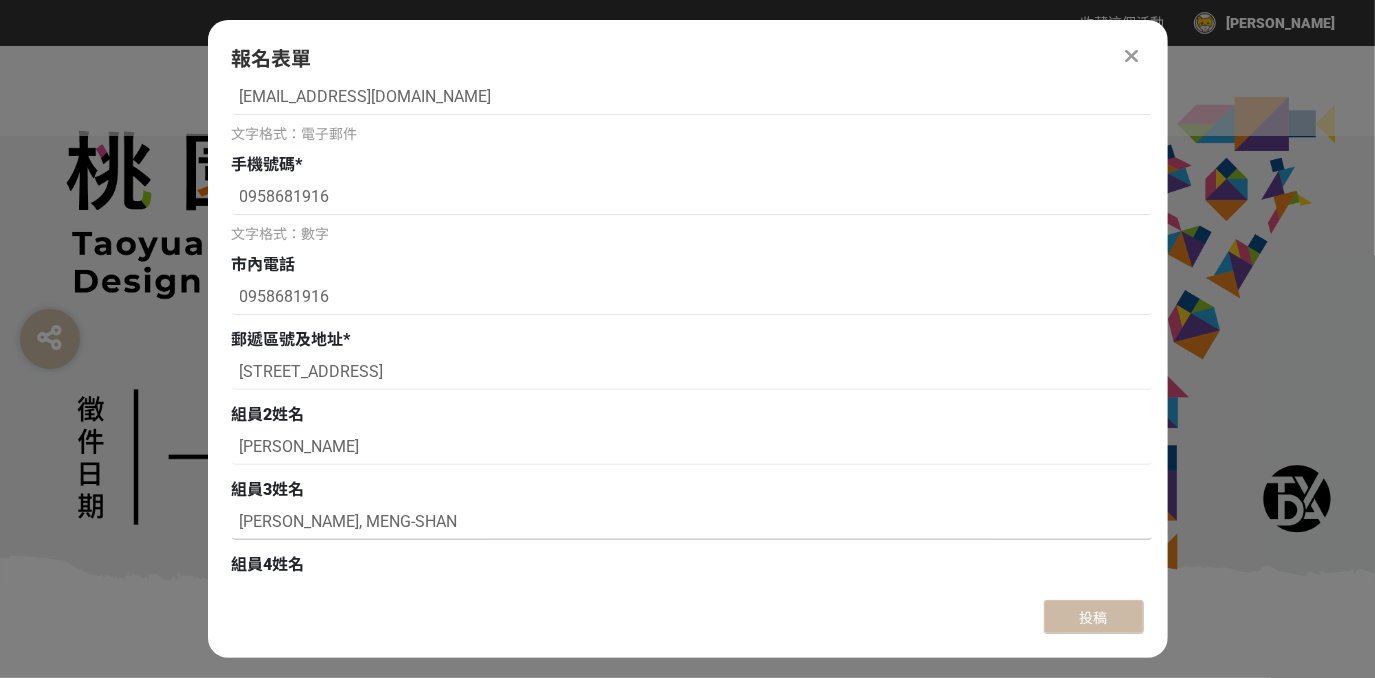 click on "WU, MENG-SHAN" at bounding box center (692, 523) 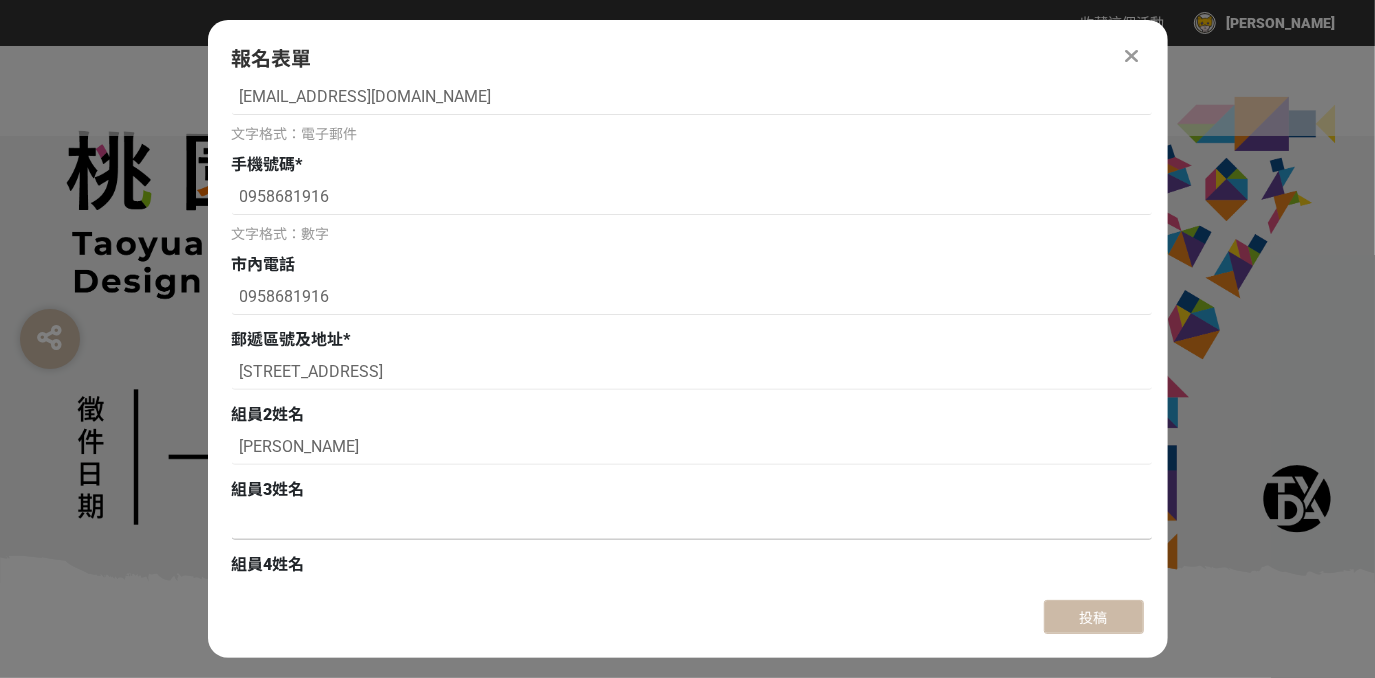 type 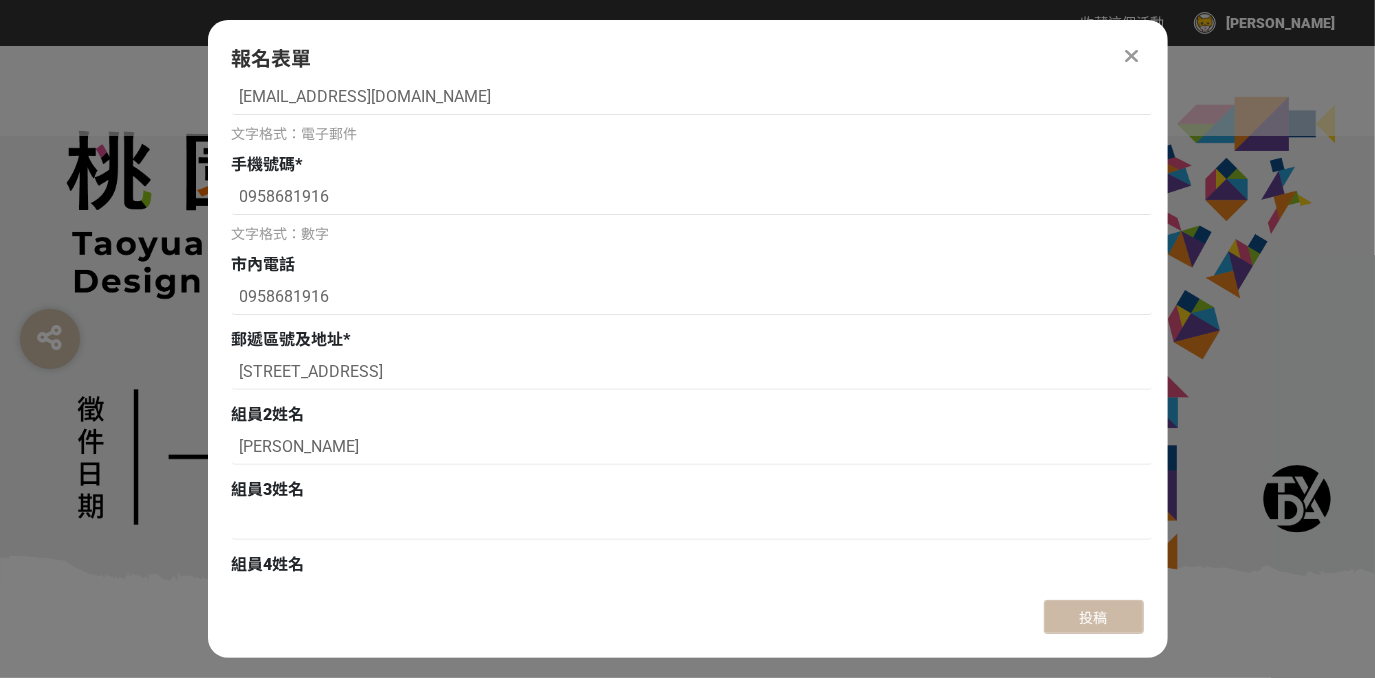 click at bounding box center (692, 525) 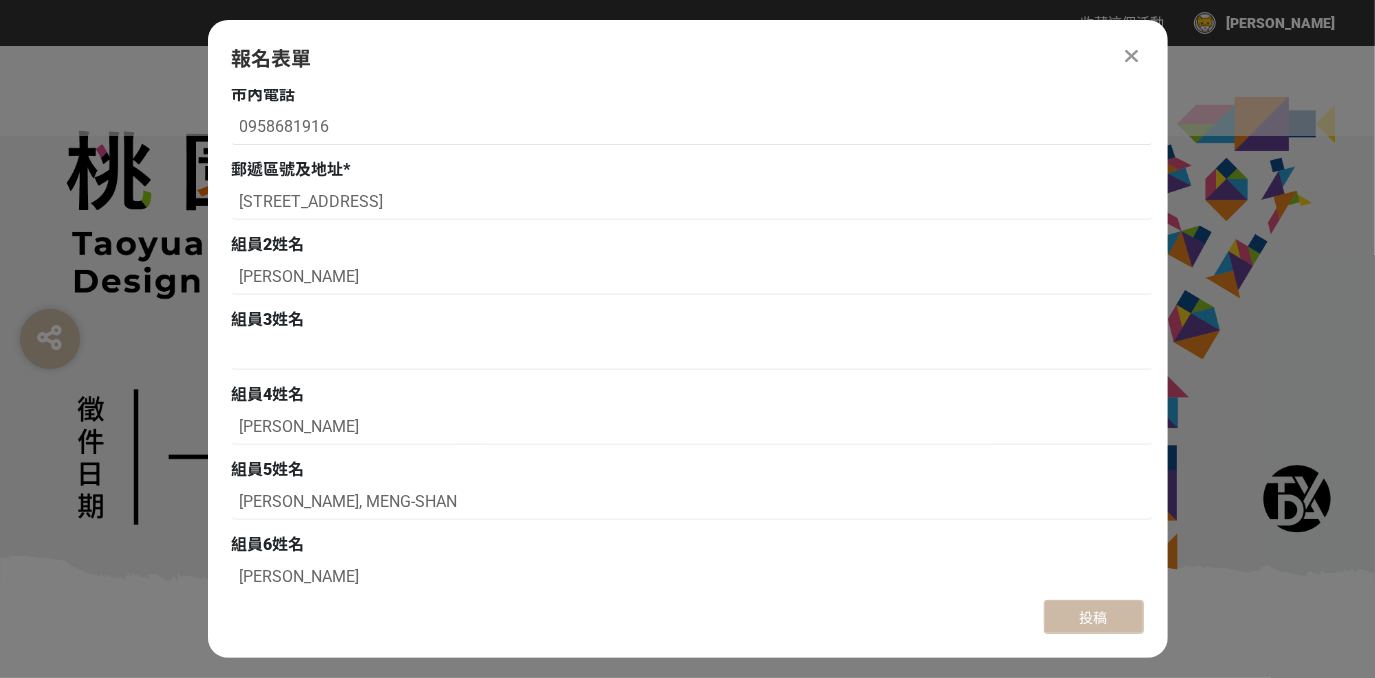 scroll, scrollTop: 569, scrollLeft: 0, axis: vertical 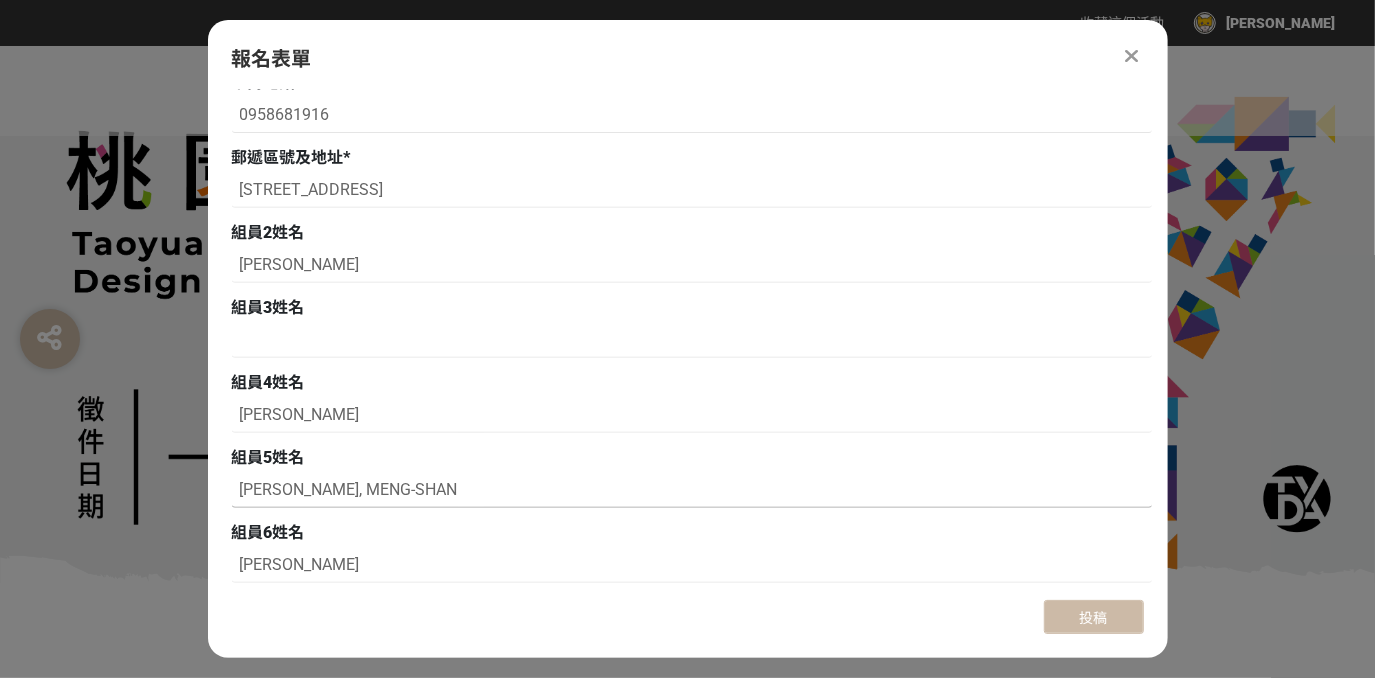 drag, startPoint x: 417, startPoint y: 486, endPoint x: 216, endPoint y: 492, distance: 201.08954 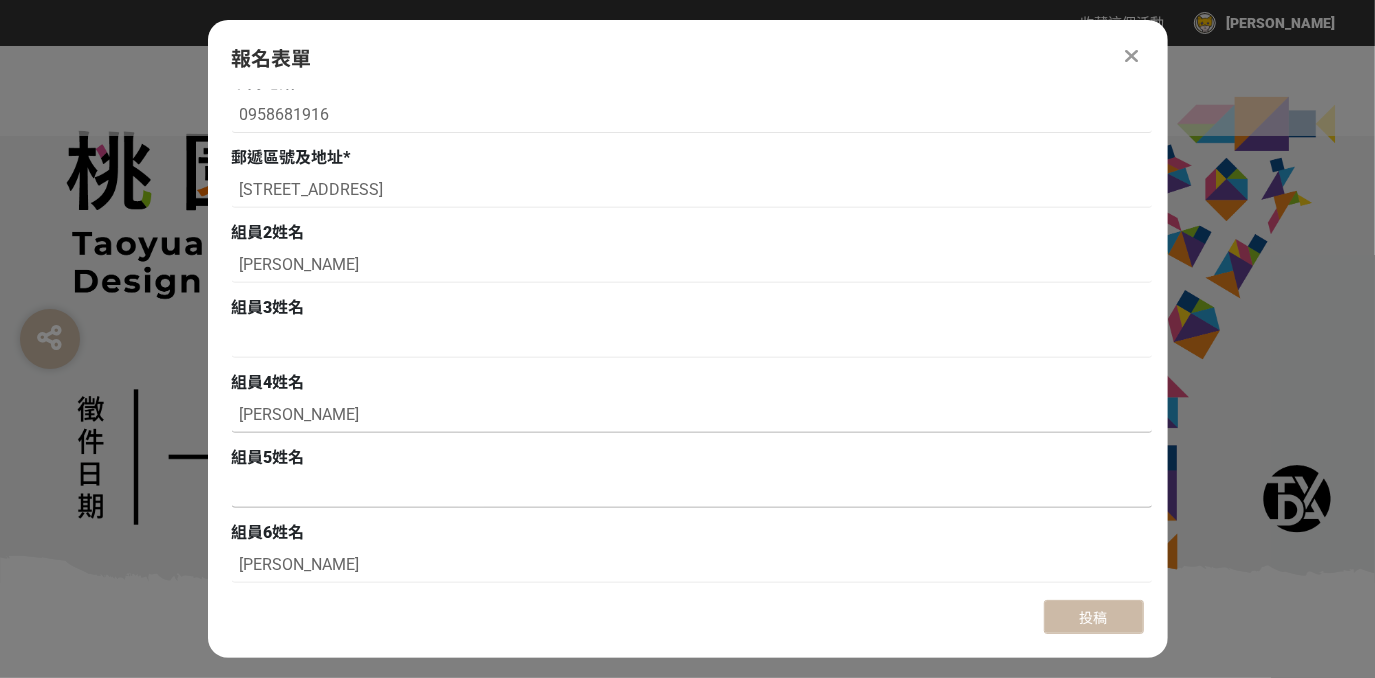 type 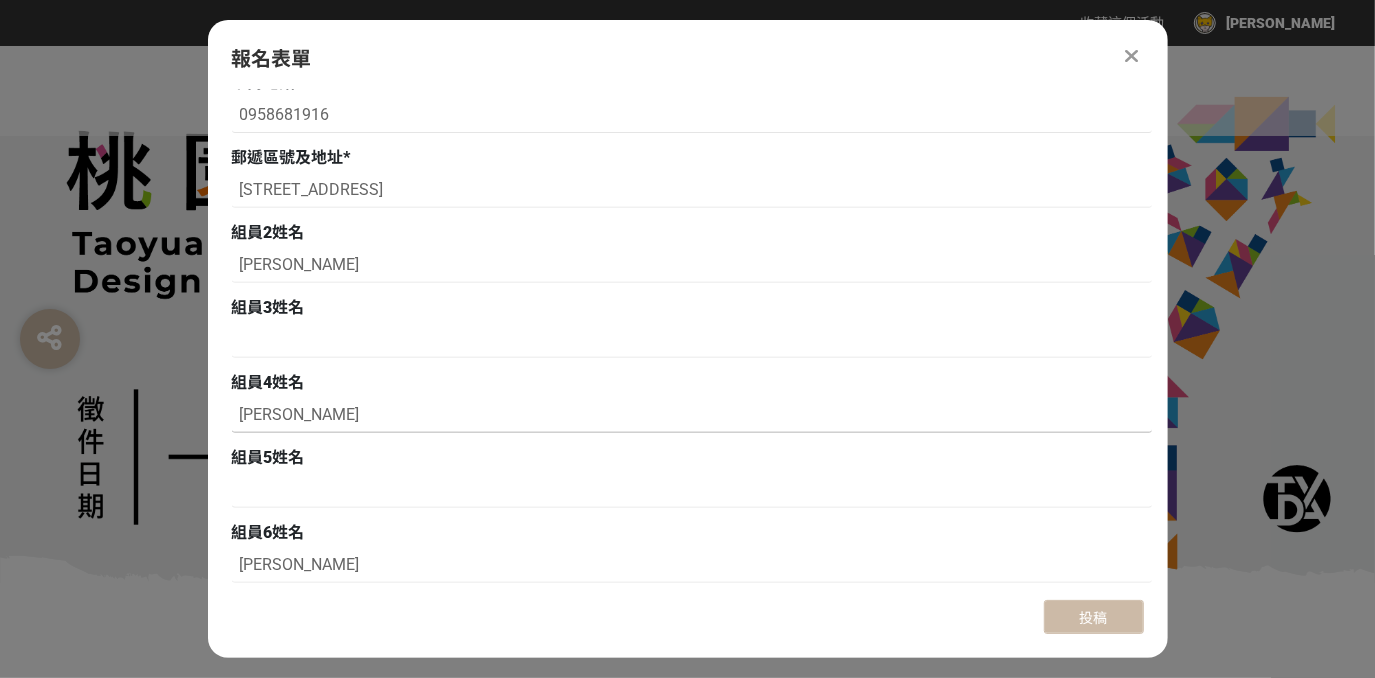 drag, startPoint x: 323, startPoint y: 409, endPoint x: 185, endPoint y: 412, distance: 138.03261 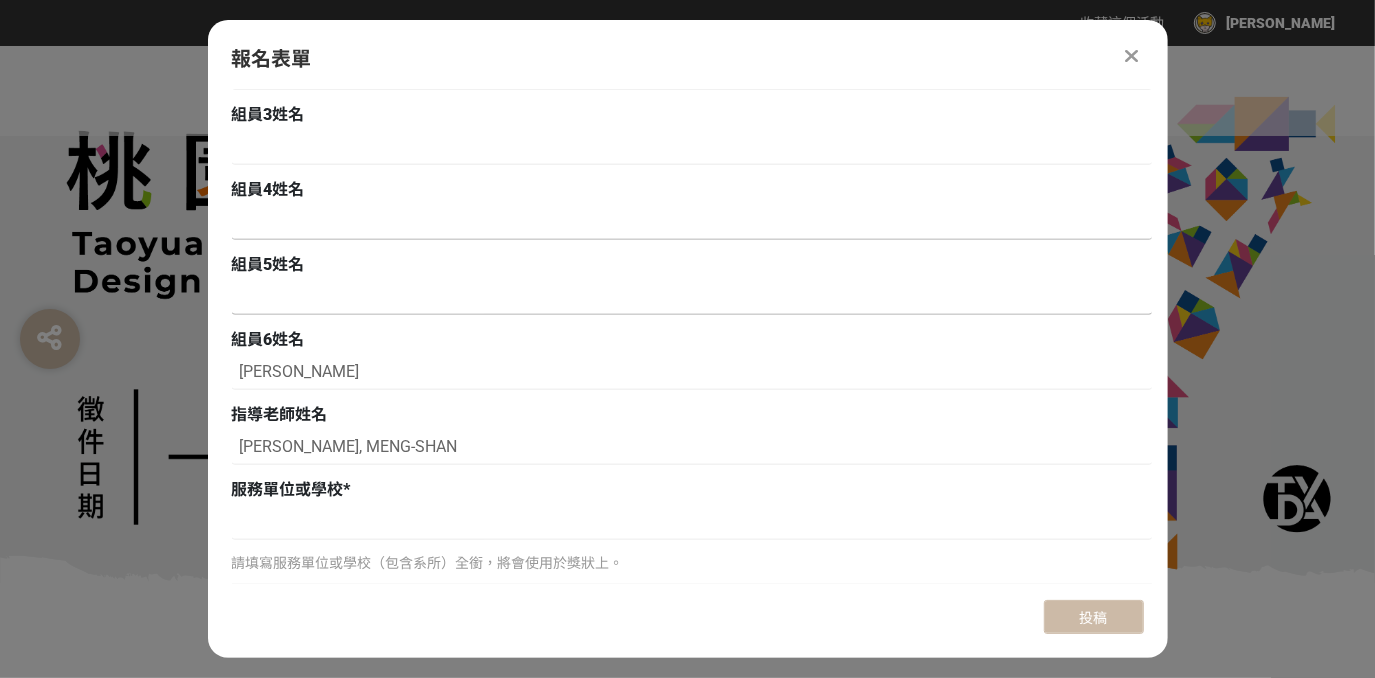 scroll, scrollTop: 933, scrollLeft: 0, axis: vertical 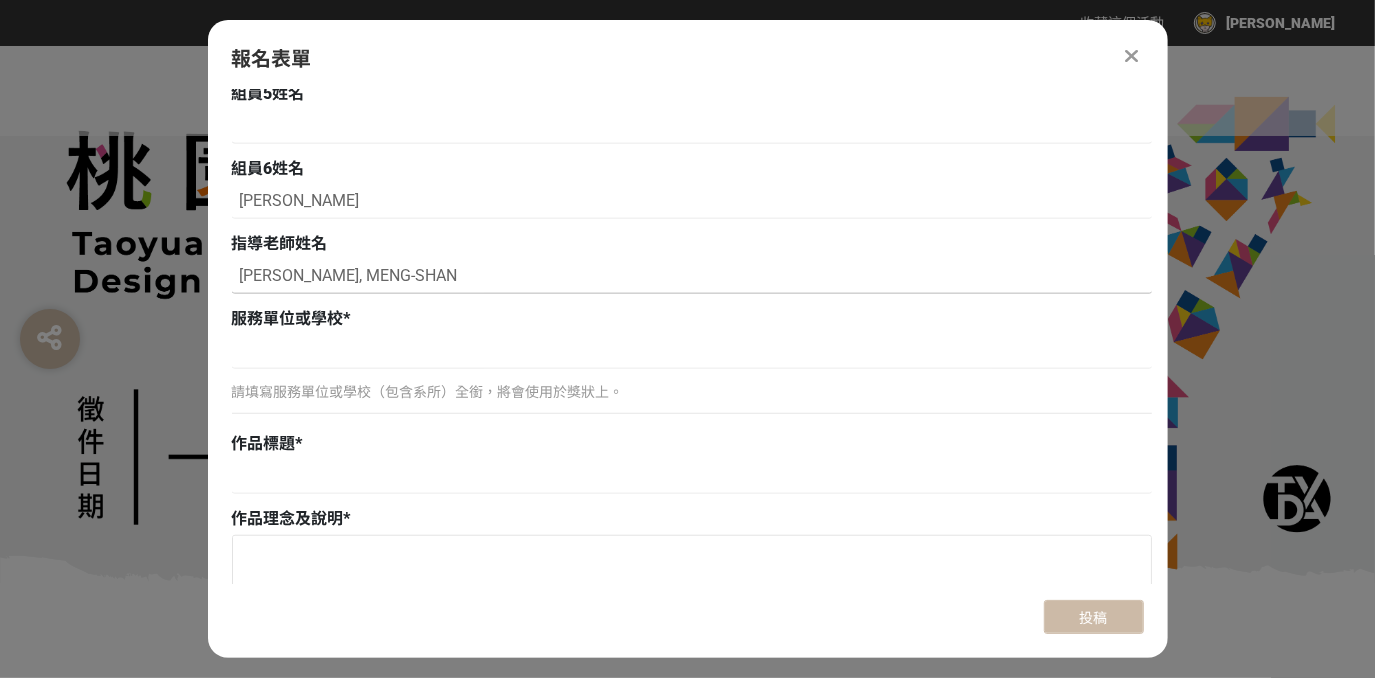 type 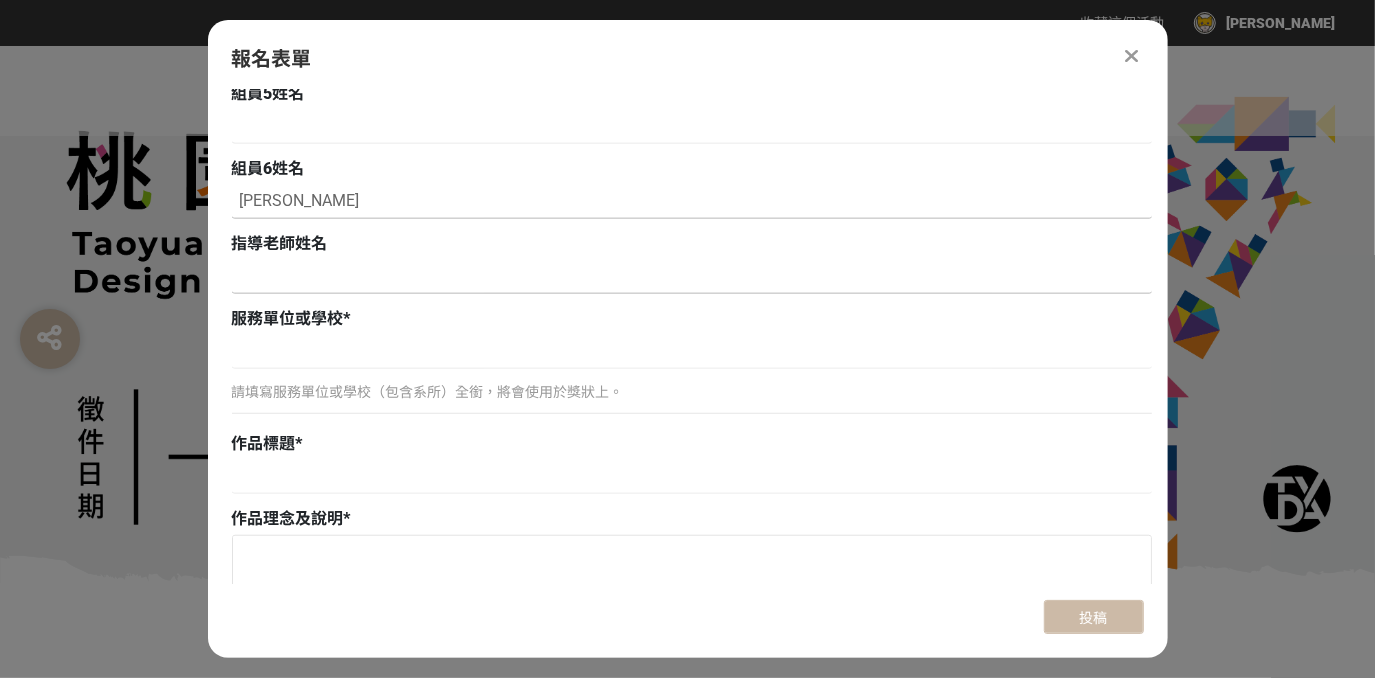 type 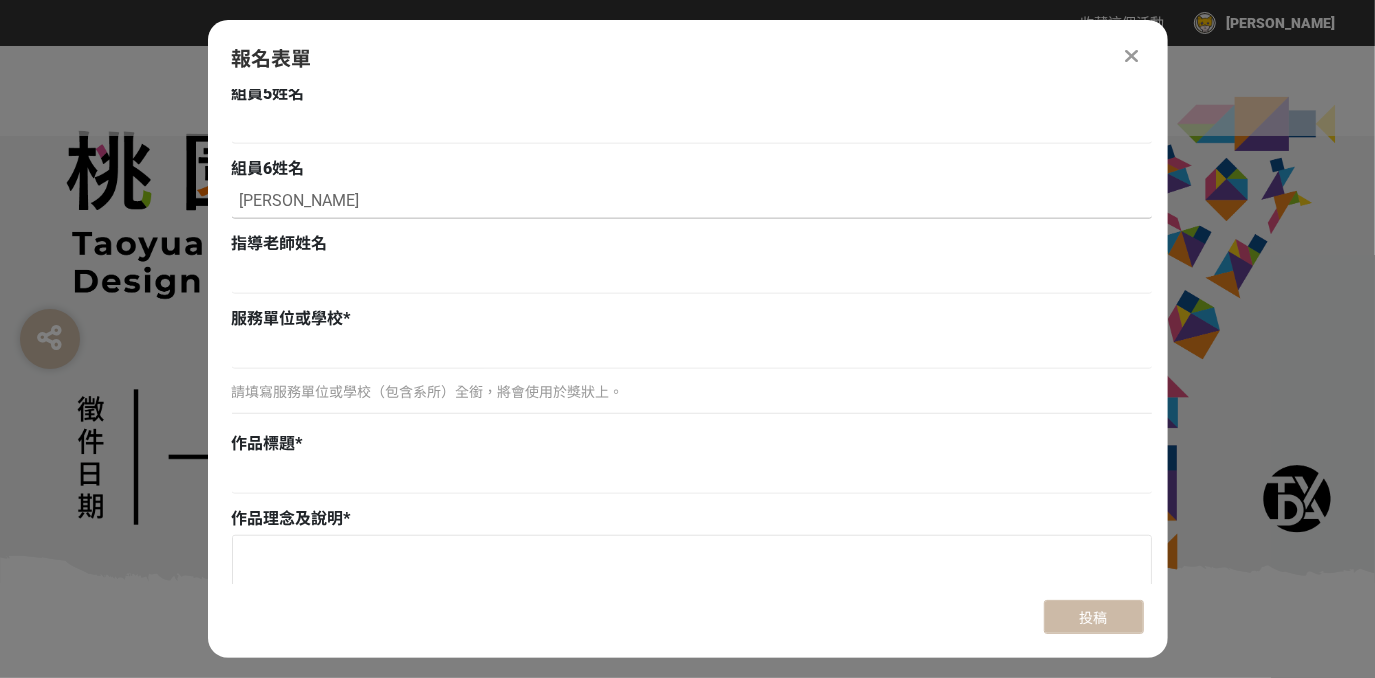 drag, startPoint x: 325, startPoint y: 191, endPoint x: 224, endPoint y: 203, distance: 101.71037 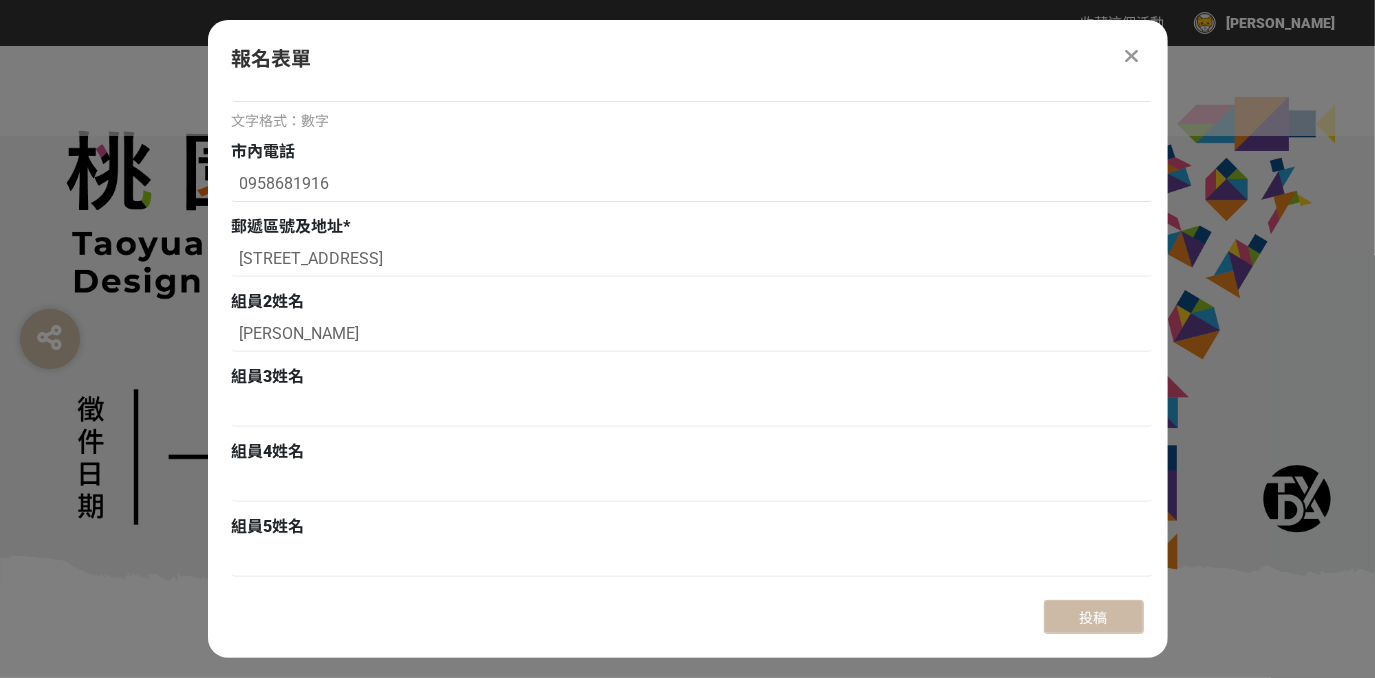scroll, scrollTop: 478, scrollLeft: 0, axis: vertical 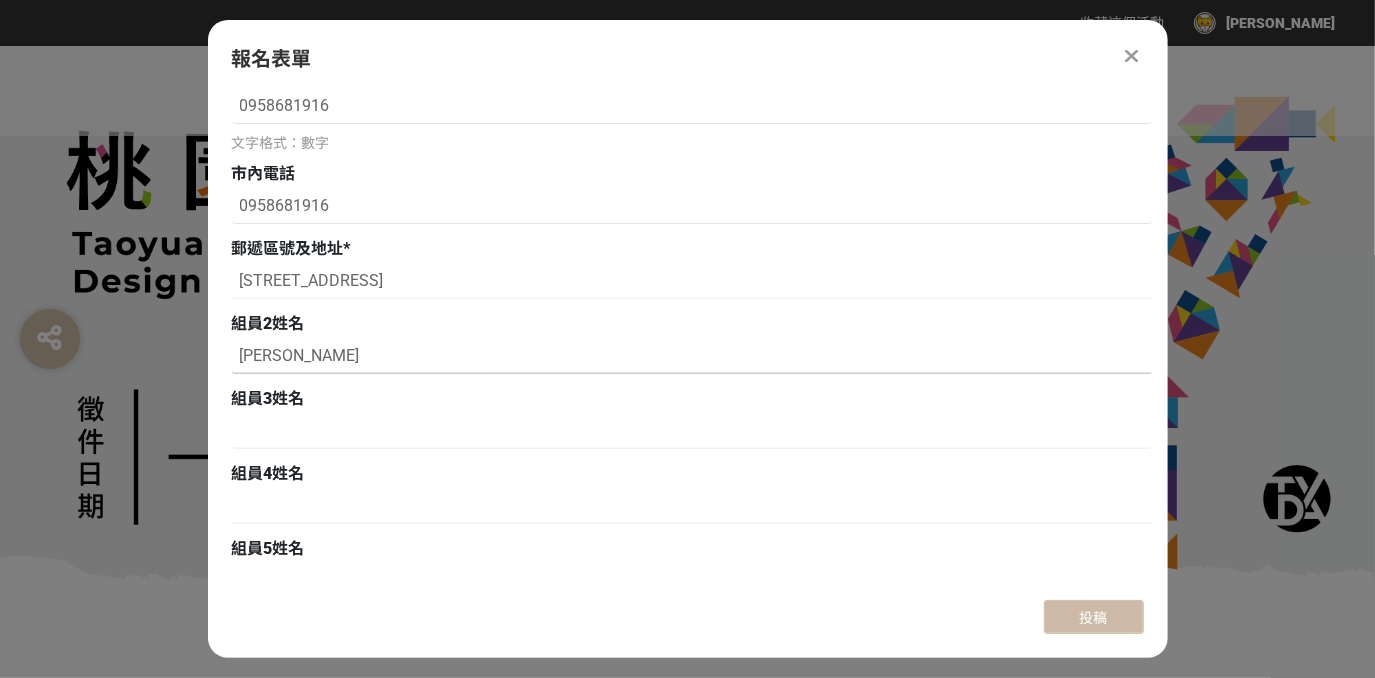 type 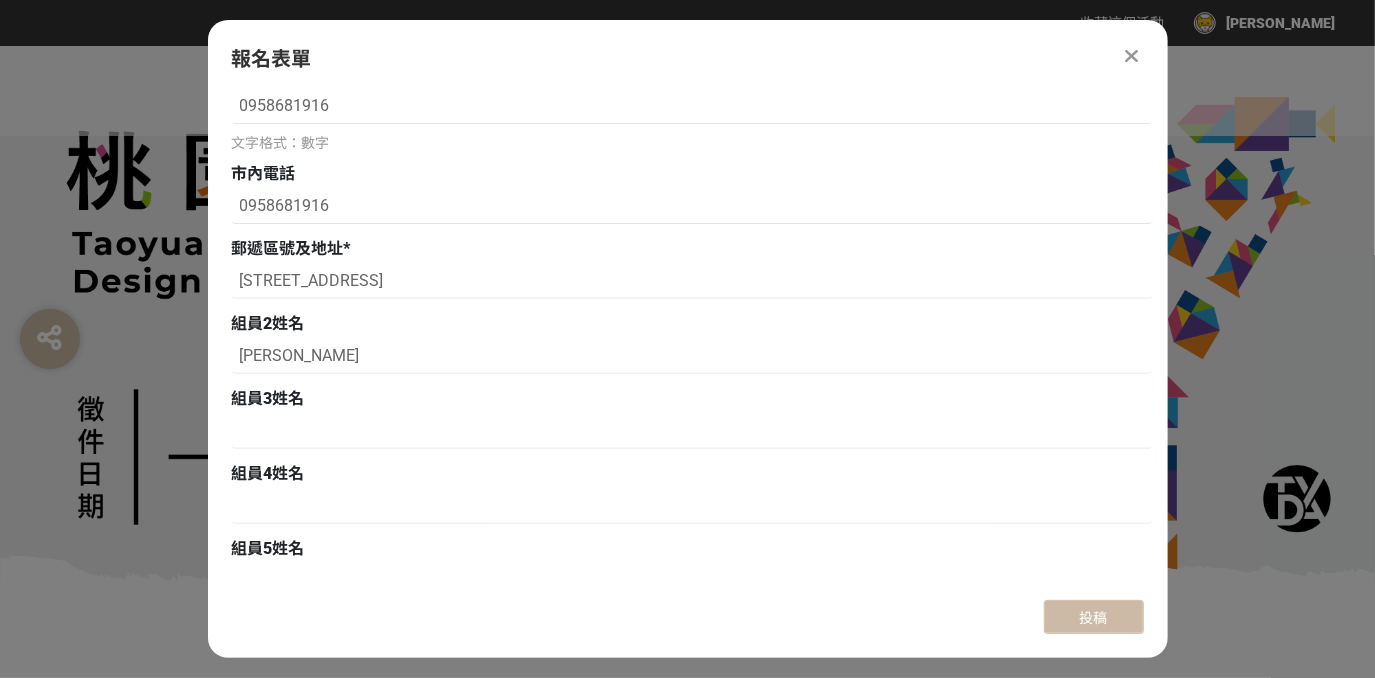 click on "組員3姓名" at bounding box center (692, 399) 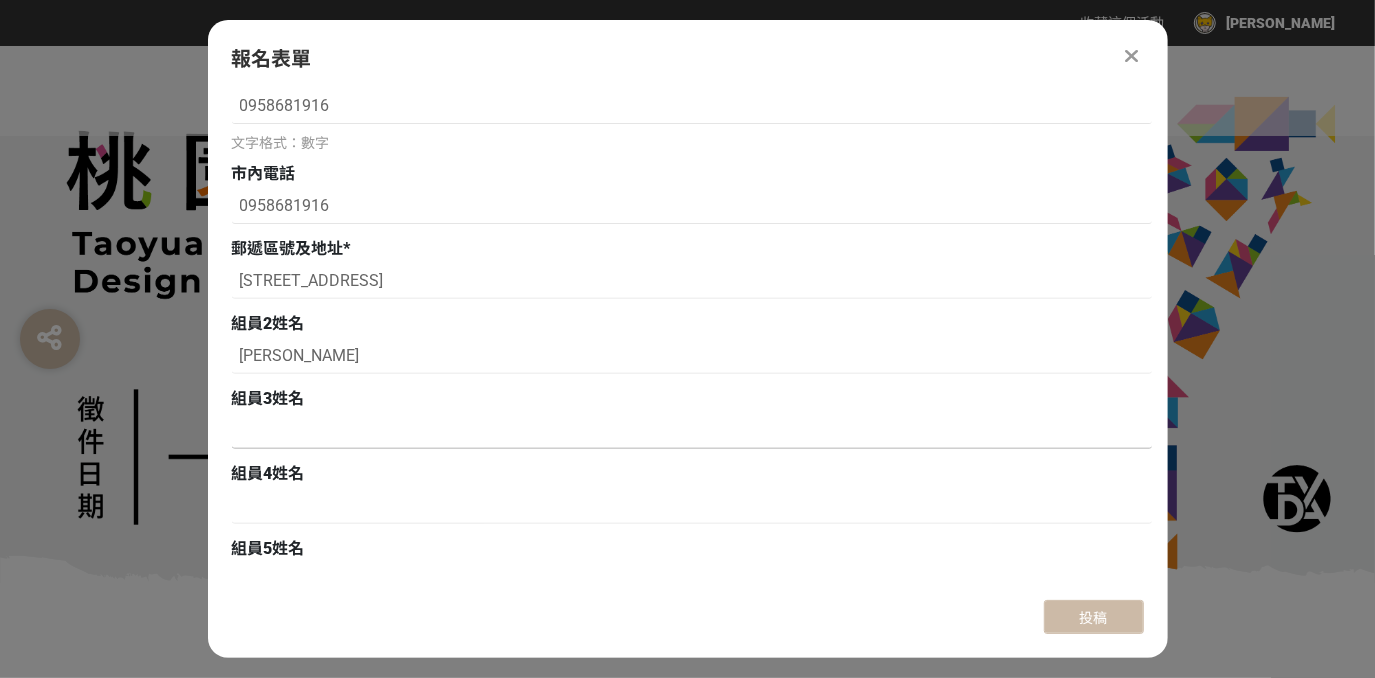 click at bounding box center [692, 432] 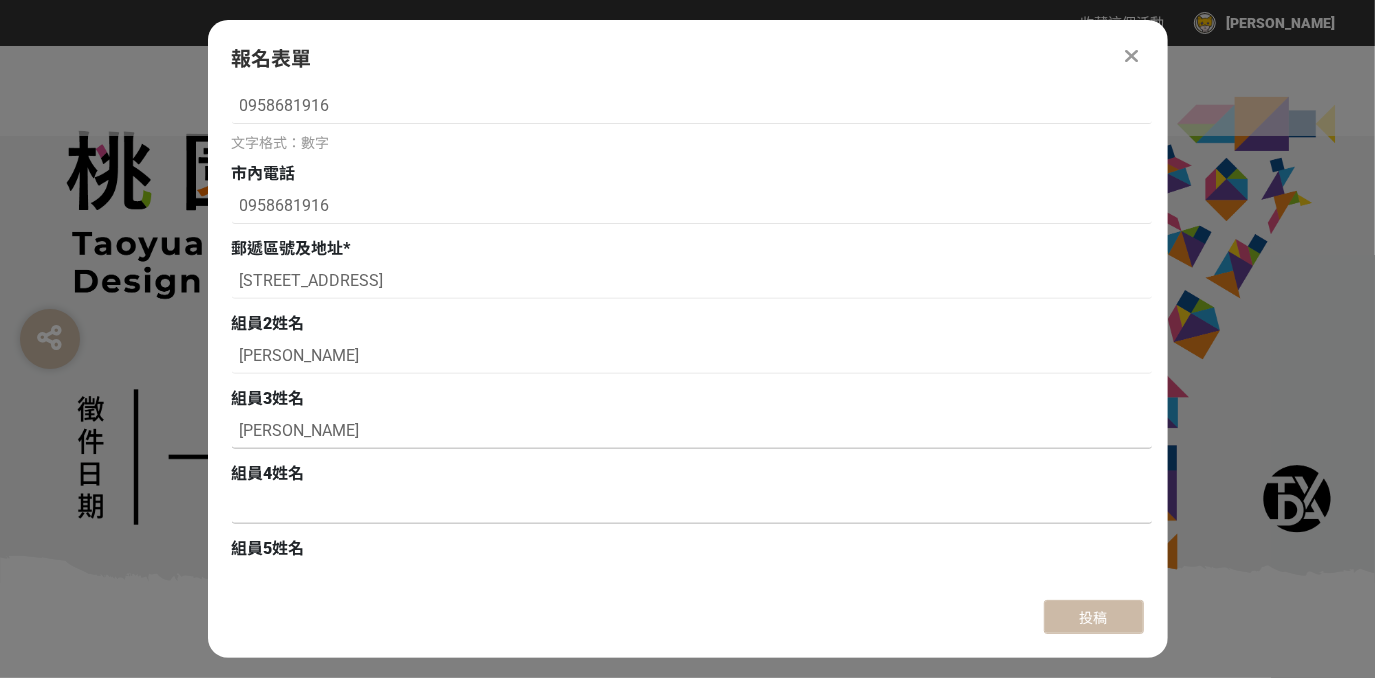 type on "[PERSON_NAME]" 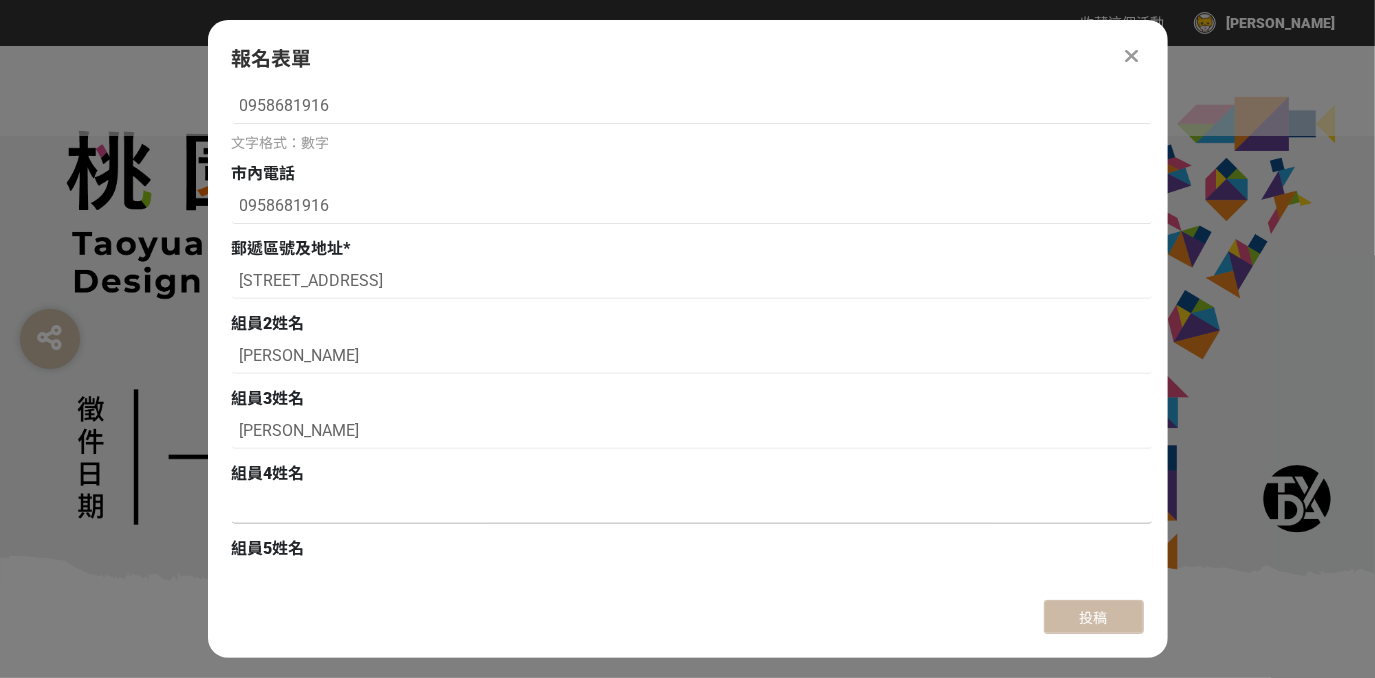 click at bounding box center (692, 507) 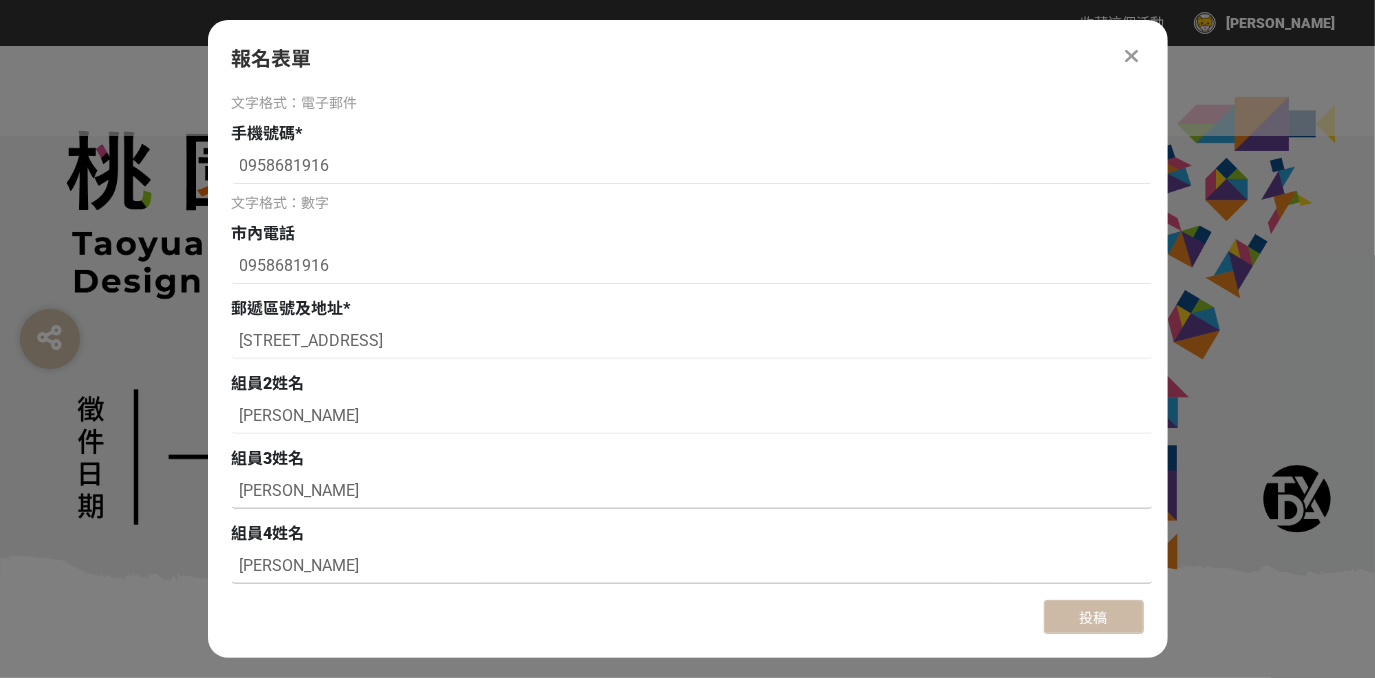 scroll, scrollTop: 387, scrollLeft: 0, axis: vertical 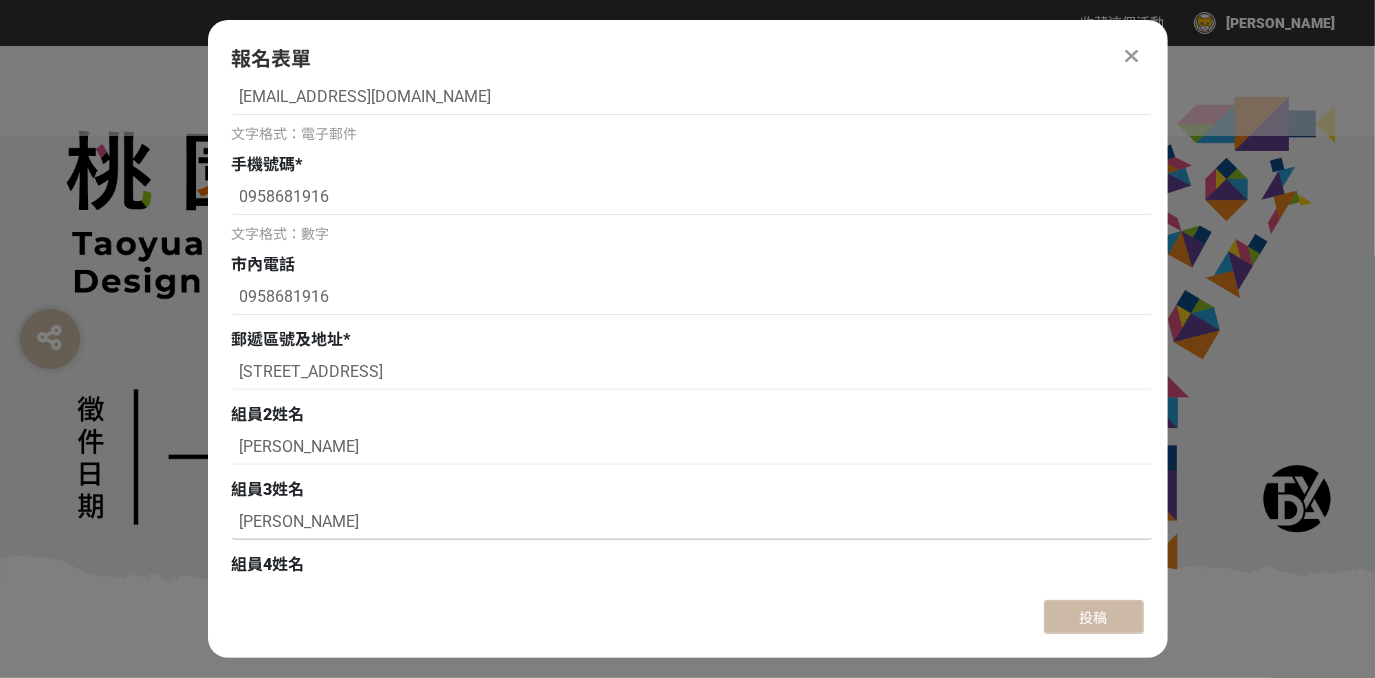type on "[PERSON_NAME]" 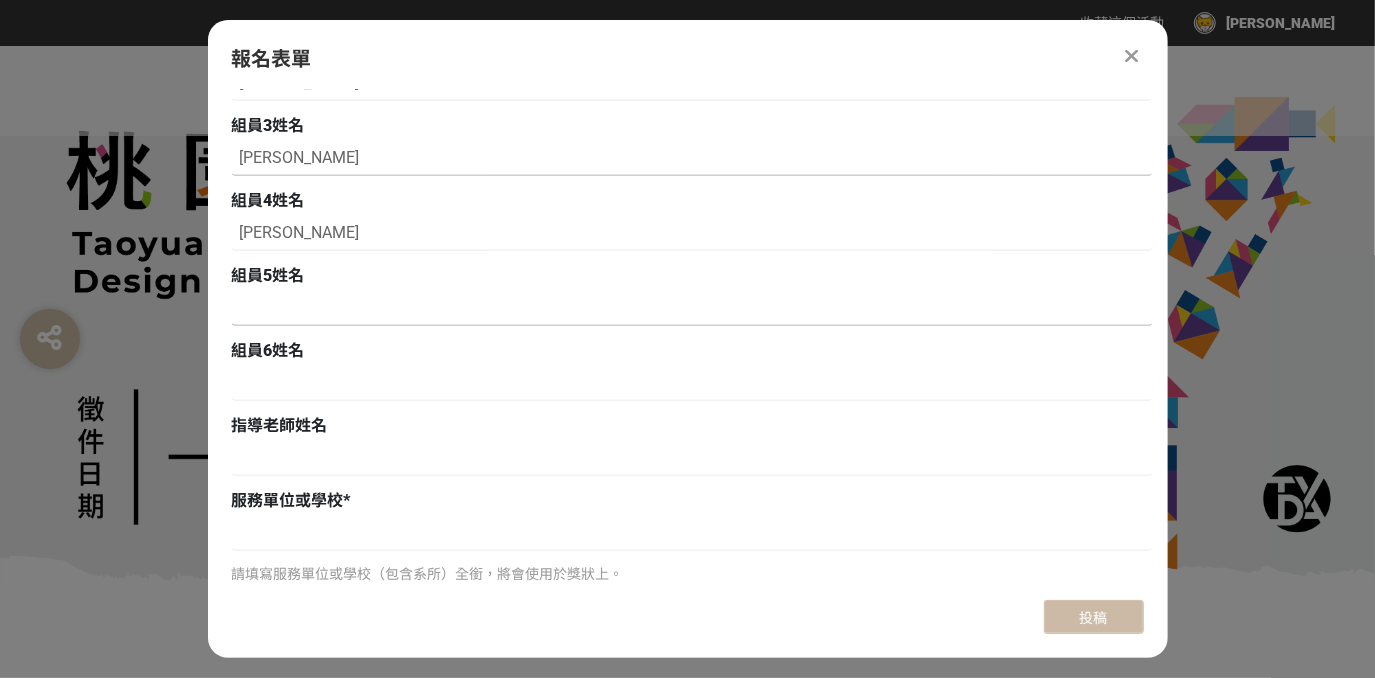 scroll, scrollTop: 842, scrollLeft: 0, axis: vertical 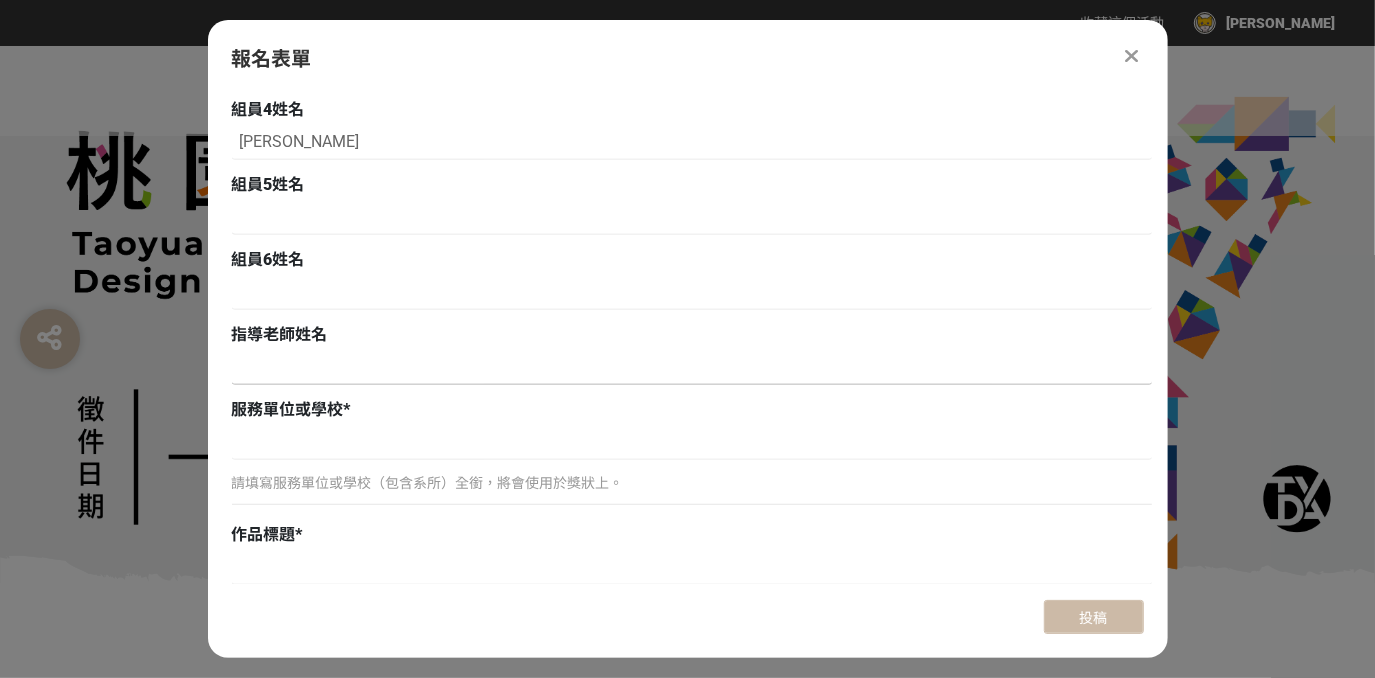 click at bounding box center (692, 368) 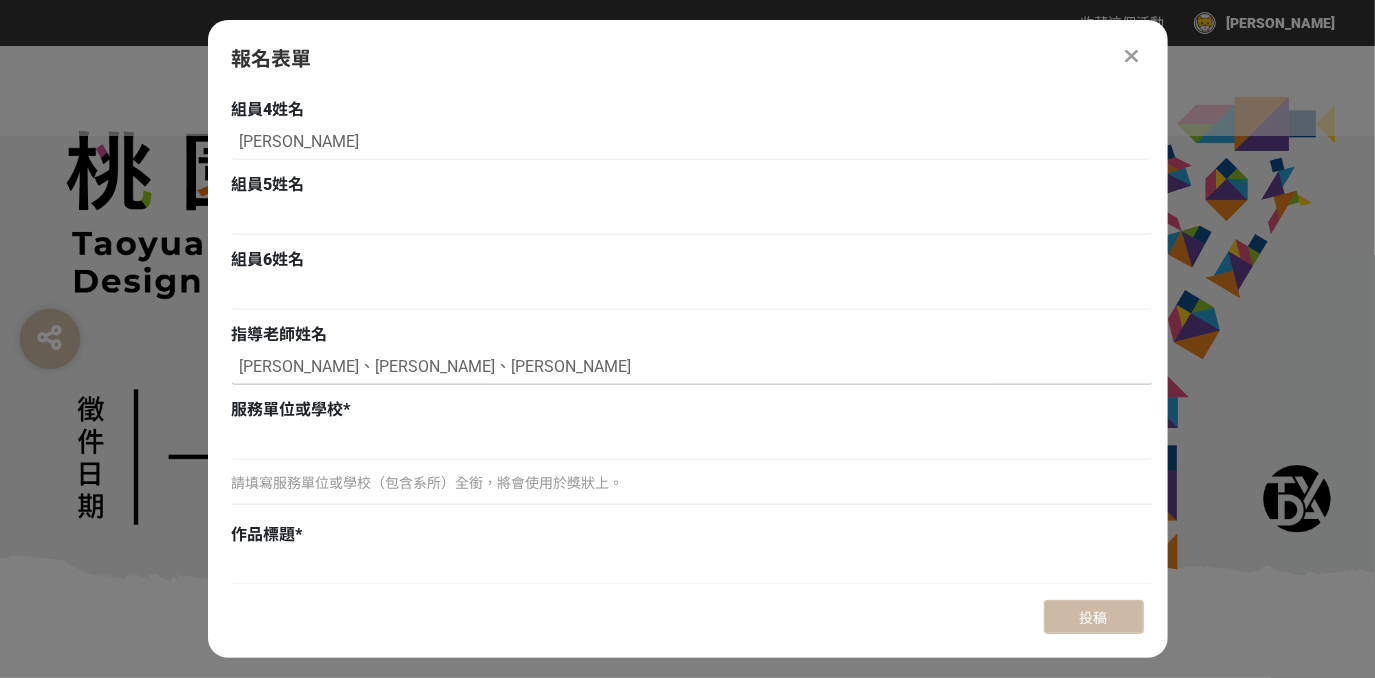 type on "[PERSON_NAME]、[PERSON_NAME]、[PERSON_NAME]" 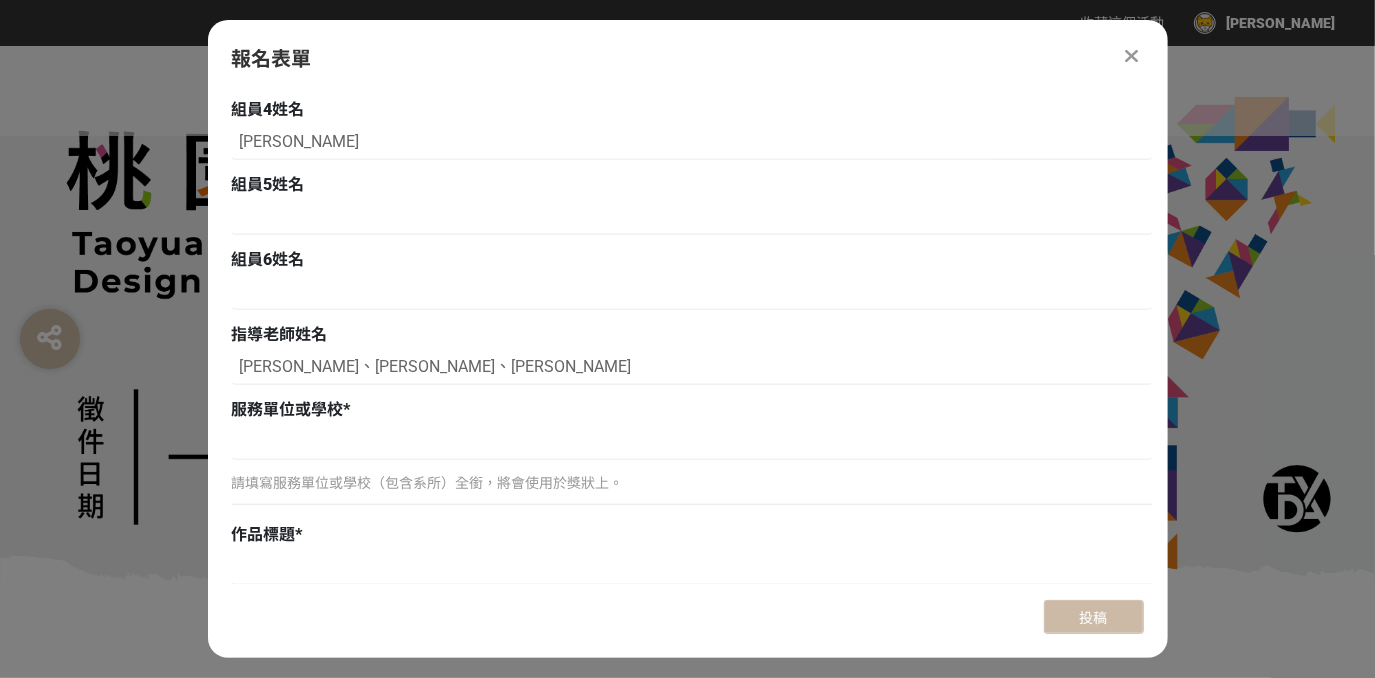 click on "服務單位或學校 *" at bounding box center (692, 410) 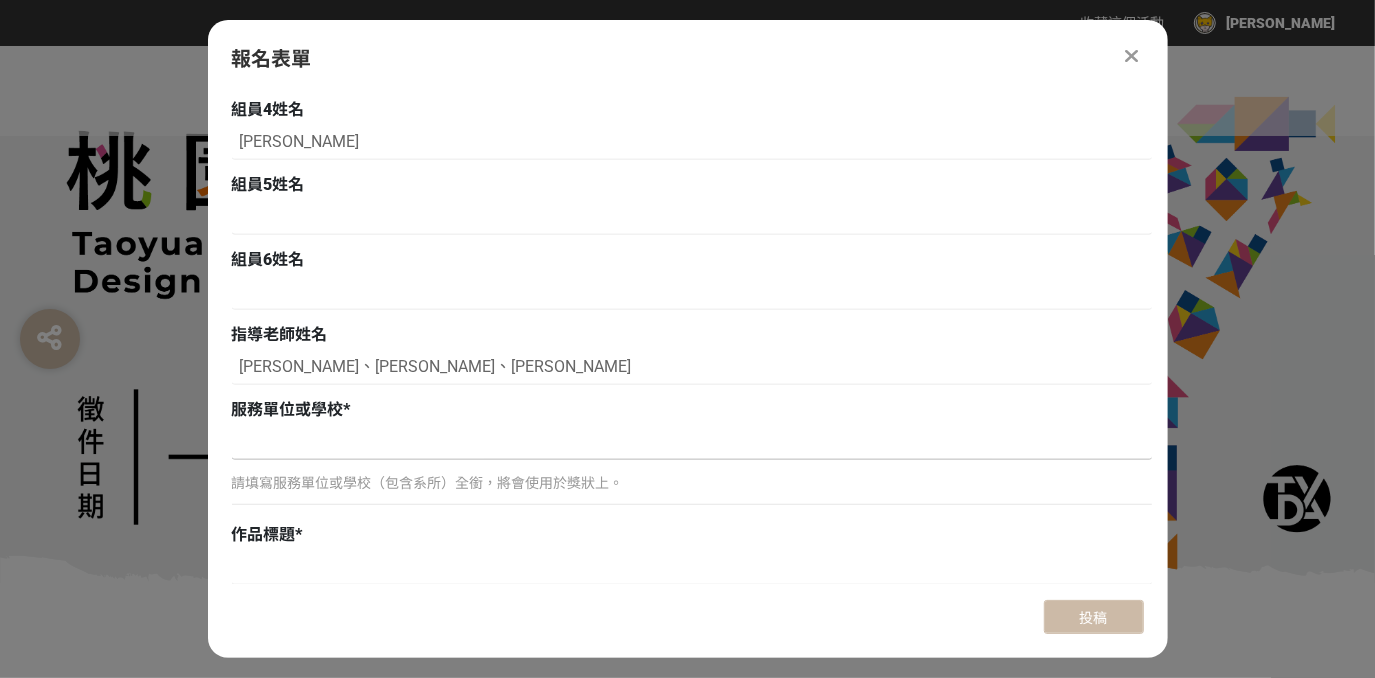 click at bounding box center [692, 443] 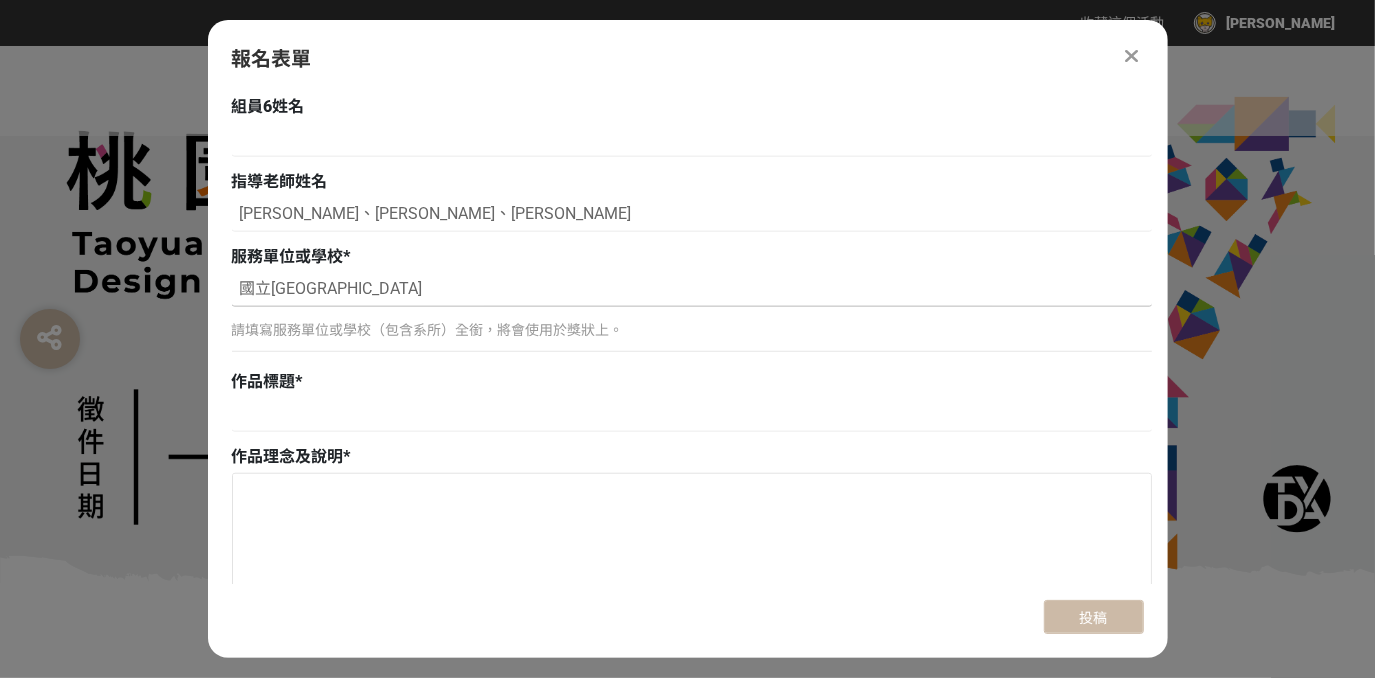 scroll, scrollTop: 1000, scrollLeft: 0, axis: vertical 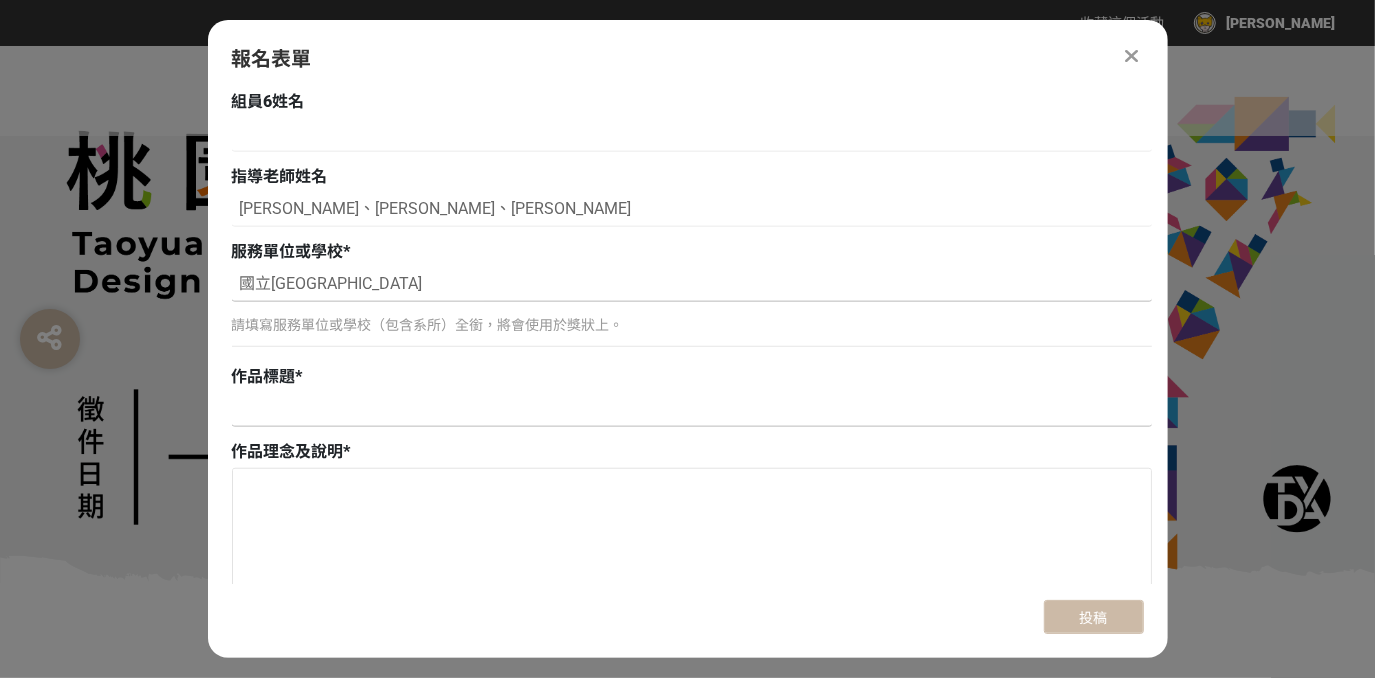 type on "國立[GEOGRAPHIC_DATA]" 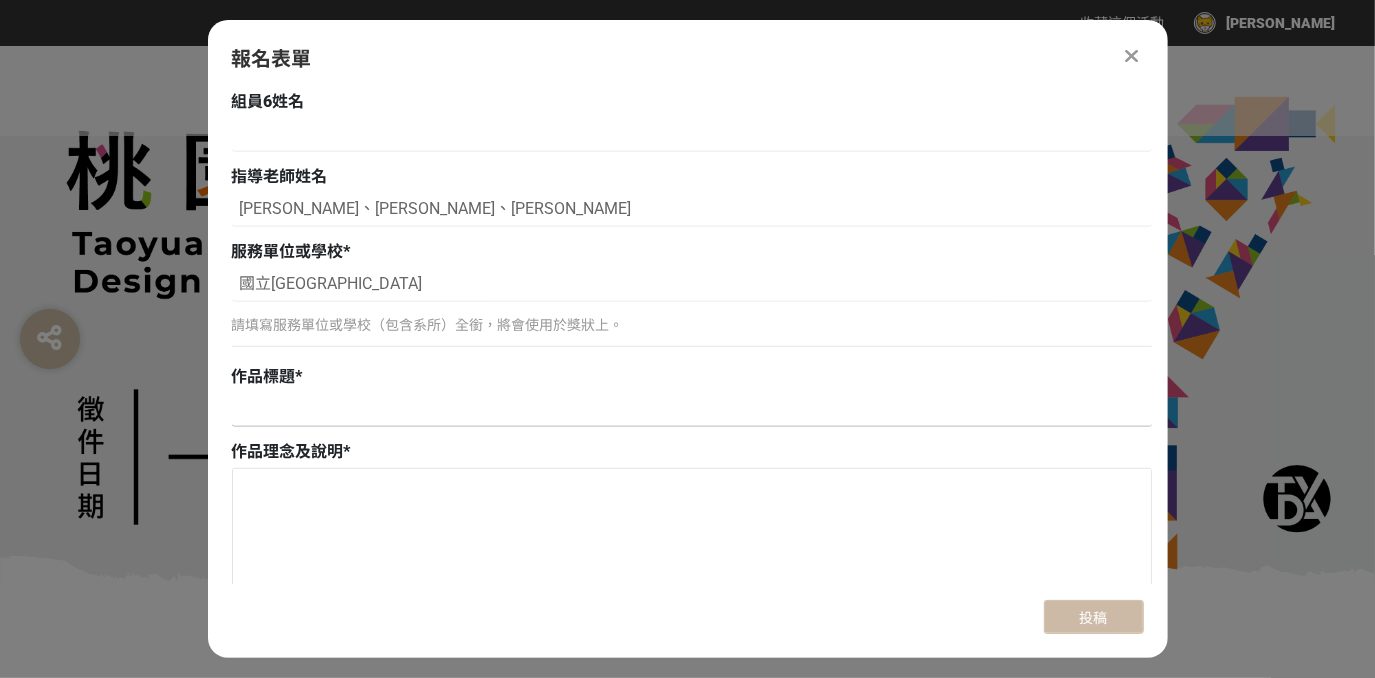 click at bounding box center (692, 410) 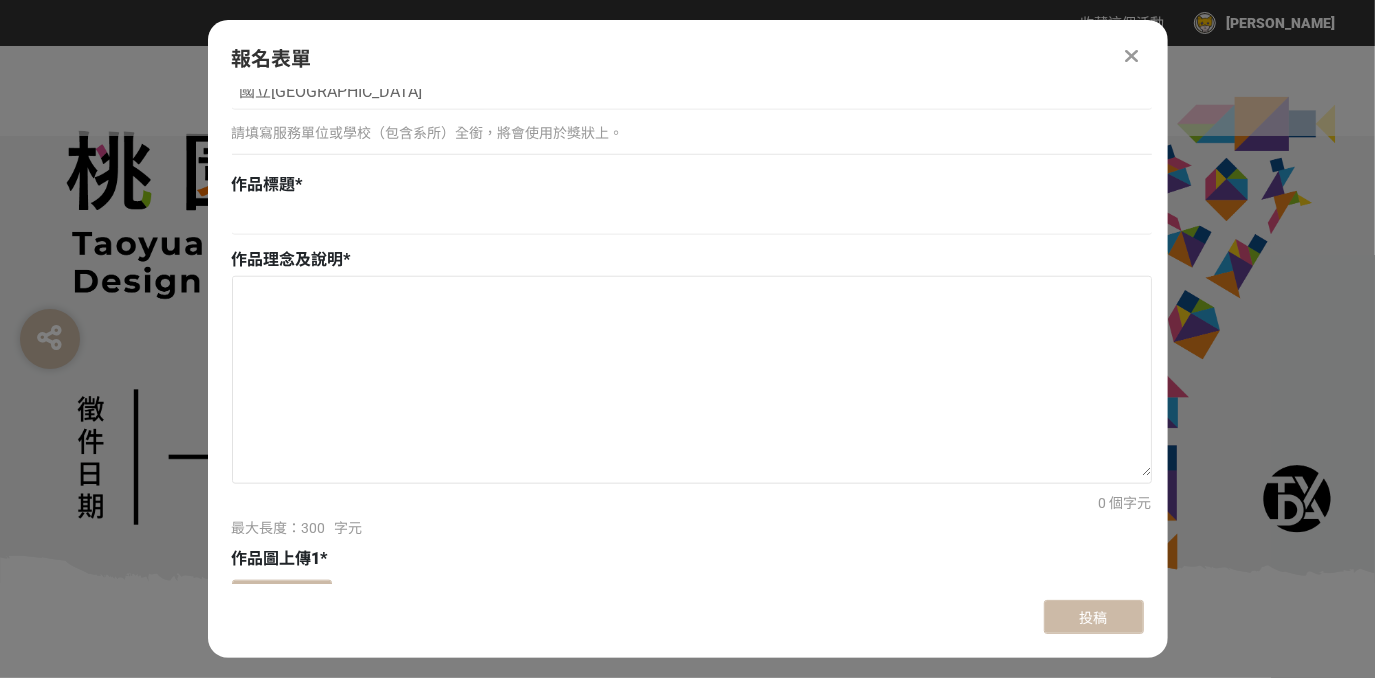 scroll, scrollTop: 1181, scrollLeft: 0, axis: vertical 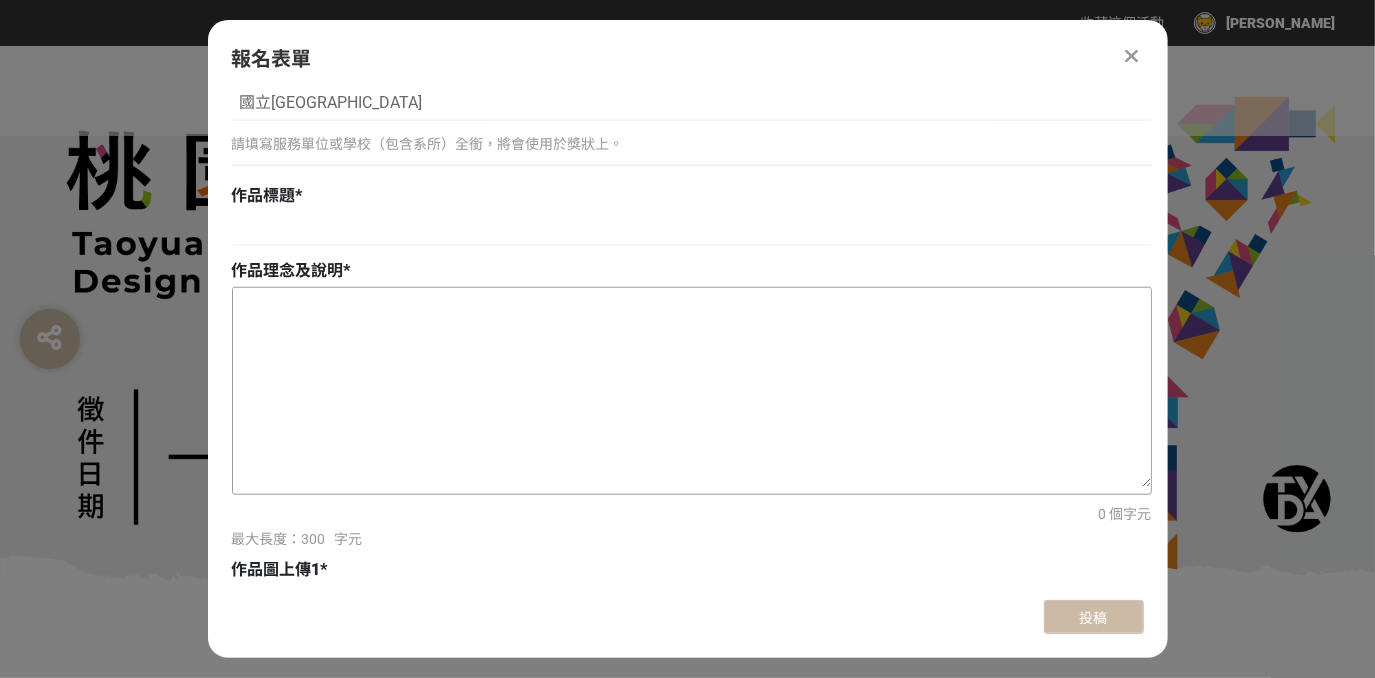 click at bounding box center [692, 388] 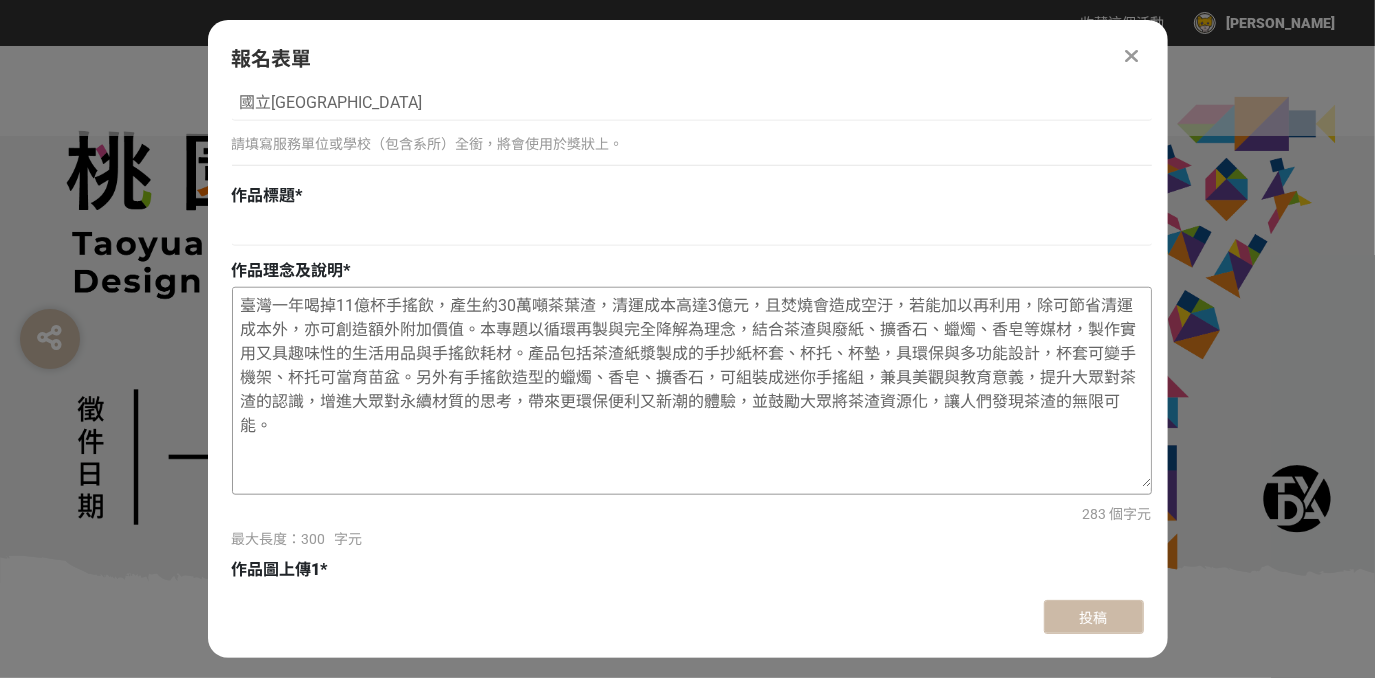 click on "臺灣一年喝掉11億杯手搖飲，產生約30萬噸茶葉渣，清運成本高達3億元，且焚燒會造成空汙，若能加以再利用，除可節省清運成本外，亦可創造額外附加價值。本專題以循環再製與完全降解為理念，結合茶渣與廢紙、擴香石、蠟燭、香皂等媒材，製作實用又具趣味性的生活用品與手搖飲耗材。產品包括茶渣紙漿製成的手抄紙杯套、杯托、杯墊，具環保與多功能設計，杯套可變手機架、杯托可當育苗盆。另外有手搖飲造型的蠟燭、香皂、擴香石，可組裝成迷你手搖組，兼具美觀與教育意義，提升大眾對茶渣的認識，增進大眾對永續材質的思考，帶來更環保便利又新潮的體驗，並鼓勵大眾將茶渣資源化，讓人們發現茶渣的無限可能。" at bounding box center [692, 388] 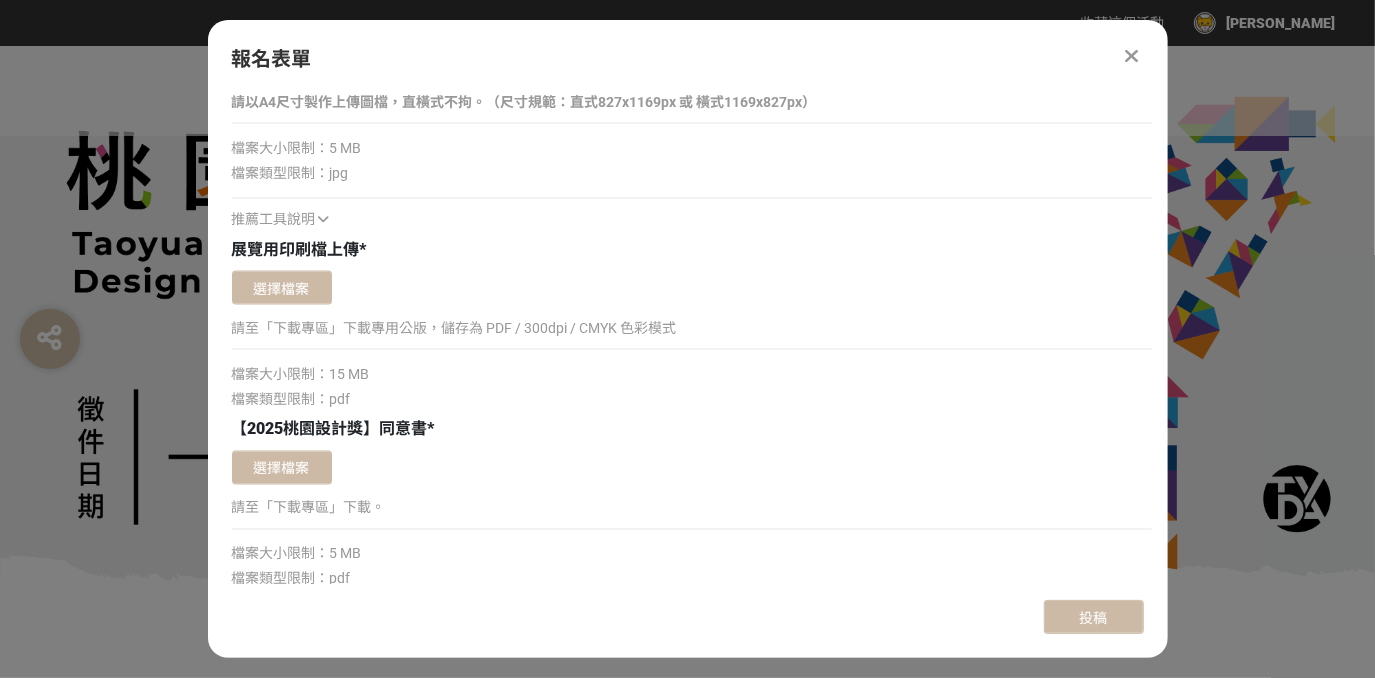 scroll, scrollTop: 2181, scrollLeft: 0, axis: vertical 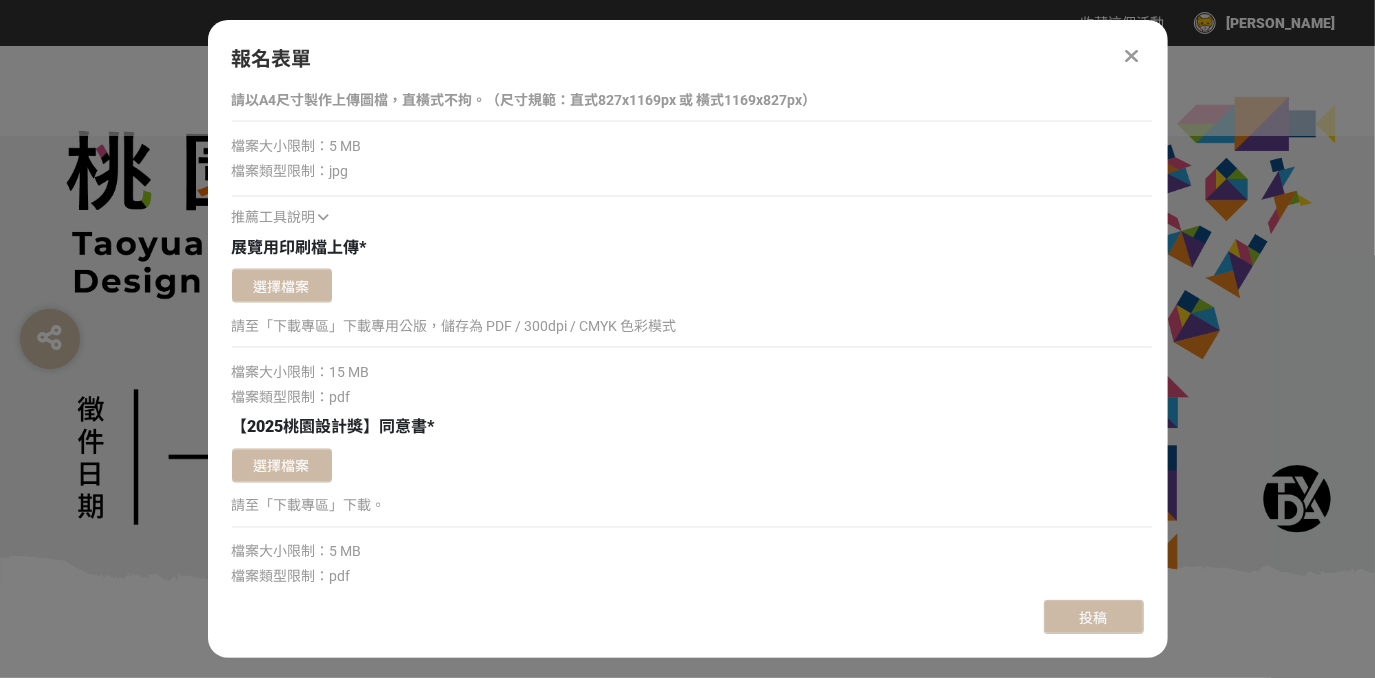 type on "臺灣一年喝掉11億杯手搖飲，產生約30萬噸茶葉渣，清運成本高達3億元，且焚燒會造成空汙，若能加以再利用，除可節省清運成本外，亦可創造額外附加價值。我們以循環再製與完全降解為理念，結合茶渣與廢紙、擴香石、蠟燭、香皂等媒材，製作實用又具趣味性的生活用品與手搖飲耗材。產品包括茶渣紙漿製成的手抄紙杯套、杯托、杯墊，具環保與多功能設計，杯套可變手機架、杯托可當育苗盆。另外有手搖飲造型的蠟燭、香皂、擴香石，可組裝成迷你手搖組，兼具美觀與教育意義，提升大眾對茶渣的認識，增進大眾對永續材質的思考，帶來更環保便利又新潮的體驗，並鼓勵大眾將茶渣資源化，讓人們發現茶渣的無限可能。" 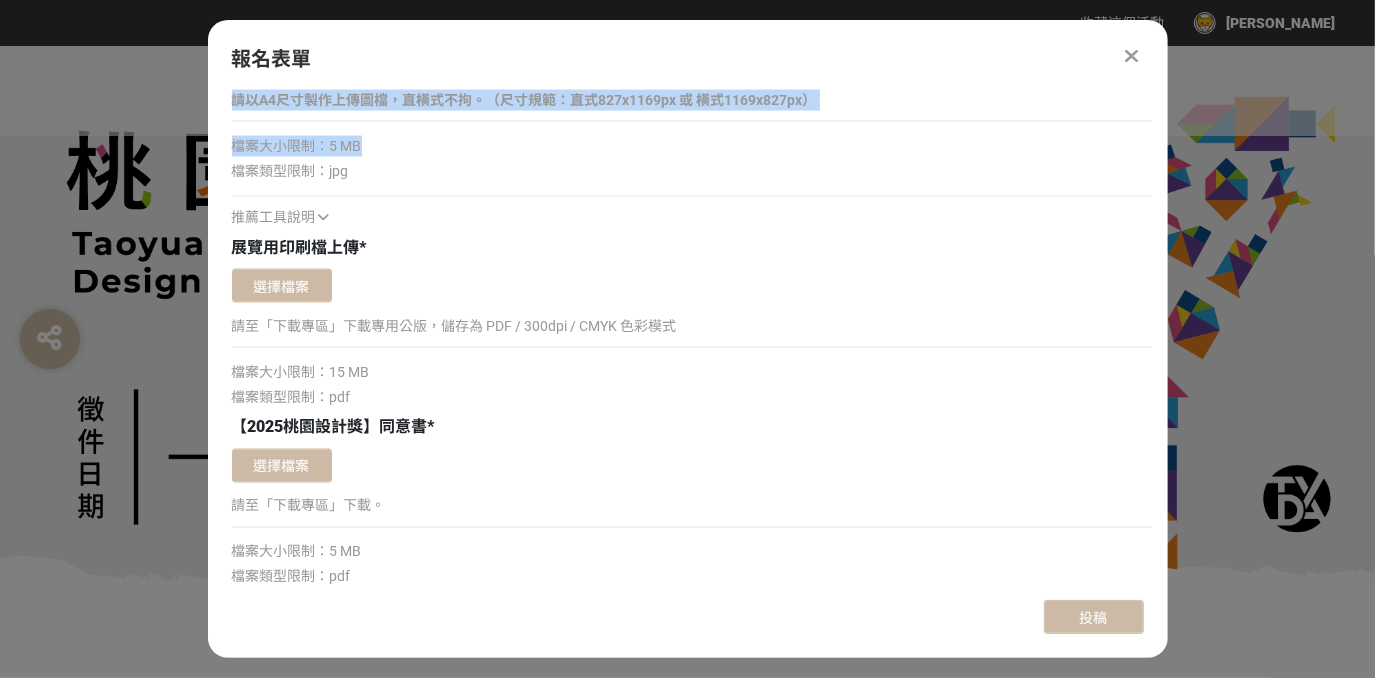 drag, startPoint x: 896, startPoint y: 58, endPoint x: 972, endPoint y: 132, distance: 106.07545 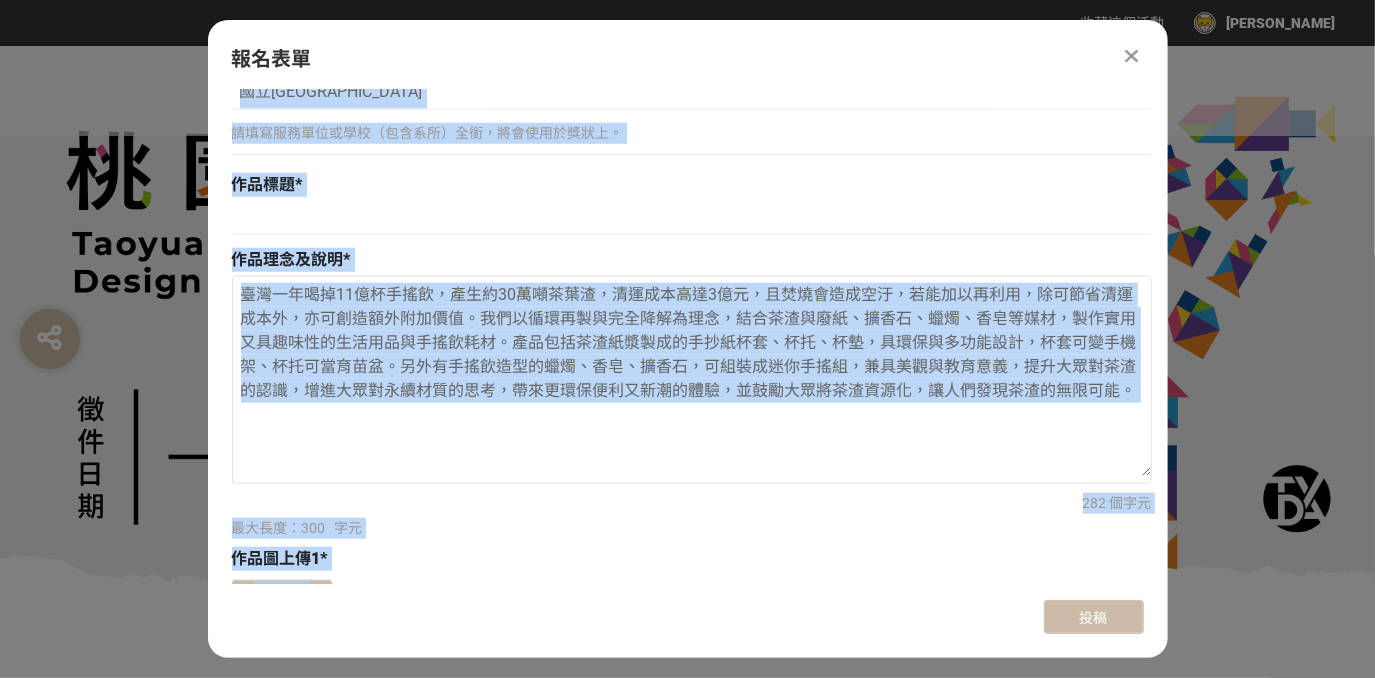 scroll, scrollTop: 1181, scrollLeft: 0, axis: vertical 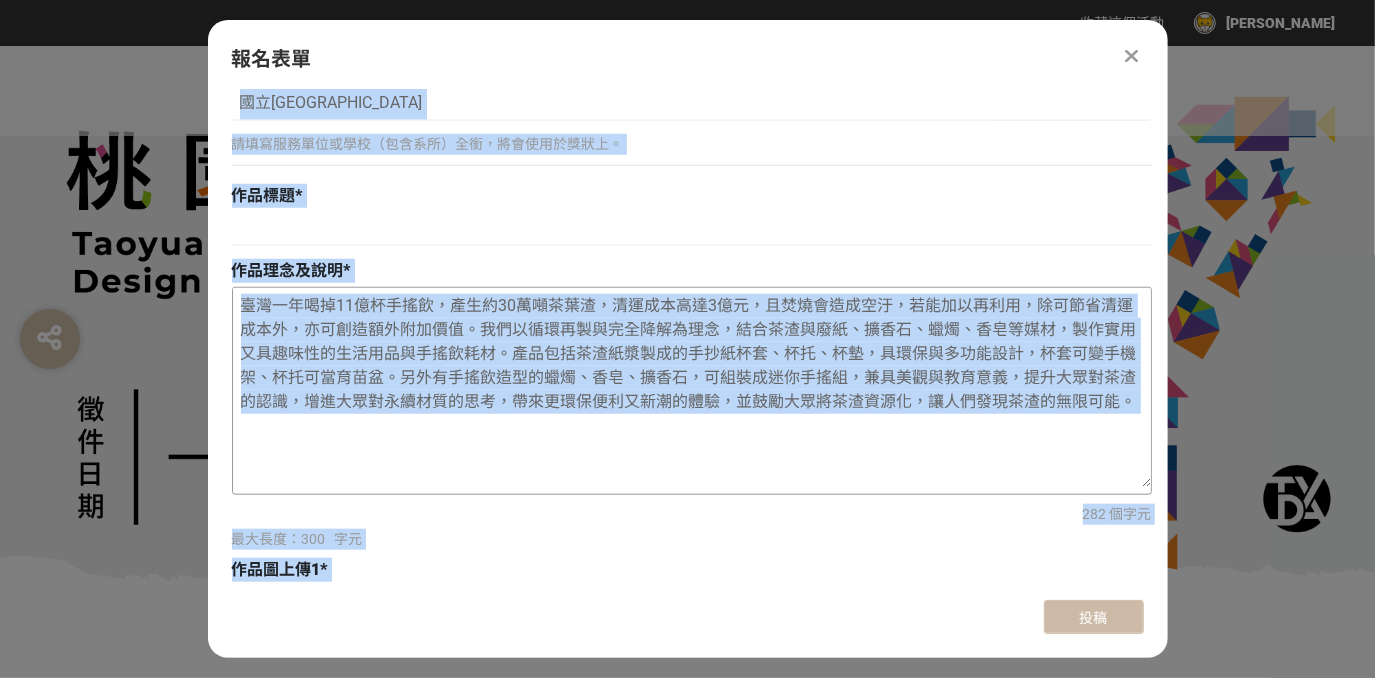 click on "臺灣一年喝掉11億杯手搖飲，產生約30萬噸茶葉渣，清運成本高達3億元，且焚燒會造成空汙，若能加以再利用，除可節省清運成本外，亦可創造額外附加價值。我們以循環再製與完全降解為理念，結合茶渣與廢紙、擴香石、蠟燭、香皂等媒材，製作實用又具趣味性的生活用品與手搖飲耗材。產品包括茶渣紙漿製成的手抄紙杯套、杯托、杯墊，具環保與多功能設計，杯套可變手機架、杯托可當育苗盆。另外有手搖飲造型的蠟燭、香皂、擴香石，可組裝成迷你手搖組，兼具美觀與教育意義，提升大眾對茶渣的認識，增進大眾對永續材質的思考，帶來更環保便利又新潮的體驗，並鼓勵大眾將茶渣資源化，讓人們發現茶渣的無限可能。" at bounding box center [692, 388] 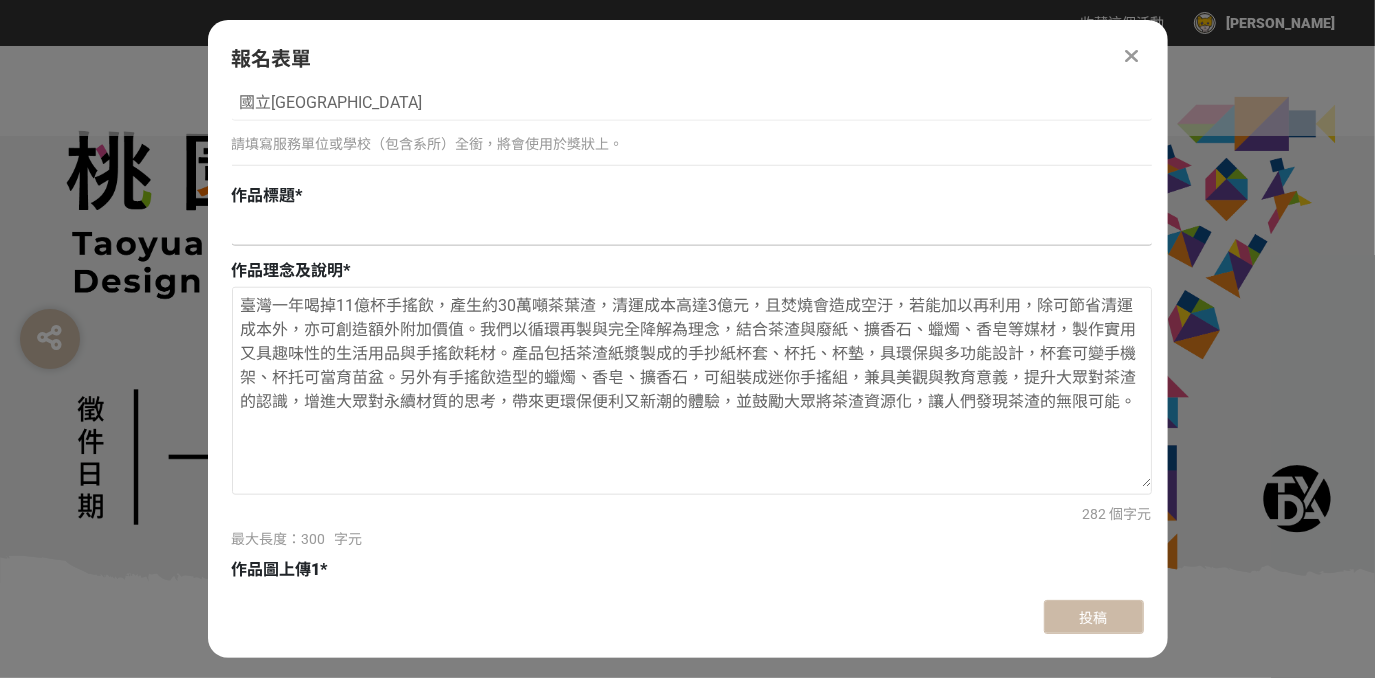 click at bounding box center (692, 229) 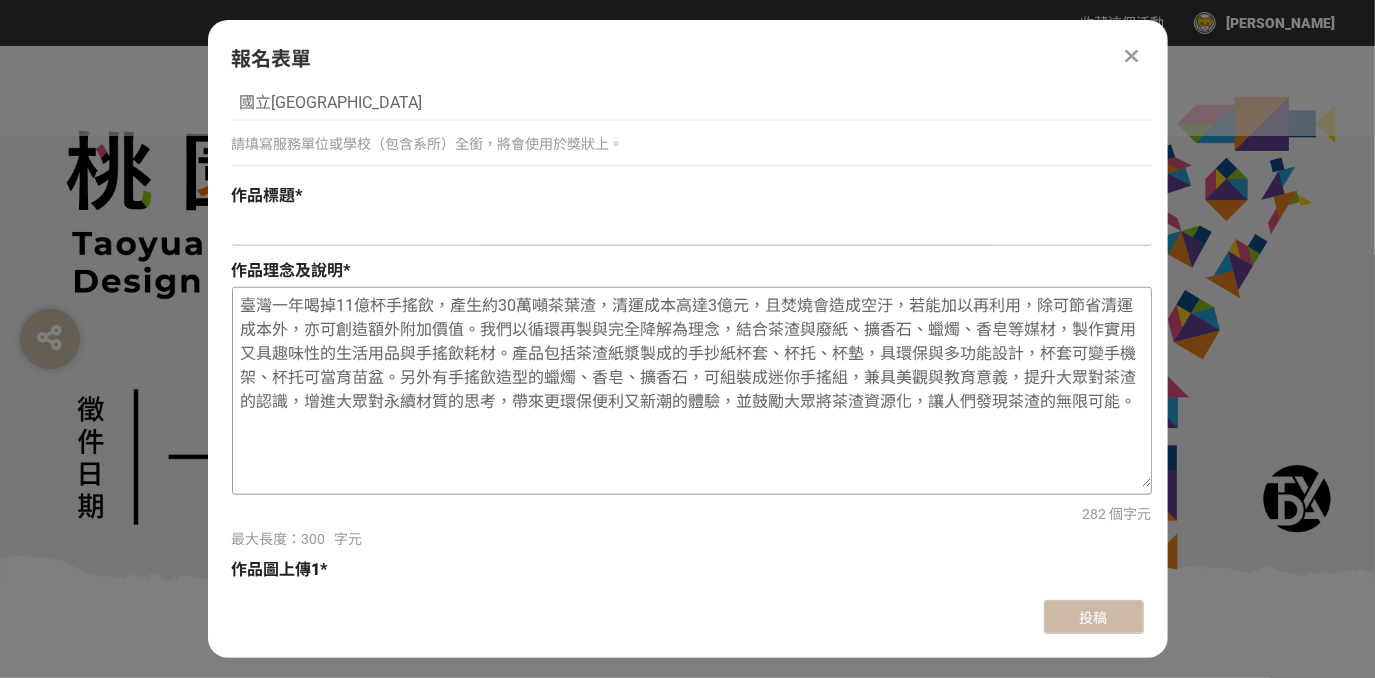 type on "據調查，台灣人一年約喝掉11億杯手搖飲，留下大量的廢棄茶渣 TR8CE—茶渣製品專門所，拾起被廢棄的茶葉渣，將其結合各項媒材再生 以不傷害大自然的方式，創造茶渣的無限可能。  Every year, Taiwan drinks through 1.1 billion cups of hand-shaken tea — and leaves mountains of wasted tea leaves behind. TR8CE rescues these forgotten remnants and transforms them into something new, fusing them with other materials through sustainable methods. We believe in unlocking the infinite potential of tea waste, without harming the earth." 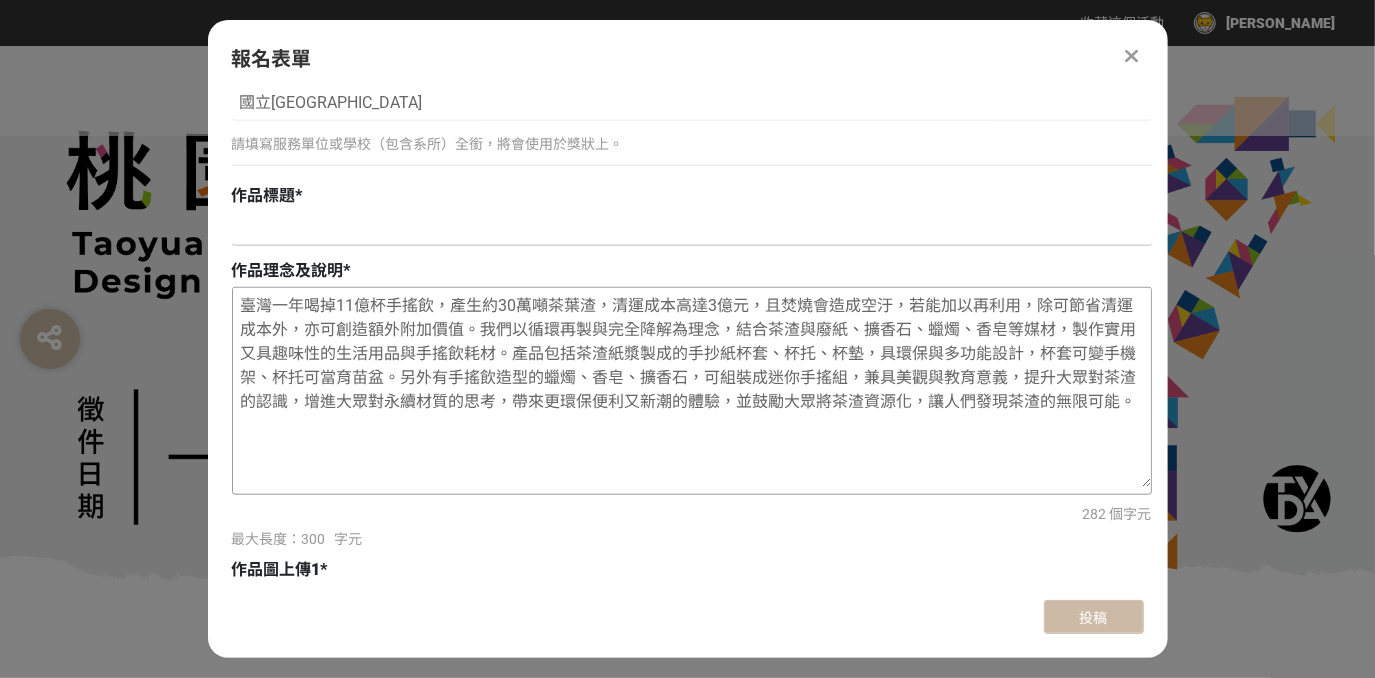 scroll, scrollTop: 0, scrollLeft: 0, axis: both 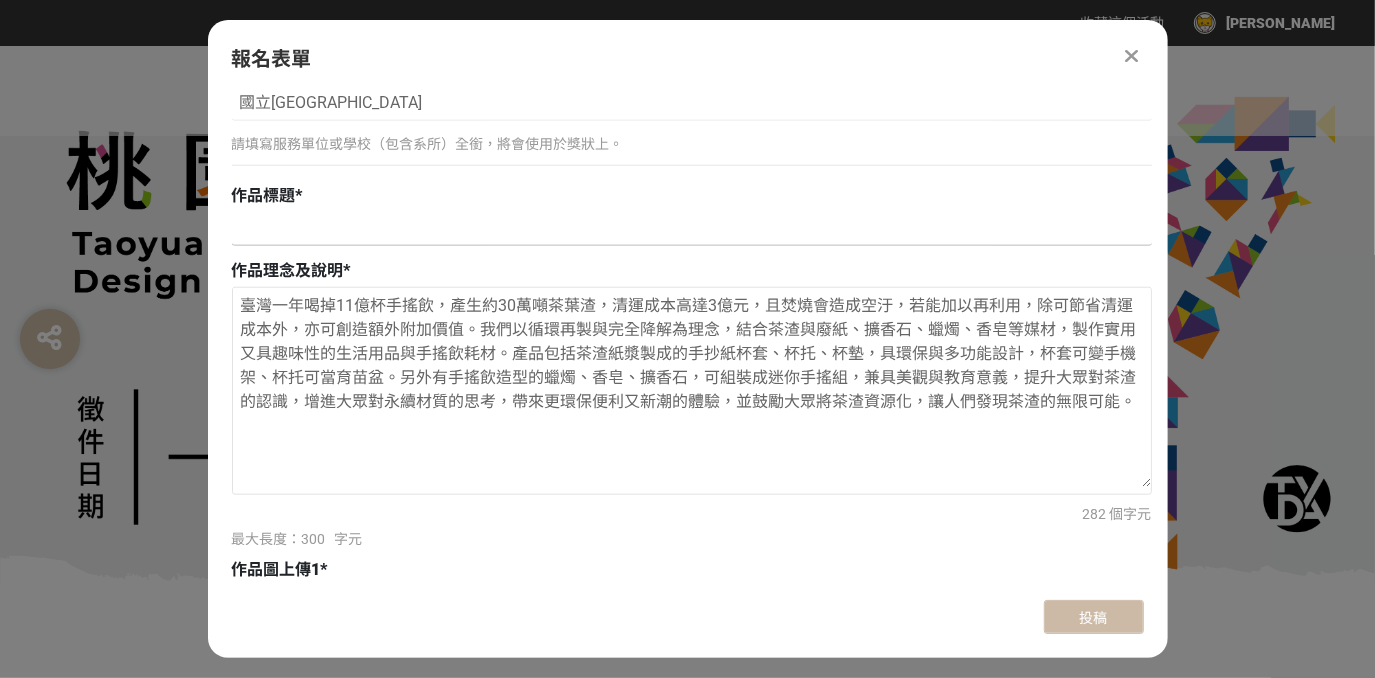 click at bounding box center (692, 229) 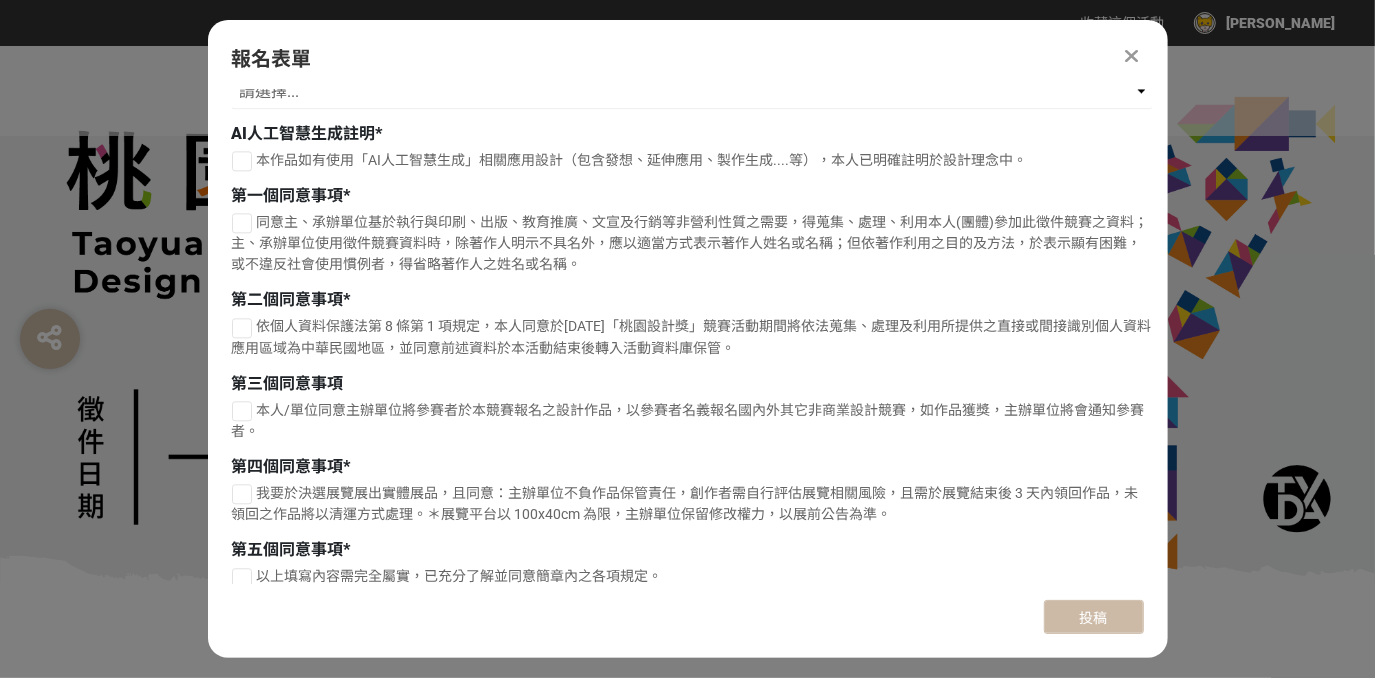 scroll, scrollTop: 3165, scrollLeft: 0, axis: vertical 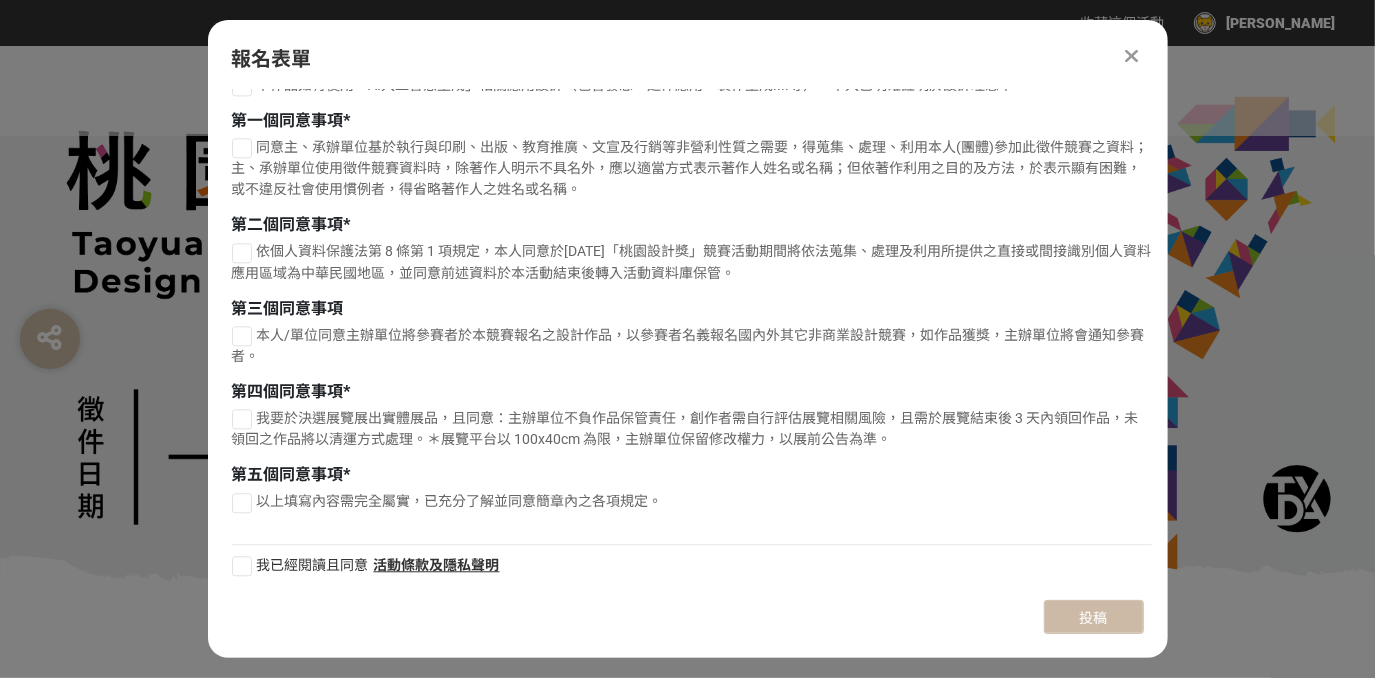 type on "TR8CE—茶渣製品專門所" 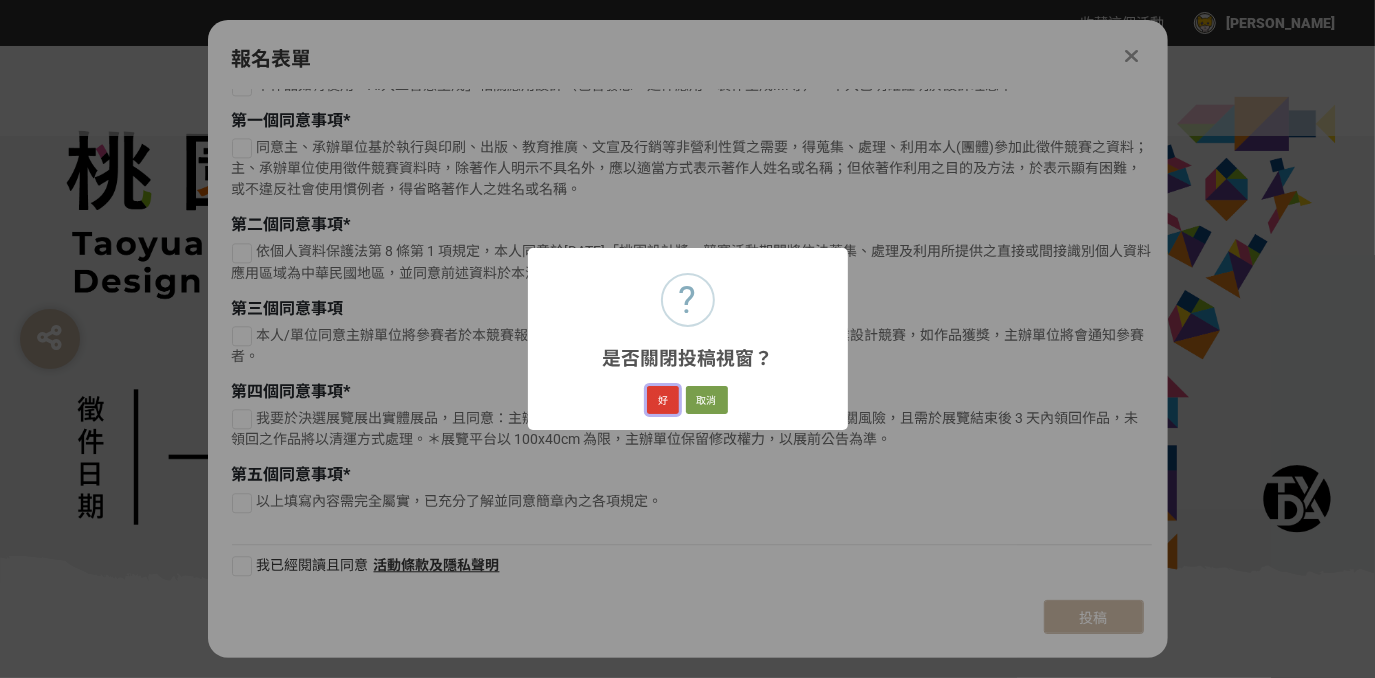 click on "好" at bounding box center [663, 400] 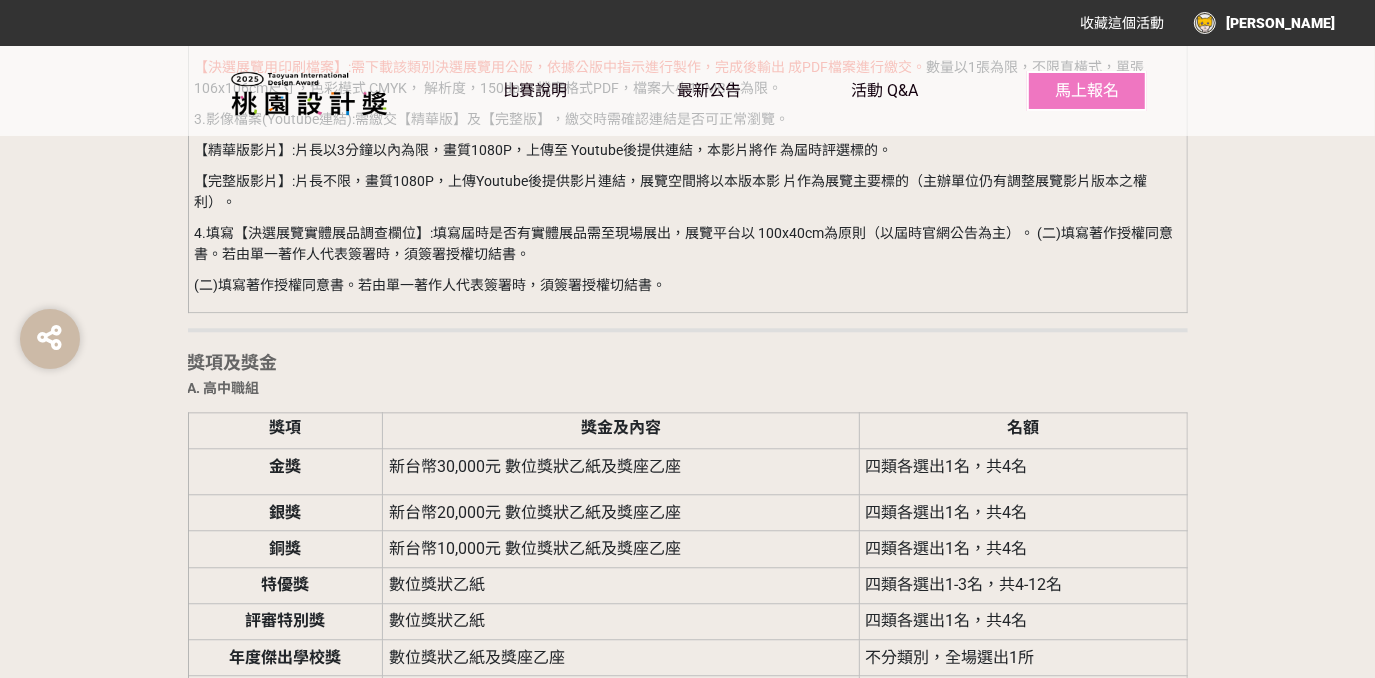 scroll, scrollTop: 2961, scrollLeft: 0, axis: vertical 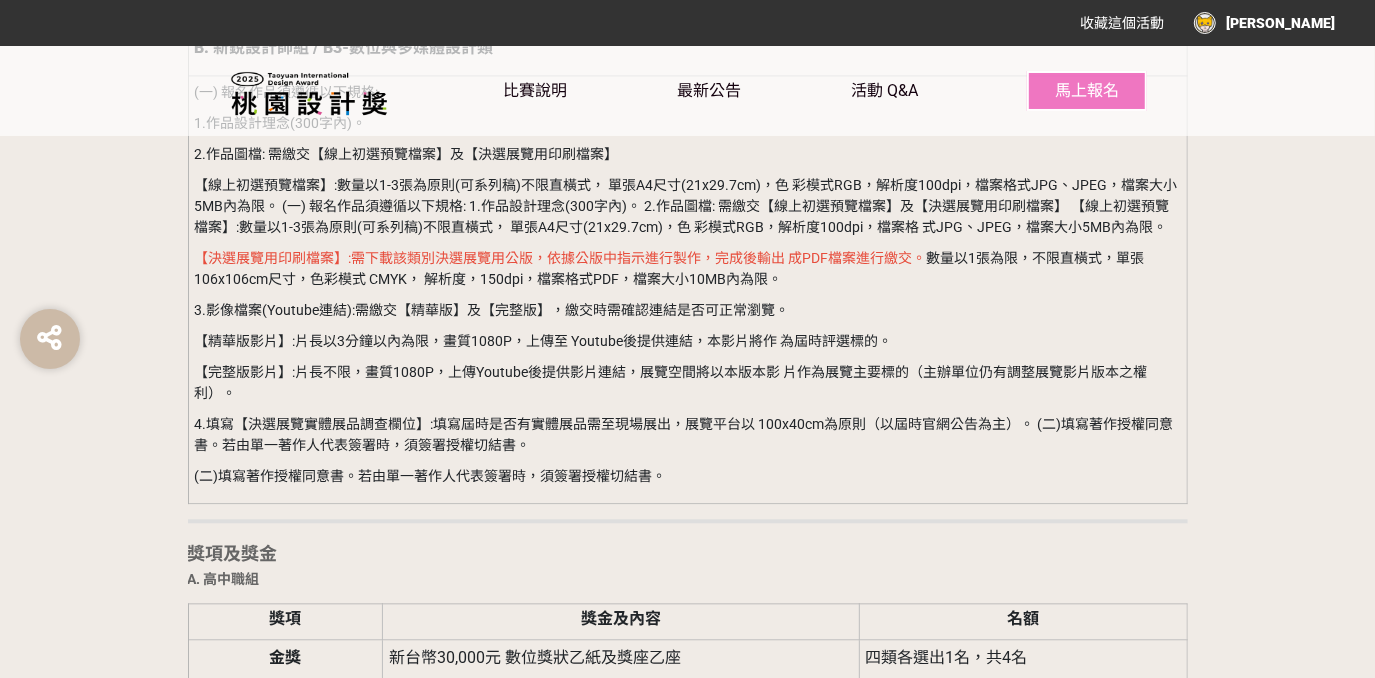 click on "【決選展覽用印刷檔案】:需下載該類別決選展覽用公版，依據公版中指示進行製作，完成後輸出 成PDF檔案進行繳交。" at bounding box center (560, 258) 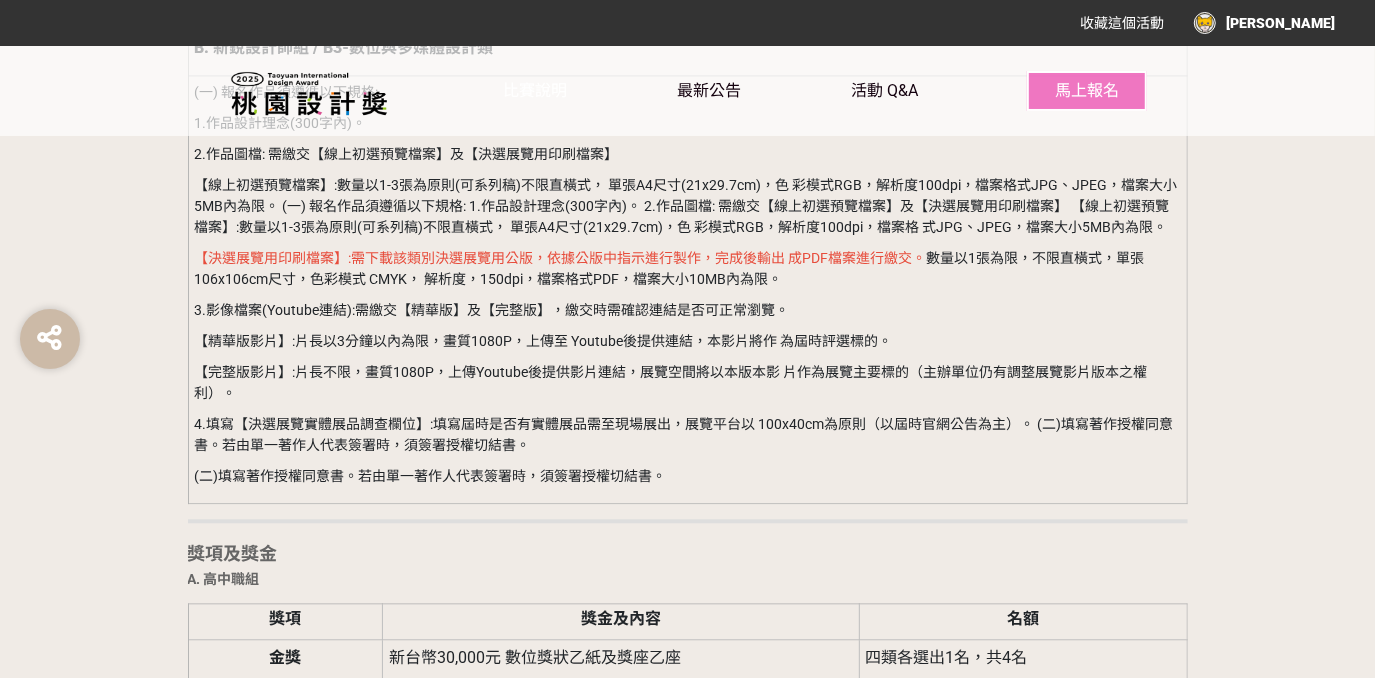 click on "比賽說明" at bounding box center [536, 90] 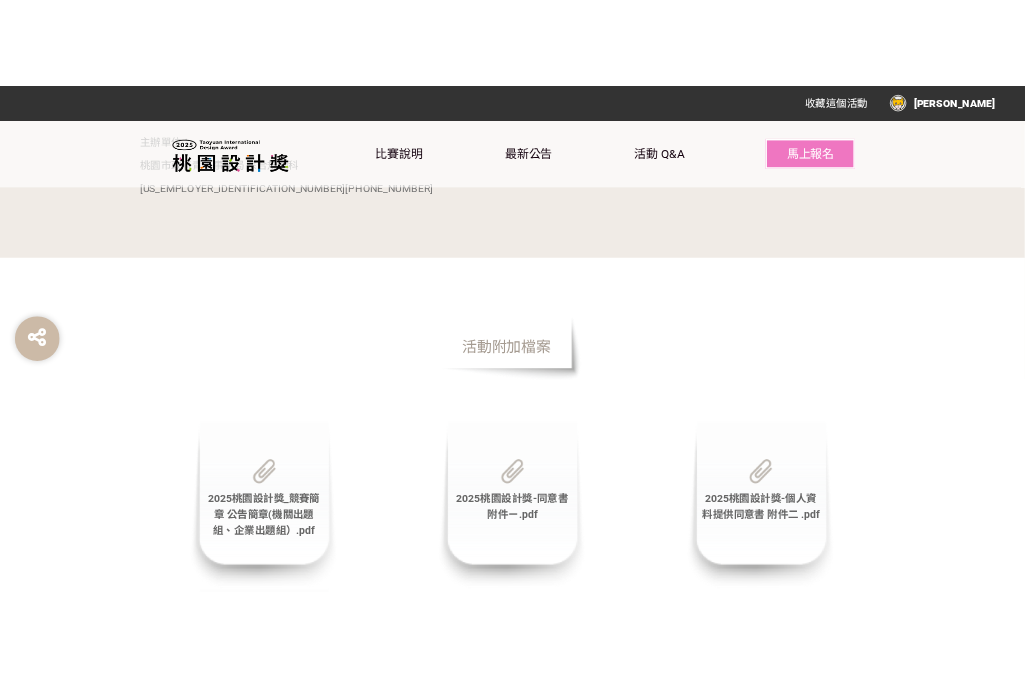 scroll, scrollTop: 6083, scrollLeft: 0, axis: vertical 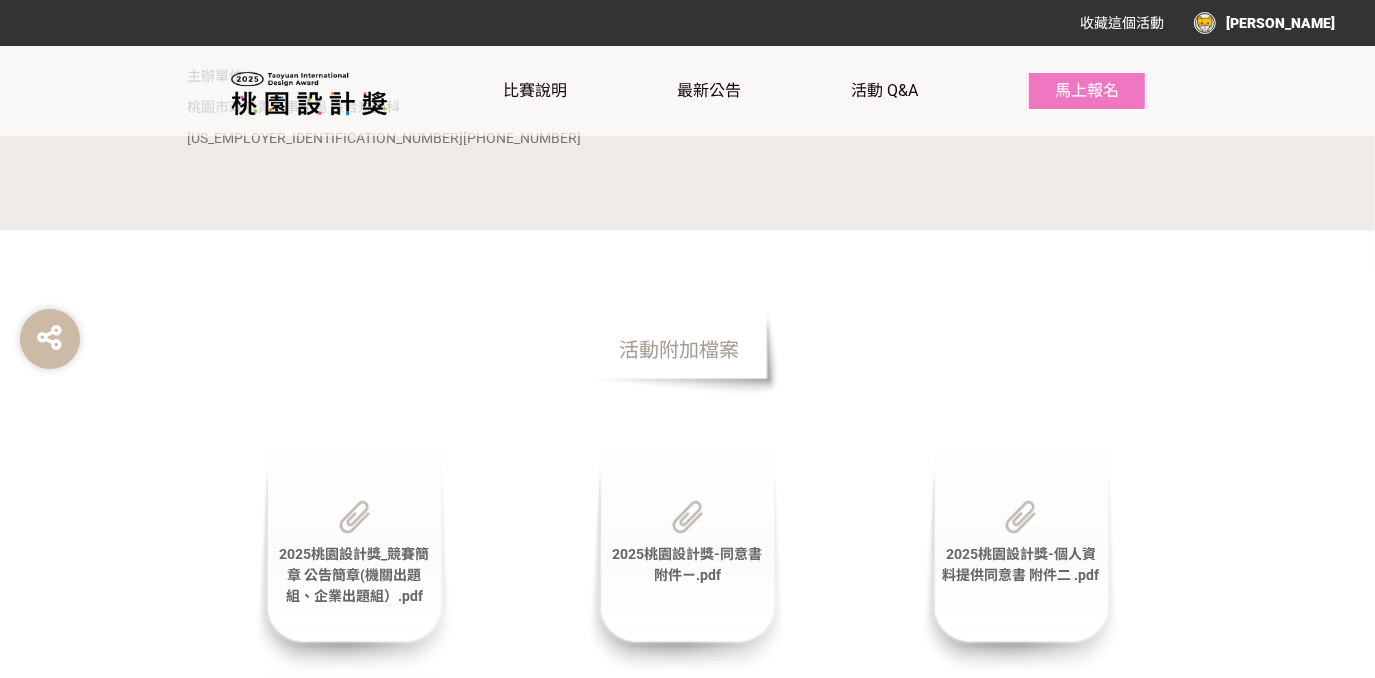 click on "活動附加檔案" at bounding box center (680, 350) 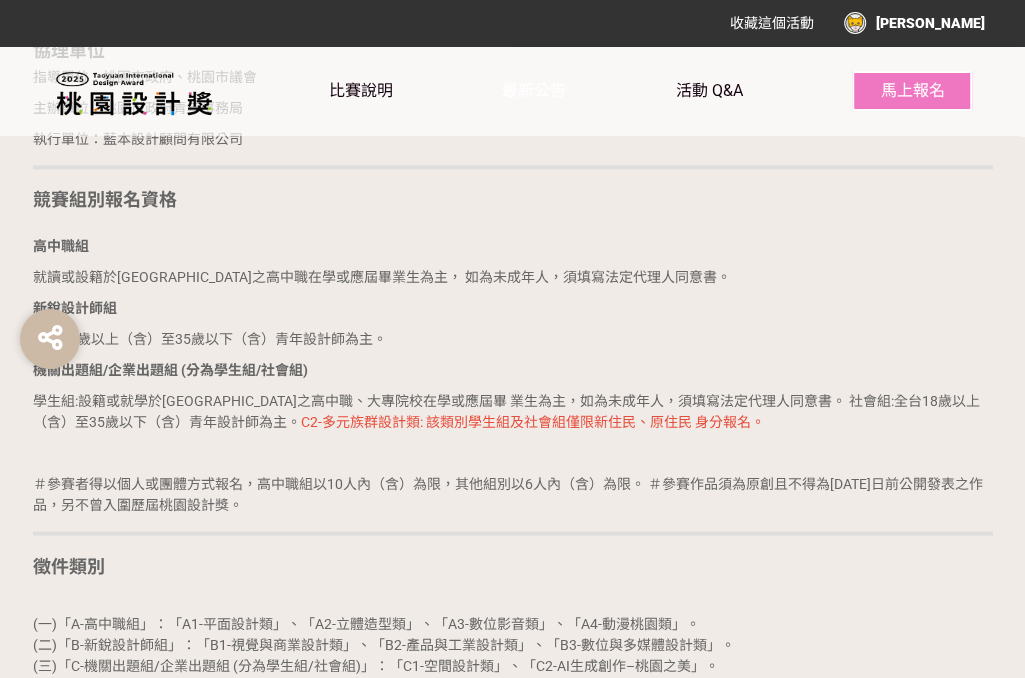 scroll, scrollTop: 1341, scrollLeft: 0, axis: vertical 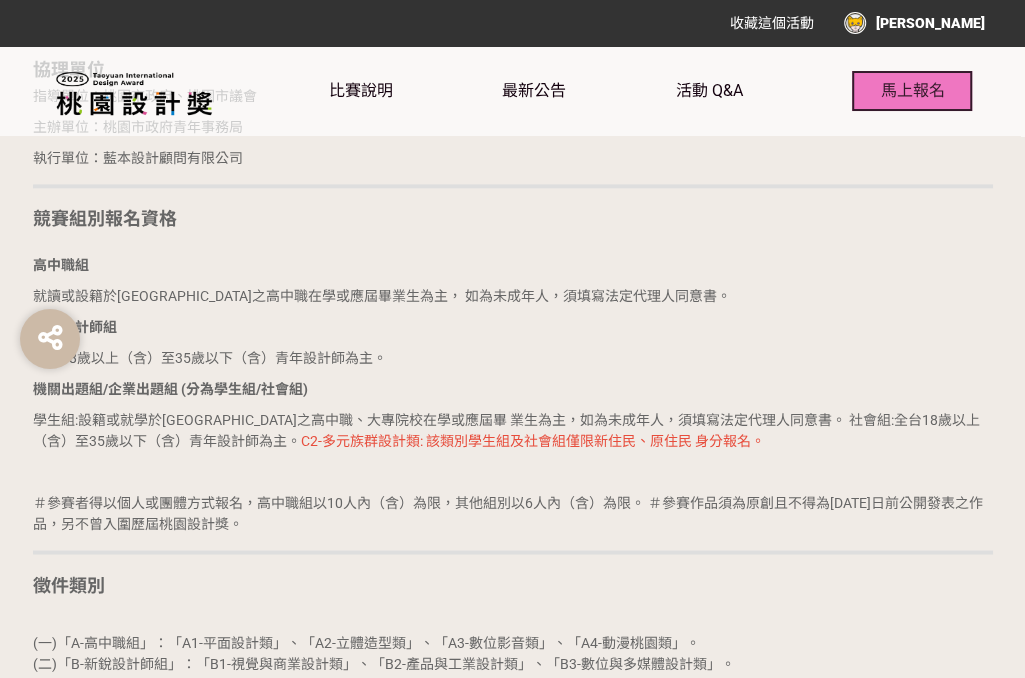 click on "馬上報名" at bounding box center [912, 91] 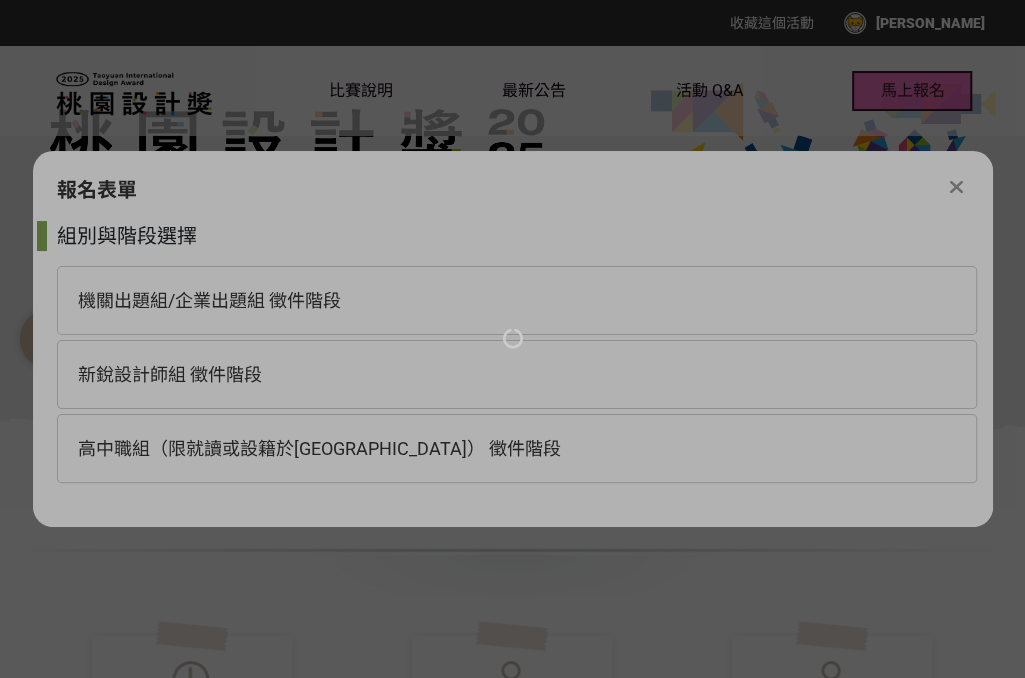 scroll, scrollTop: 0, scrollLeft: 0, axis: both 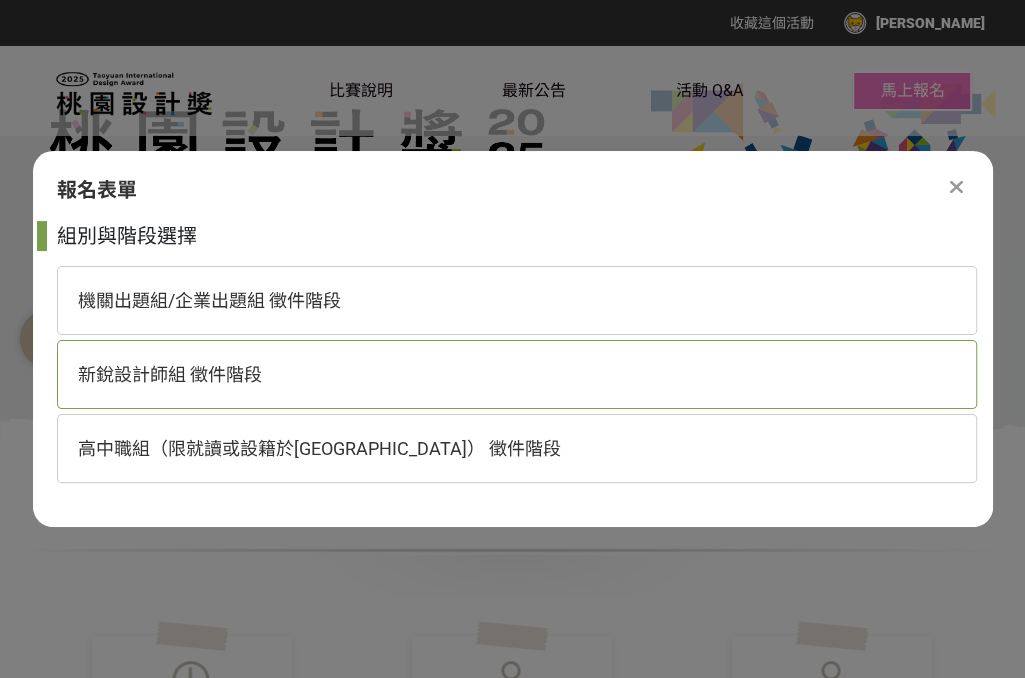 click on "新銳設計師組 徵件階段" at bounding box center [517, 374] 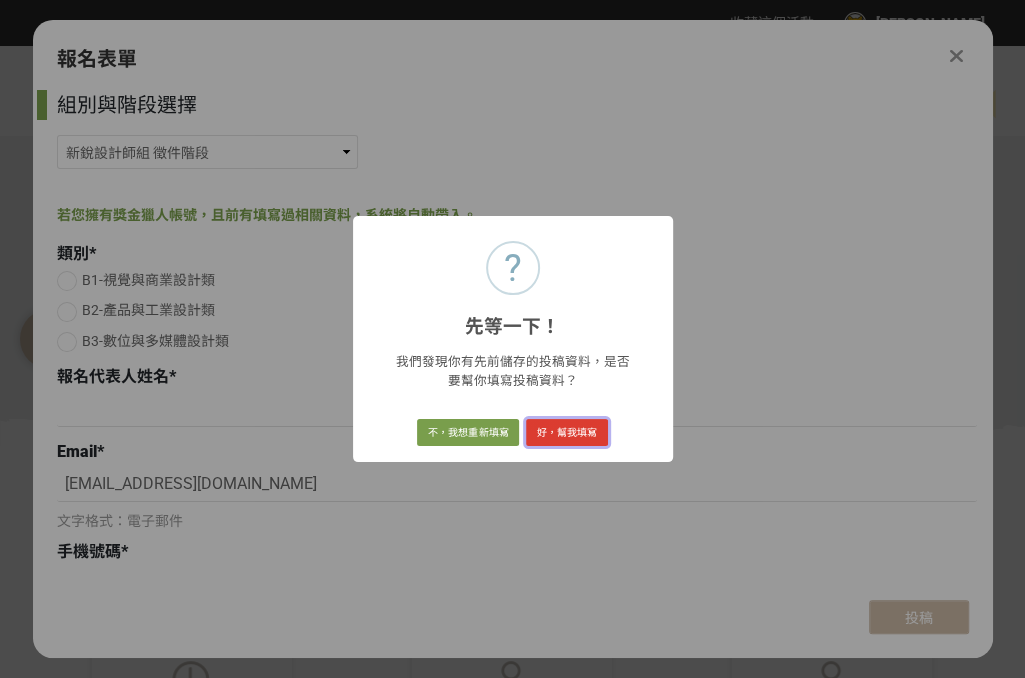 click on "好，幫我填寫" at bounding box center [567, 433] 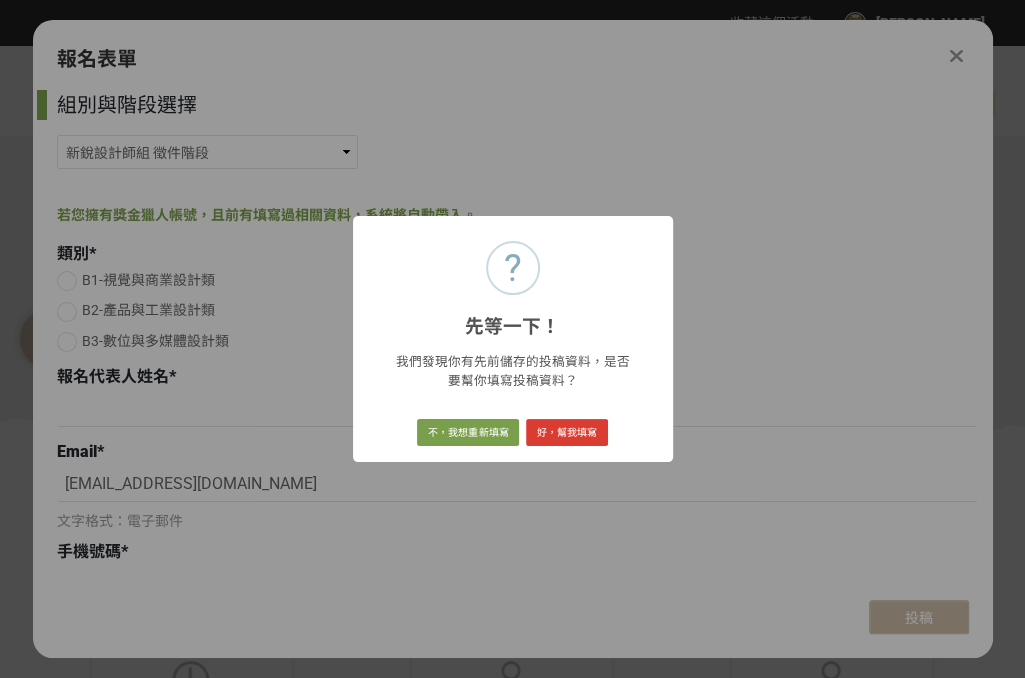 radio on "true" 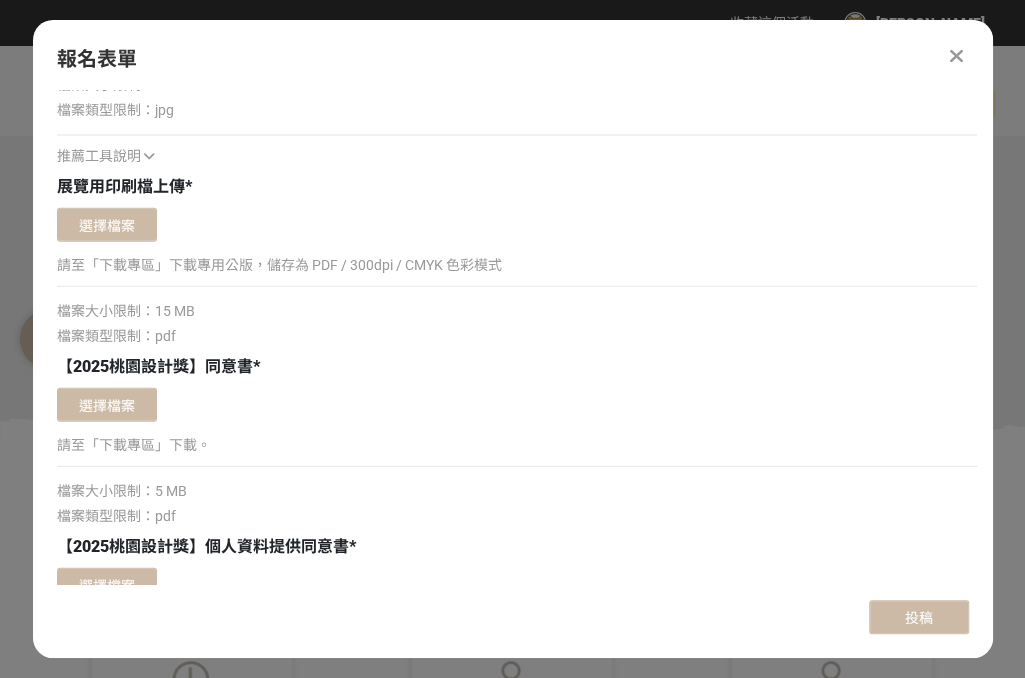 scroll, scrollTop: 2245, scrollLeft: 0, axis: vertical 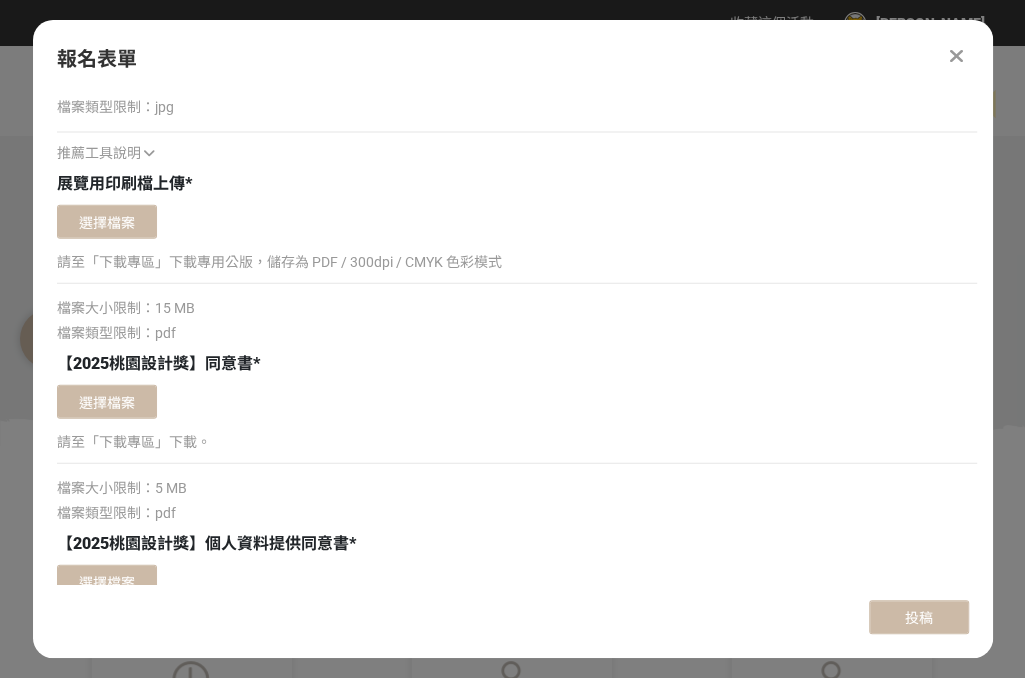 click at bounding box center [956, 56] 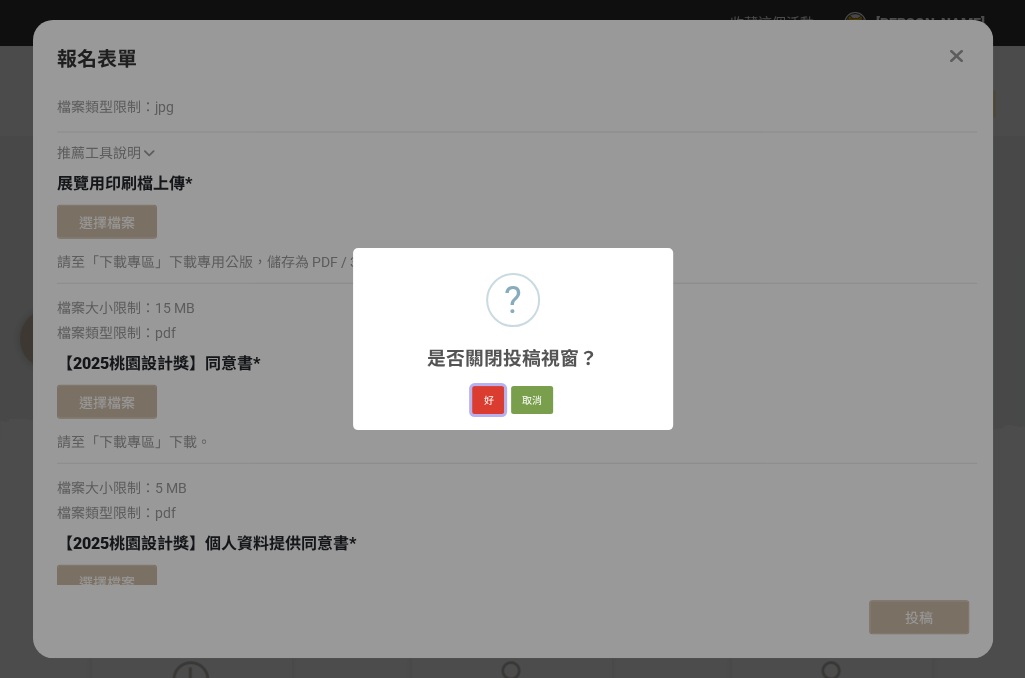 click on "好" at bounding box center [488, 400] 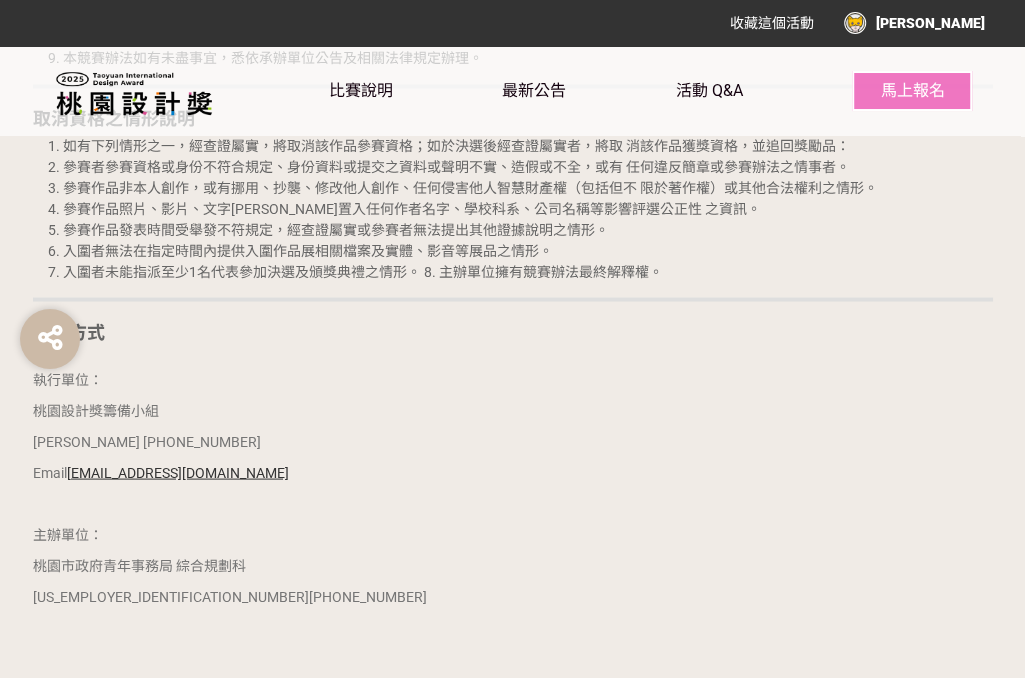 scroll, scrollTop: 5360, scrollLeft: 0, axis: vertical 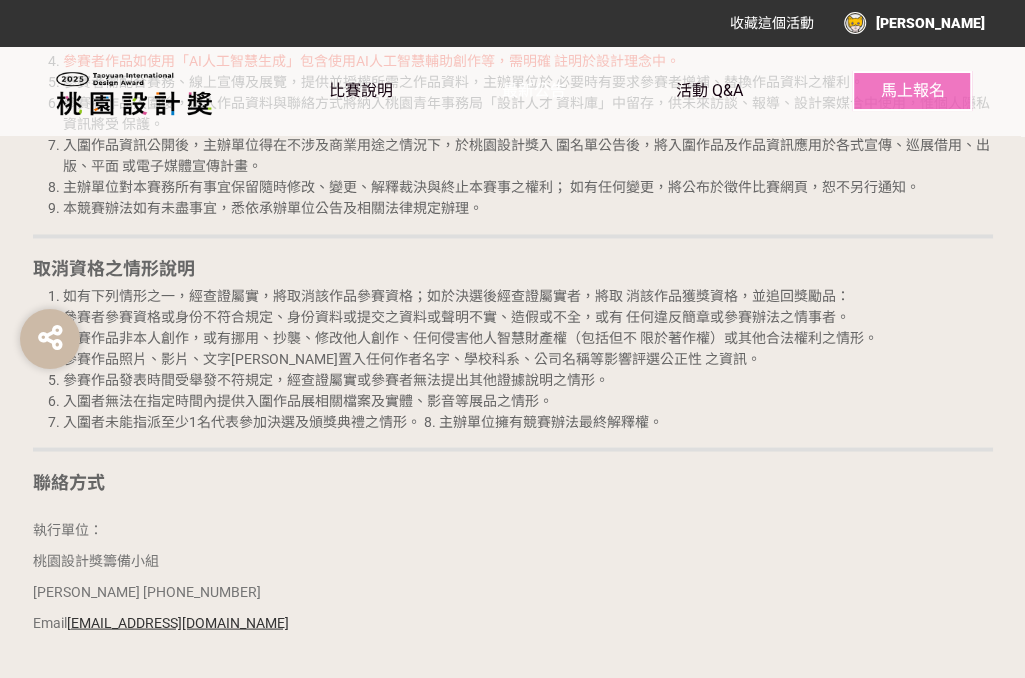 click on "最新公告" at bounding box center [534, 90] 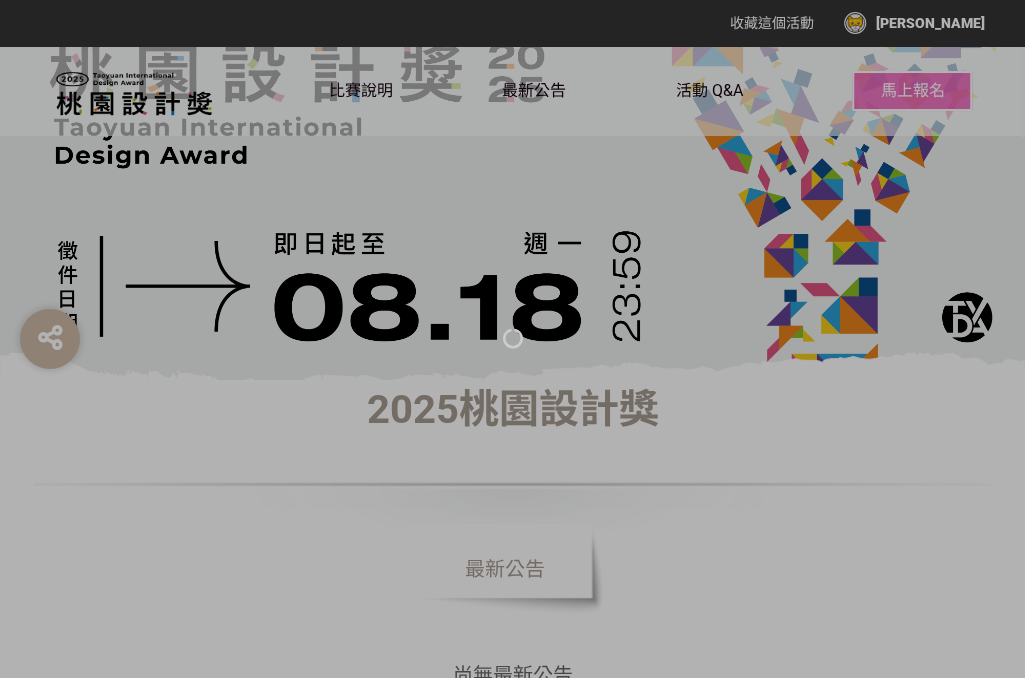scroll, scrollTop: 181, scrollLeft: 0, axis: vertical 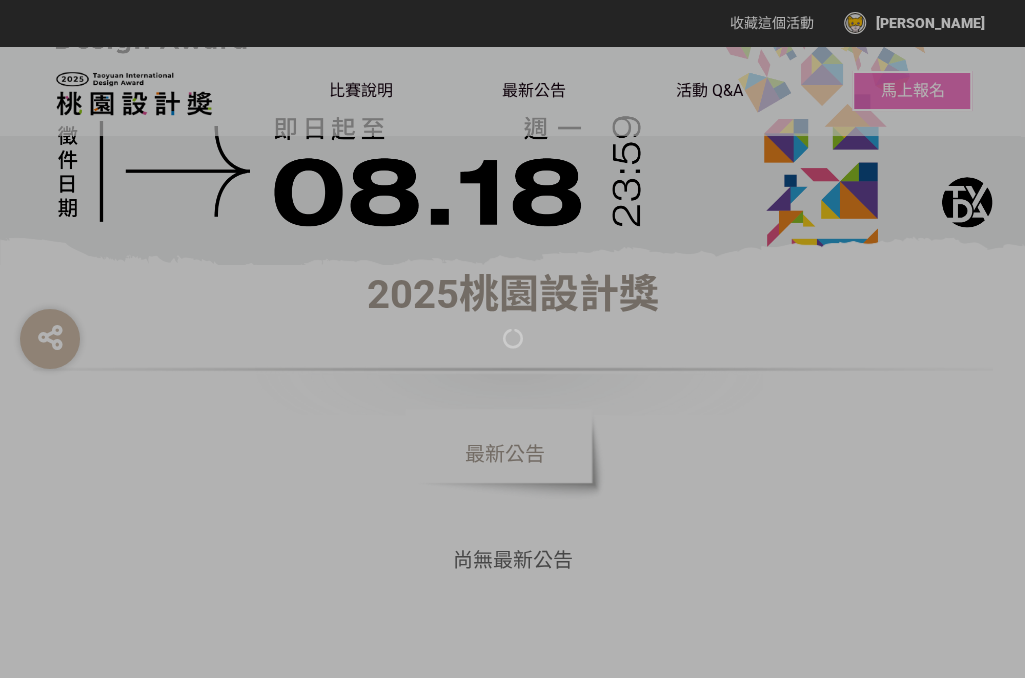 click at bounding box center [512, 339] 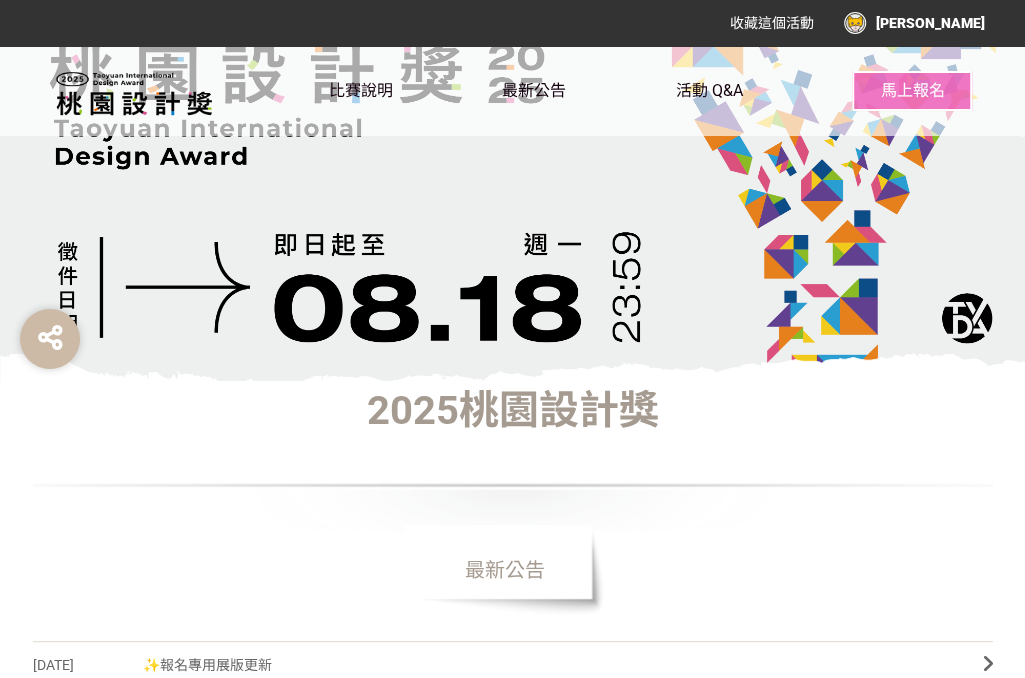 scroll, scrollTop: 181, scrollLeft: 0, axis: vertical 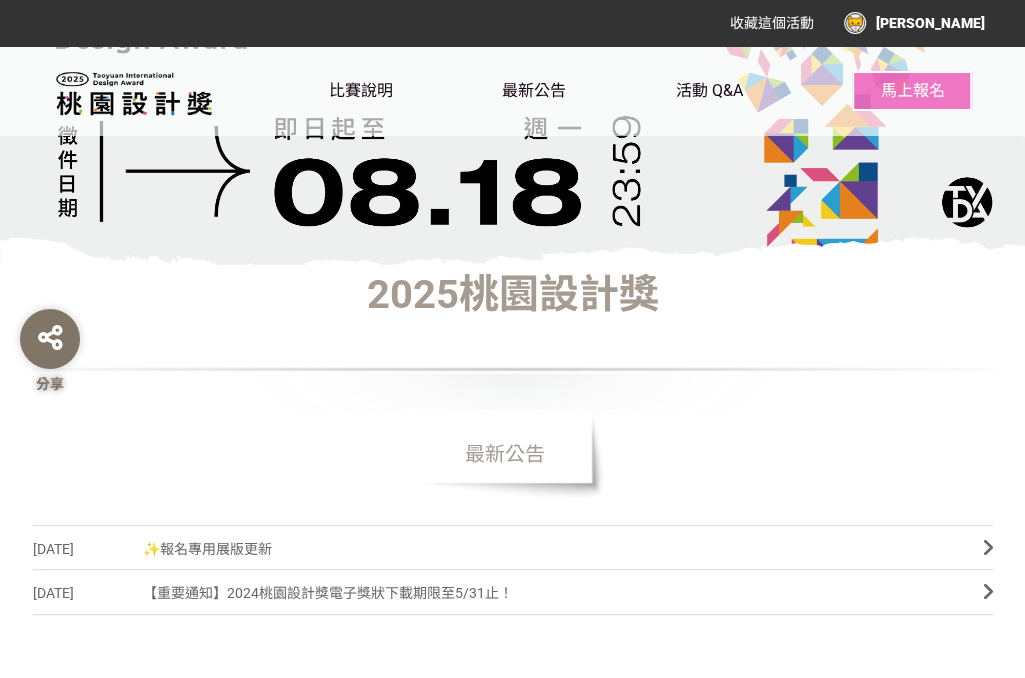 click on "分享" at bounding box center [50, 339] 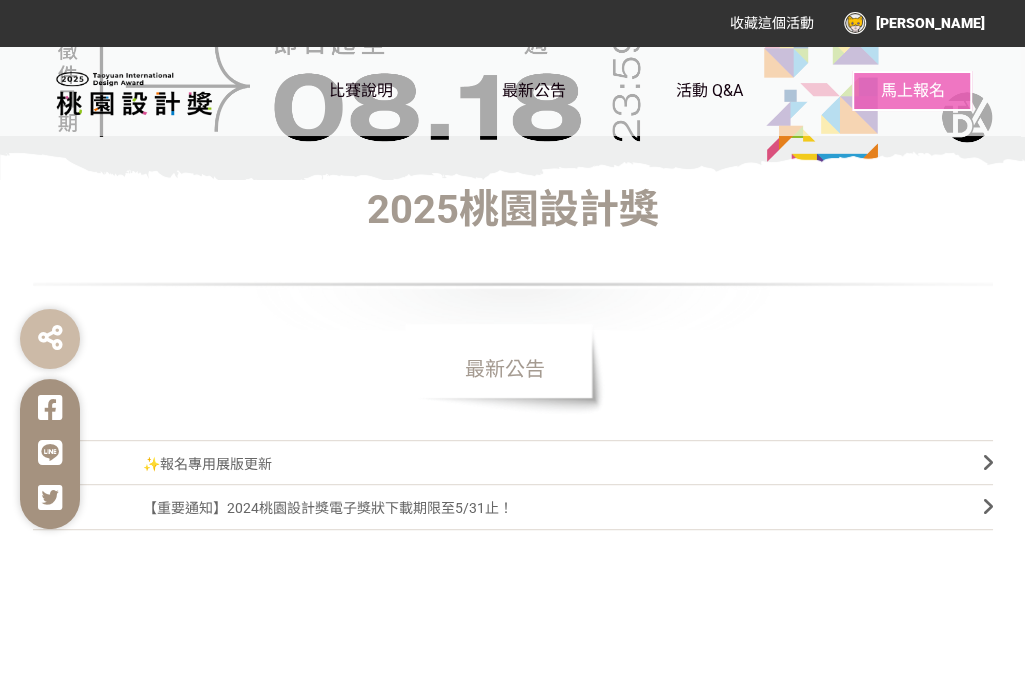 scroll, scrollTop: 363, scrollLeft: 0, axis: vertical 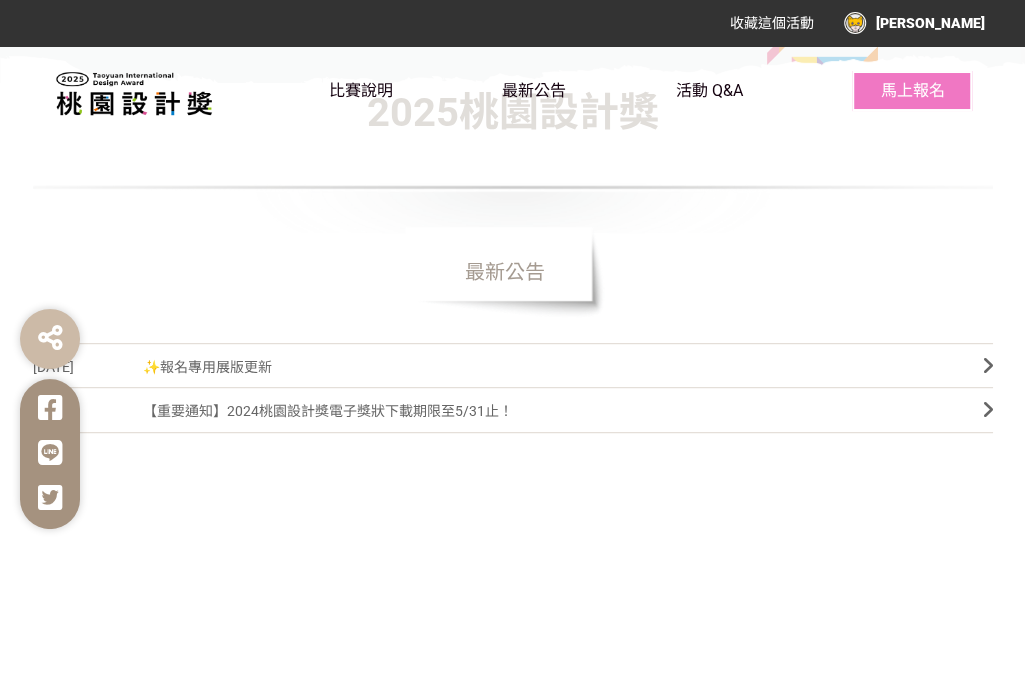 click on "✨報名專用展版更新" at bounding box center (548, 367) 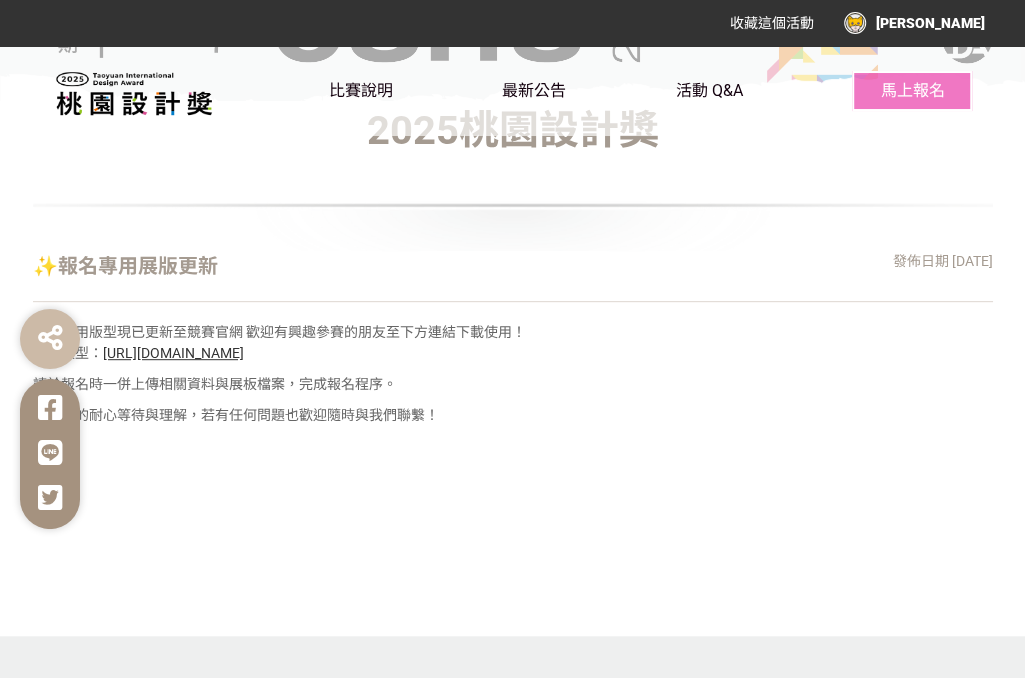 scroll, scrollTop: 454, scrollLeft: 0, axis: vertical 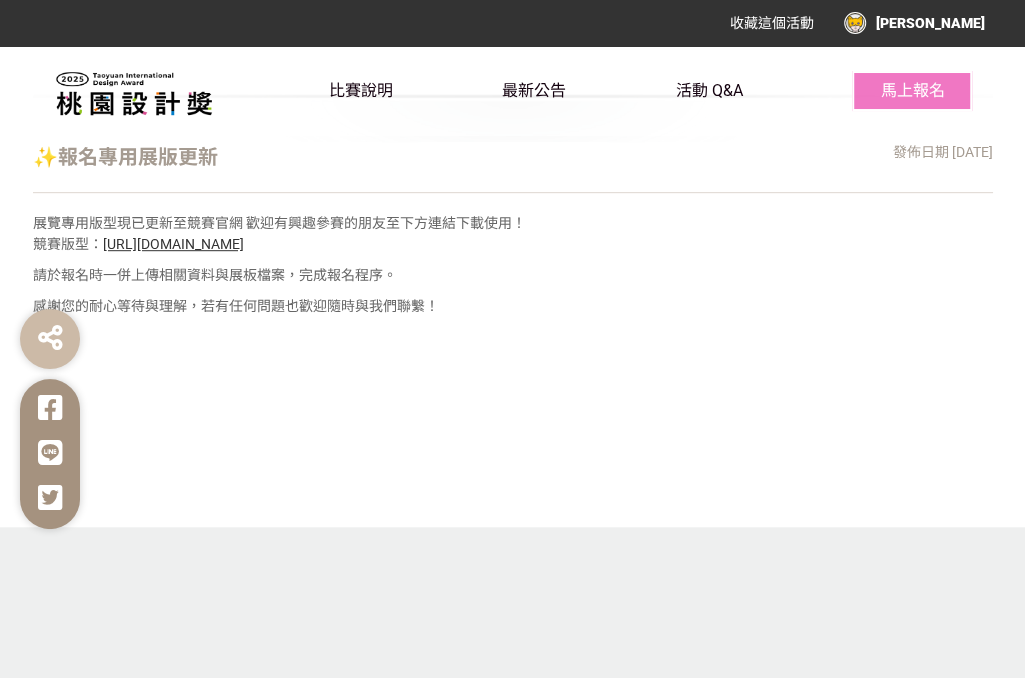 click on "https://tyda.org.tw/?q=download" at bounding box center [173, 244] 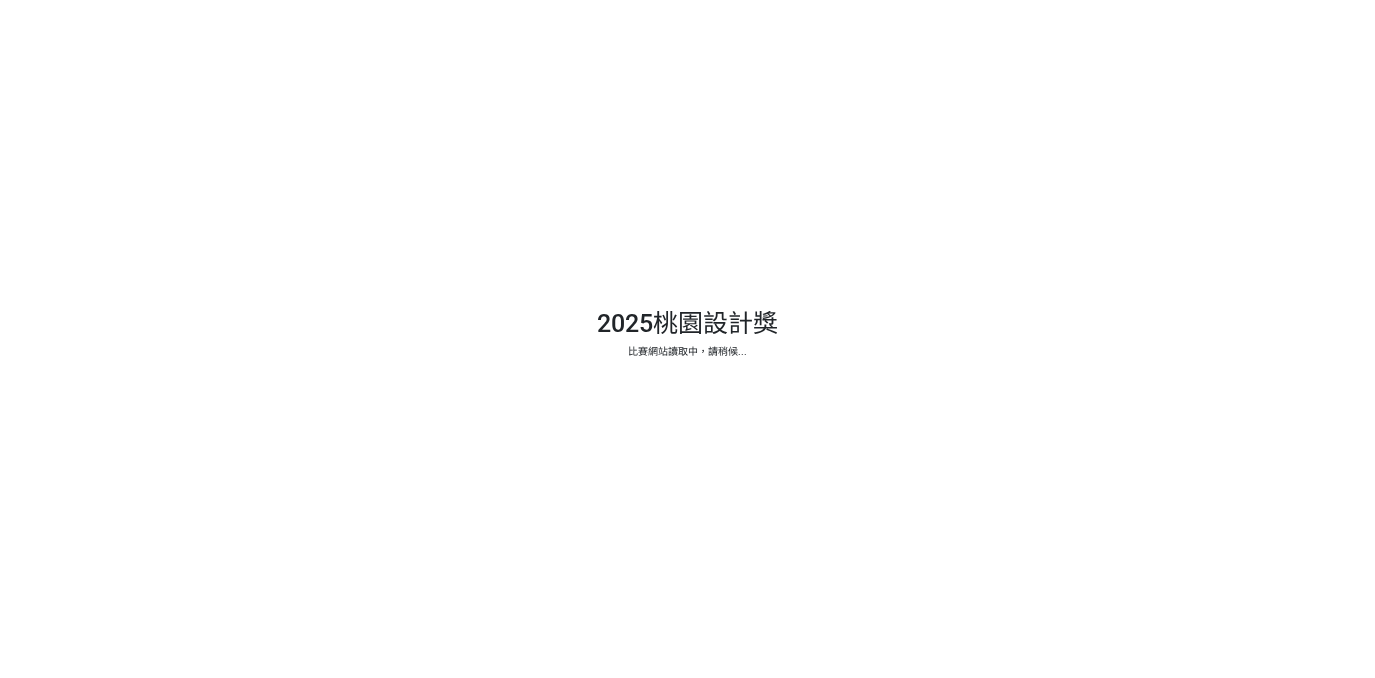 scroll, scrollTop: 0, scrollLeft: 0, axis: both 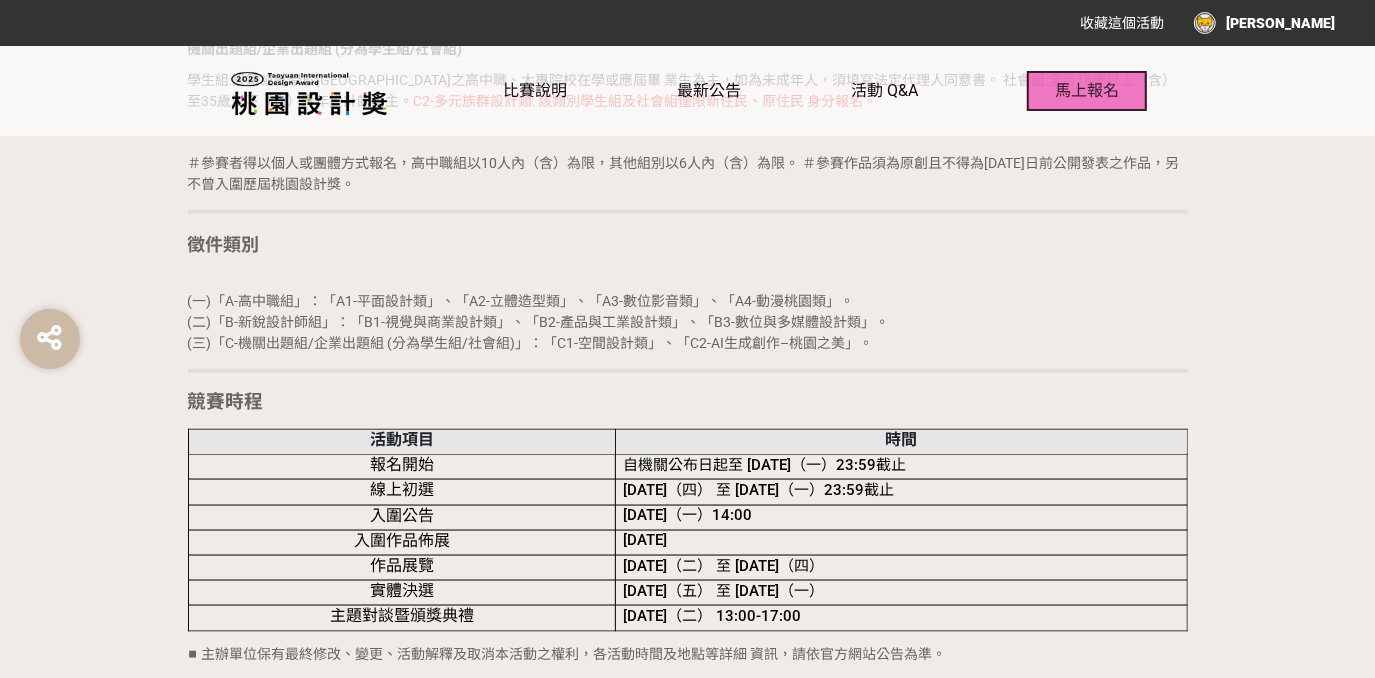 click on "馬上報名" at bounding box center (1087, 91) 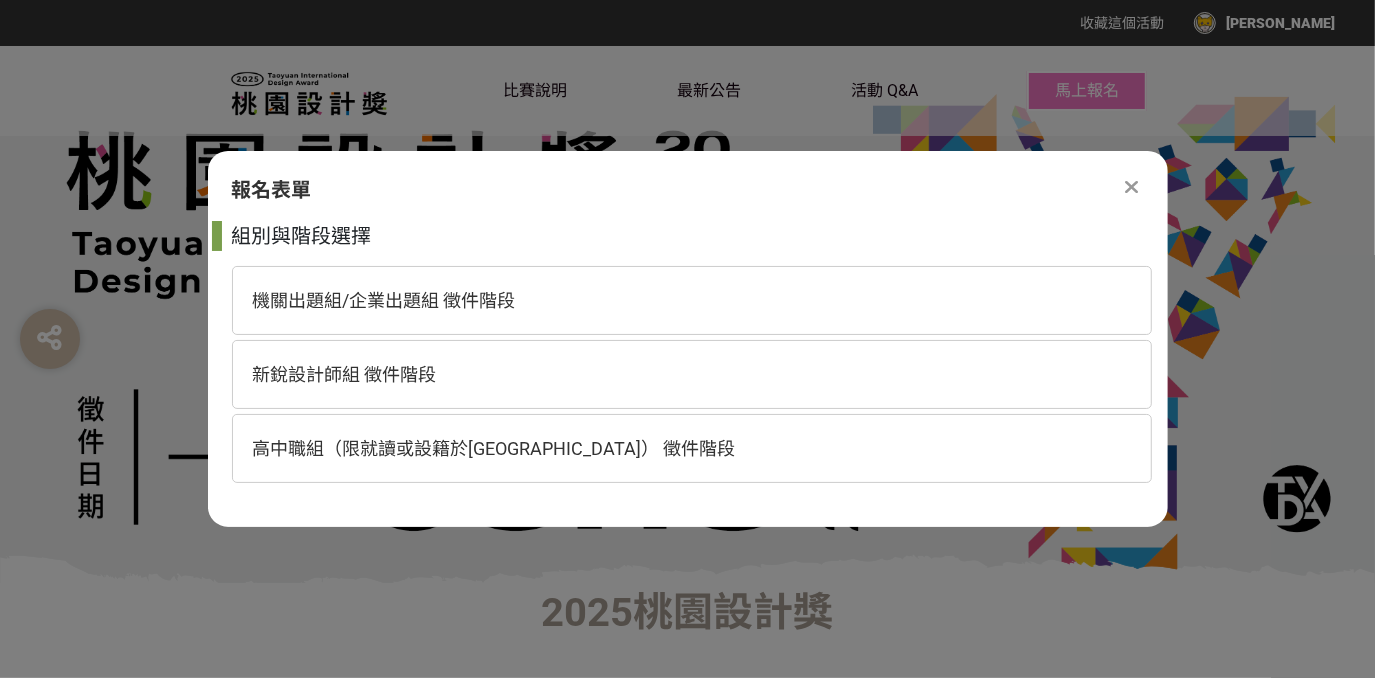 click on "新銳設計師組 徵件階段" at bounding box center (692, 374) 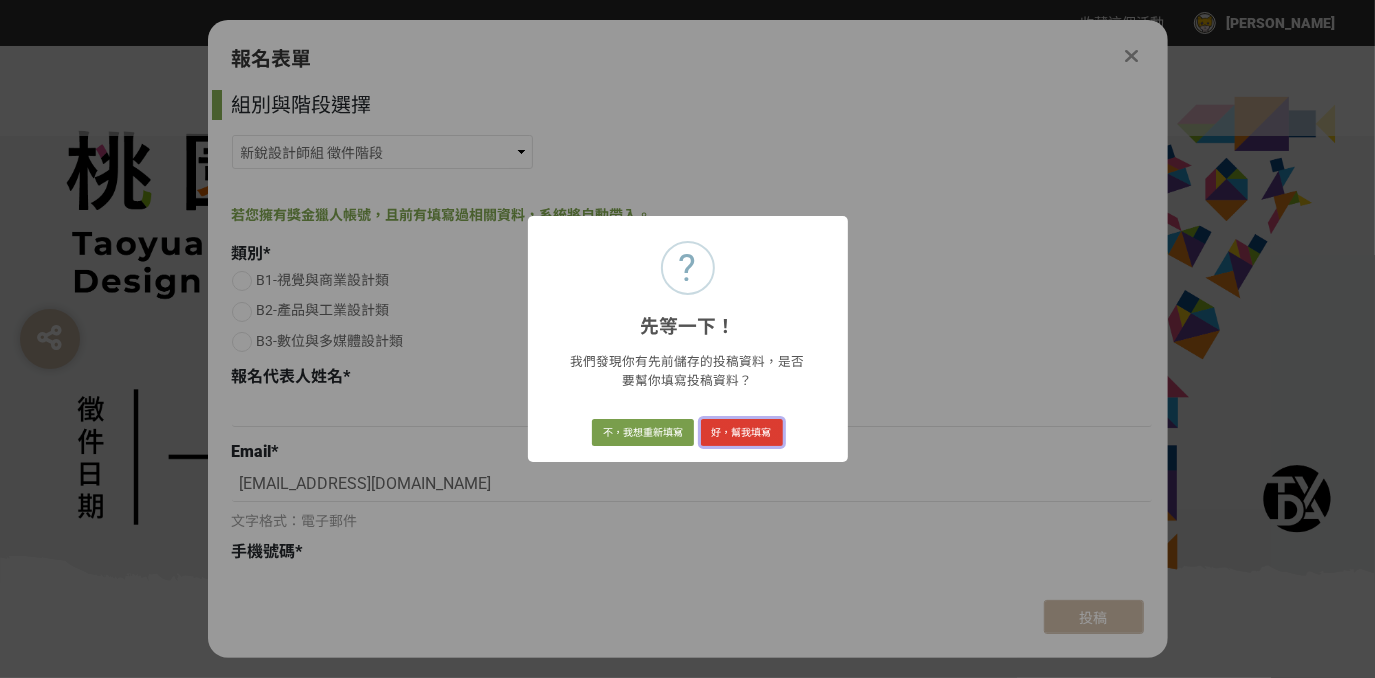 click on "好，幫我填寫" at bounding box center [742, 433] 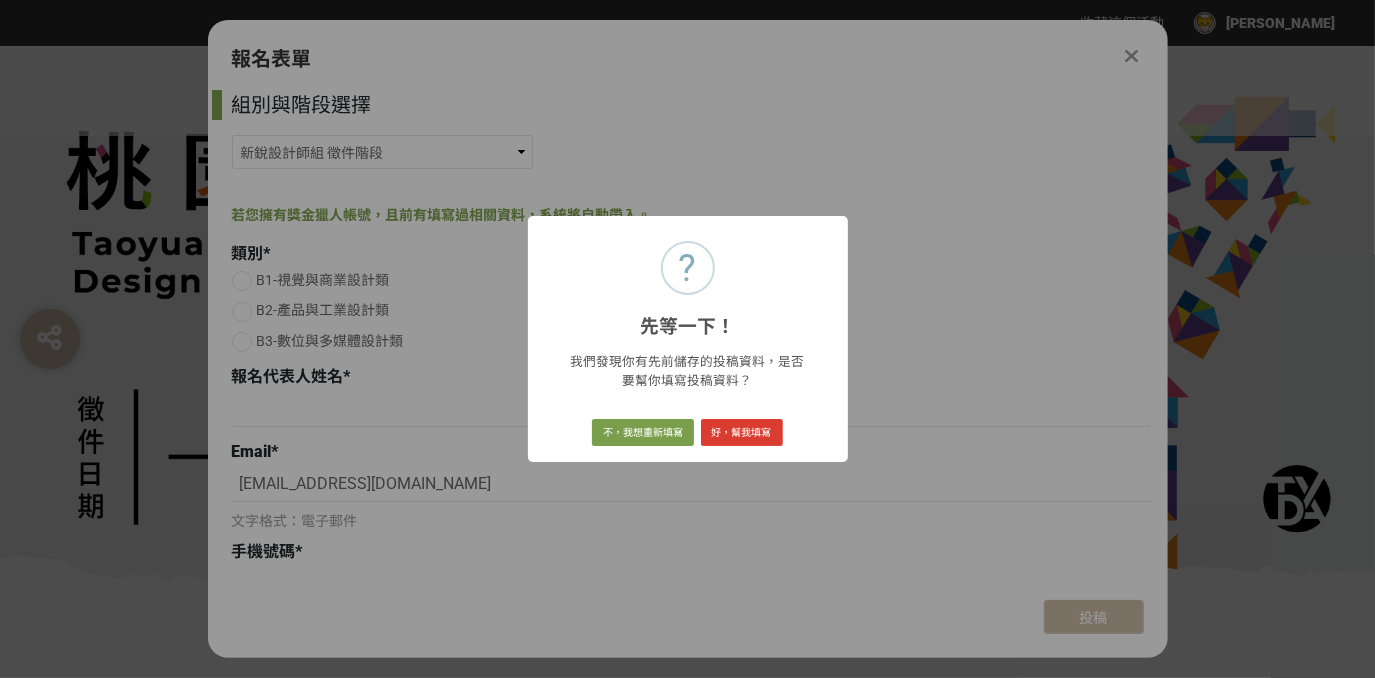 radio on "true" 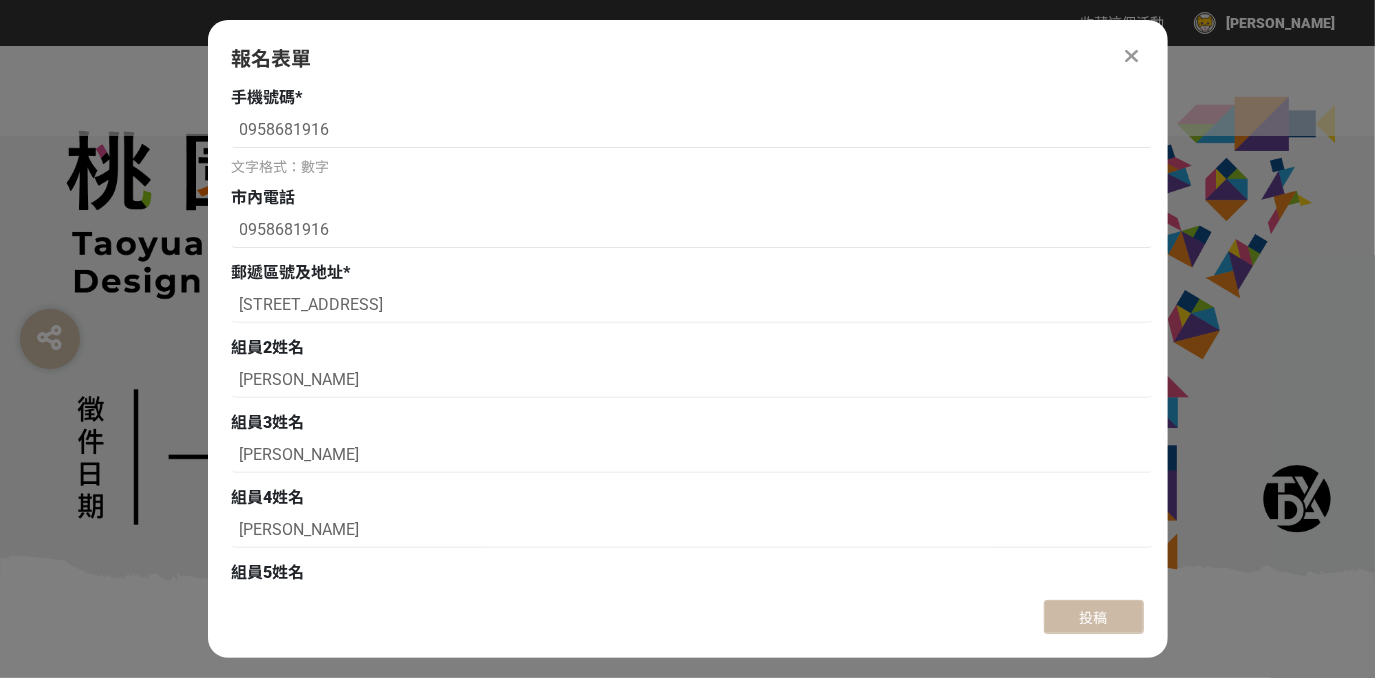 scroll, scrollTop: 272, scrollLeft: 0, axis: vertical 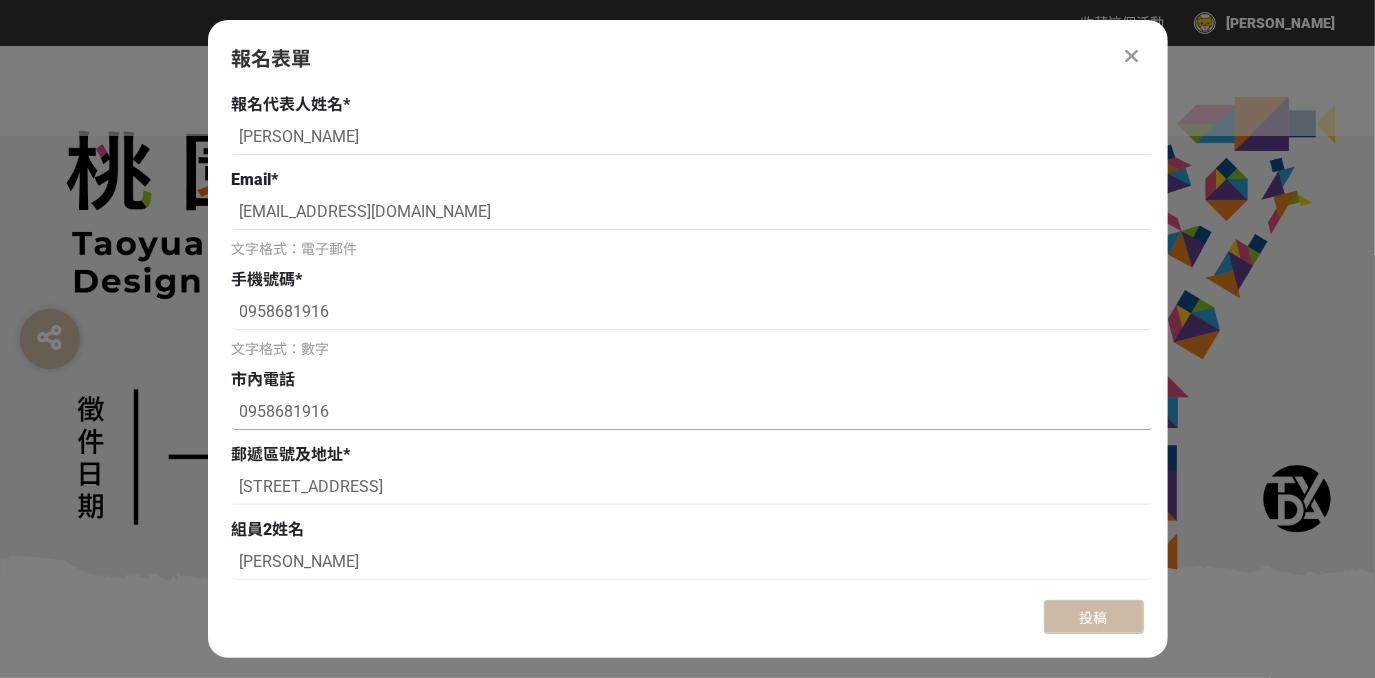 drag, startPoint x: 424, startPoint y: 417, endPoint x: 198, endPoint y: 424, distance: 226.10838 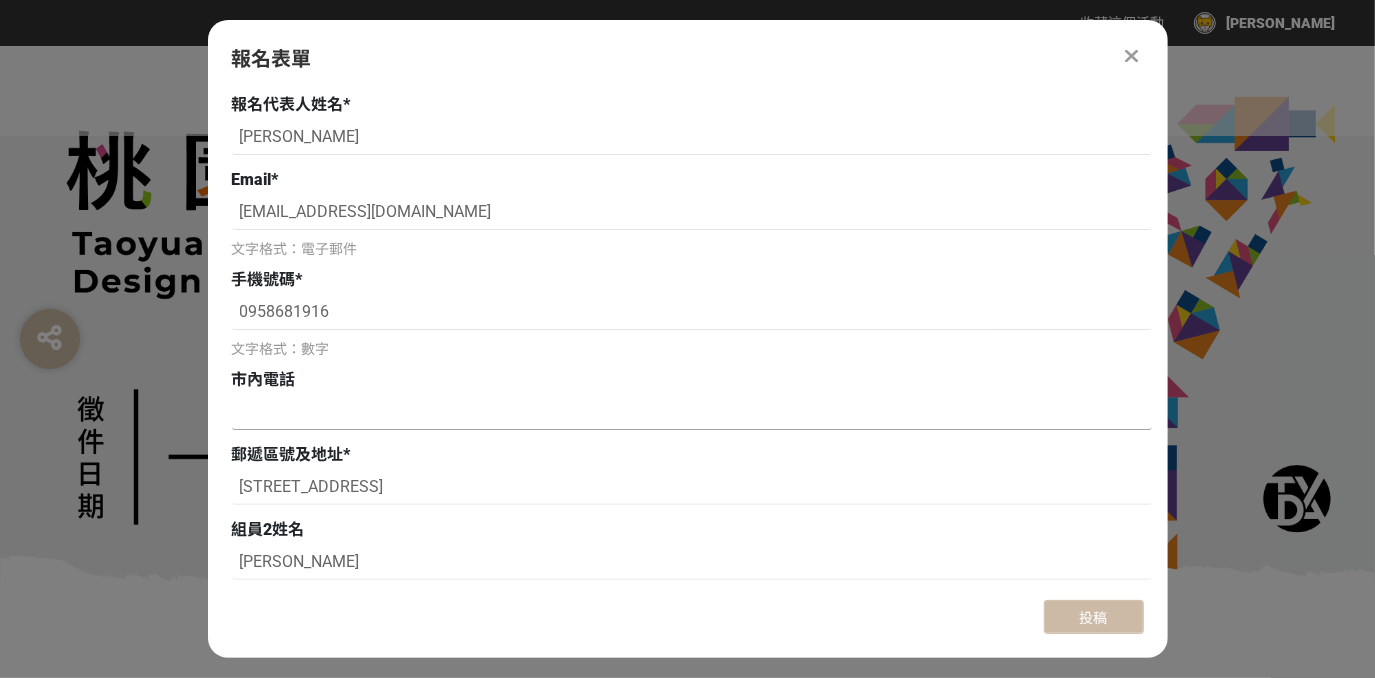 click at bounding box center [692, 413] 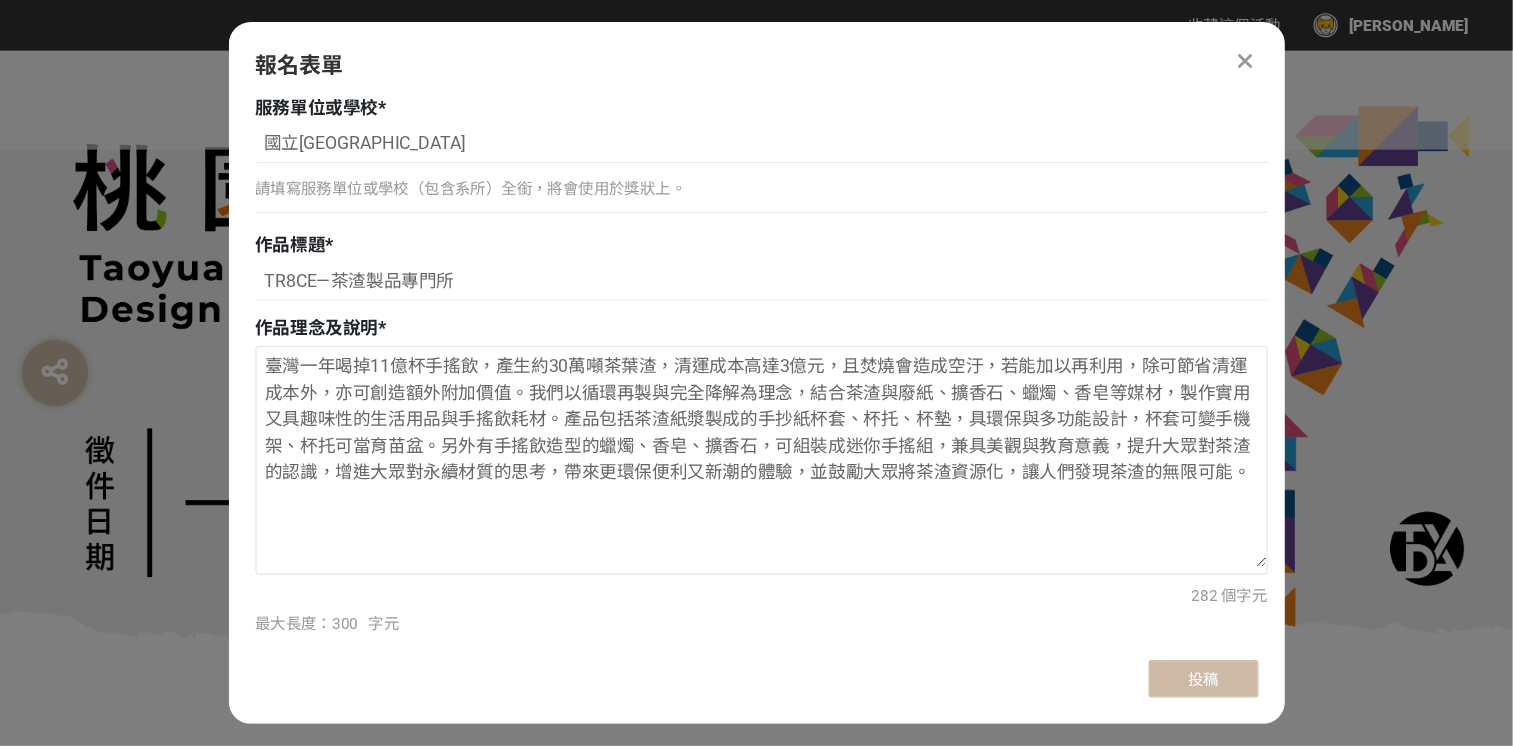 scroll, scrollTop: 1090, scrollLeft: 0, axis: vertical 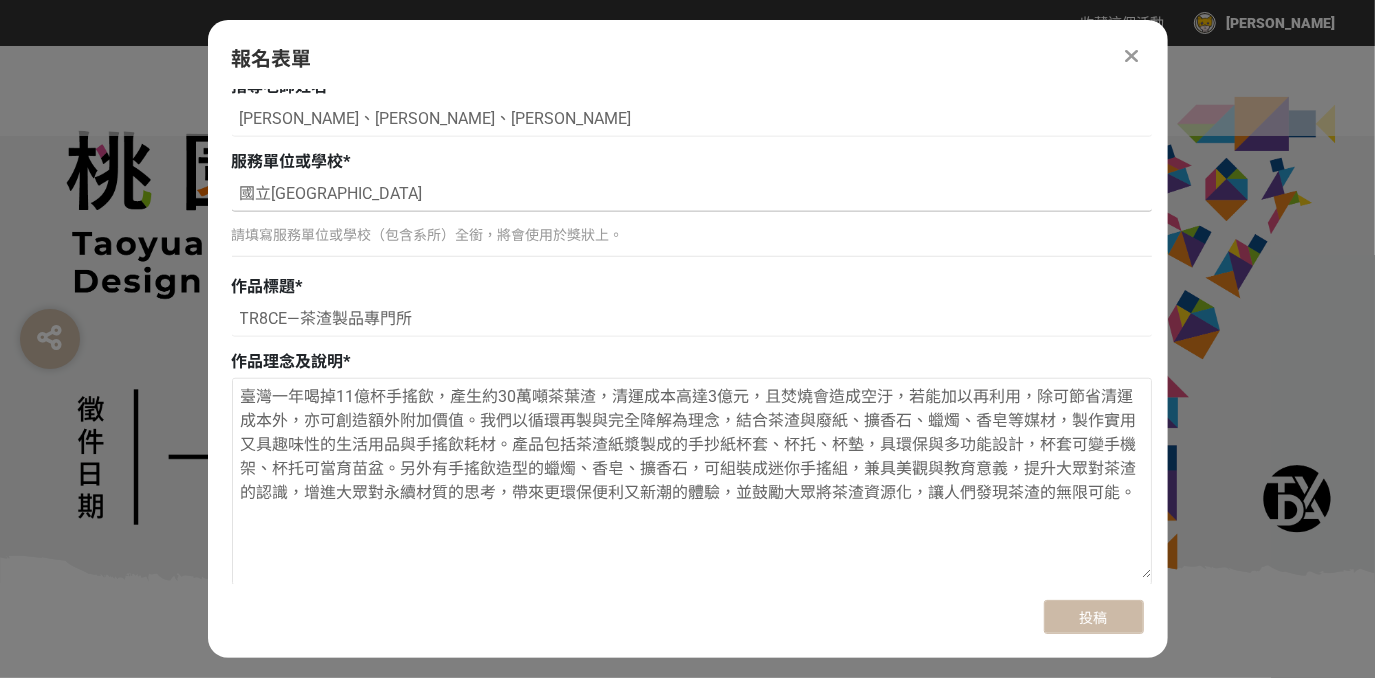 type 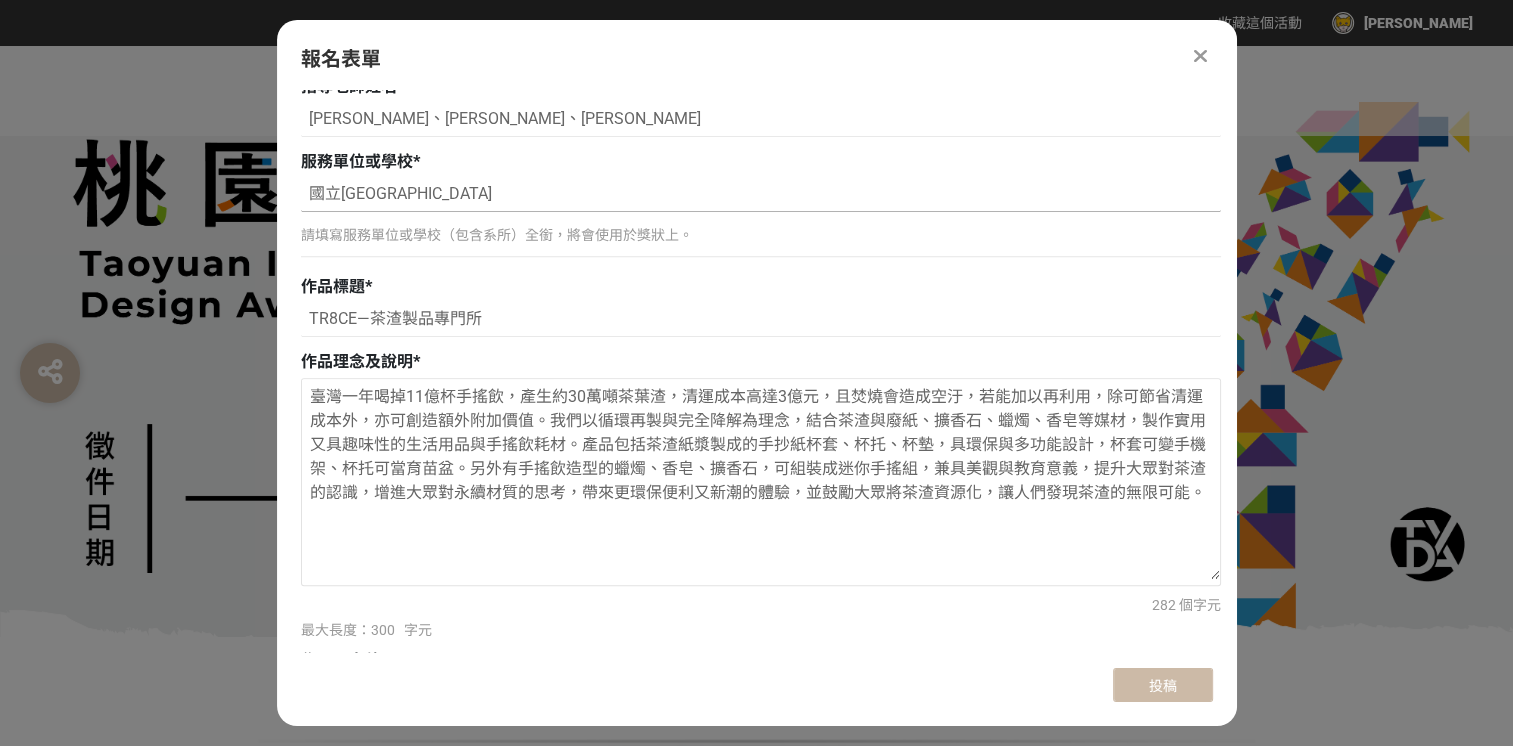 scroll, scrollTop: 1091, scrollLeft: 0, axis: vertical 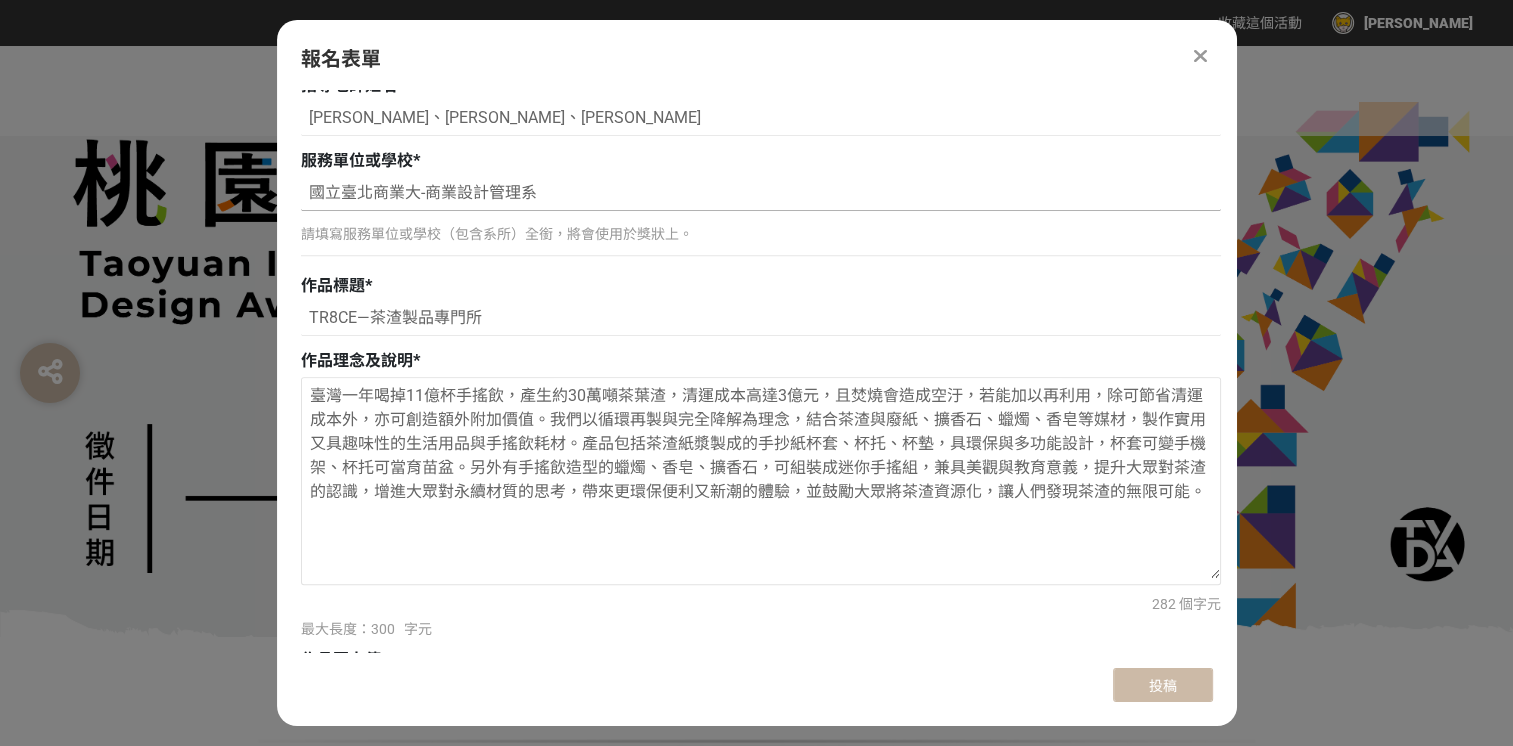 type on "國立臺北商業大-商業設計管理系" 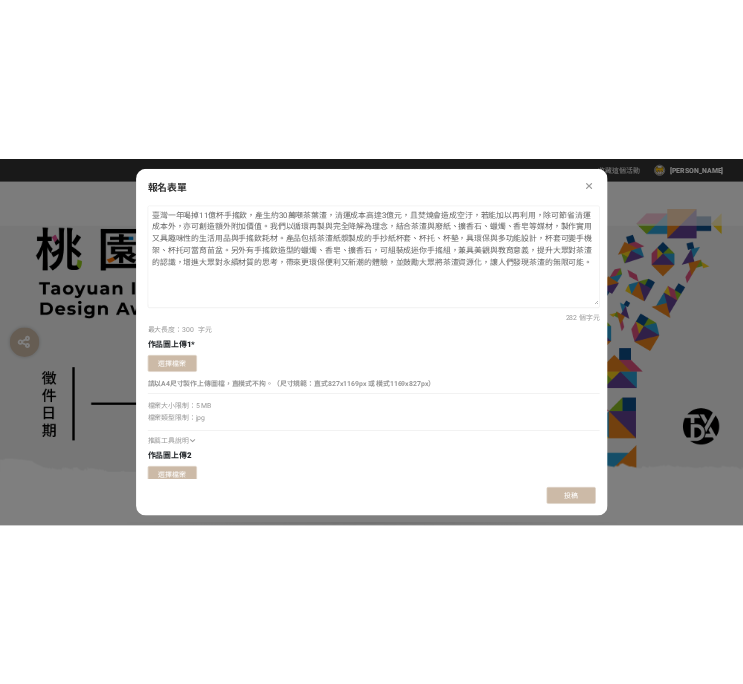 scroll, scrollTop: 1491, scrollLeft: 0, axis: vertical 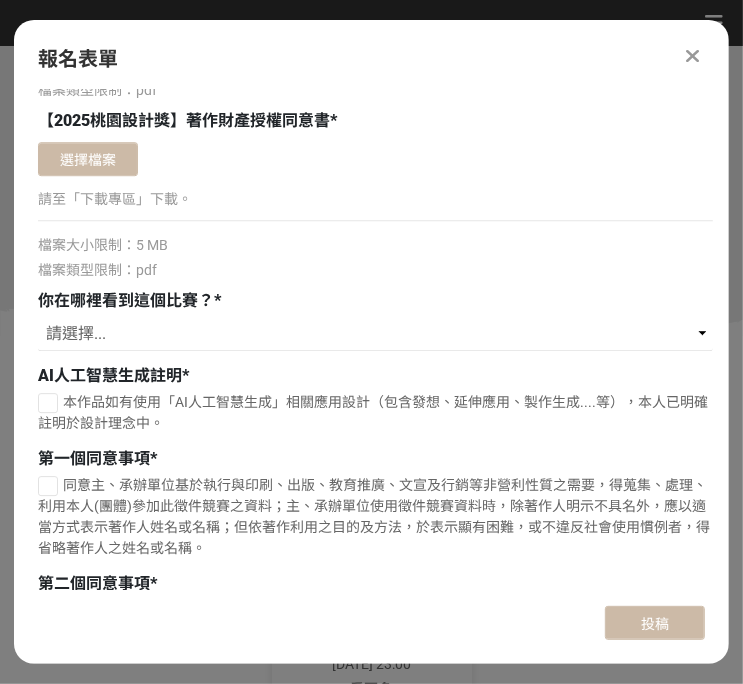 click at bounding box center (693, 56) 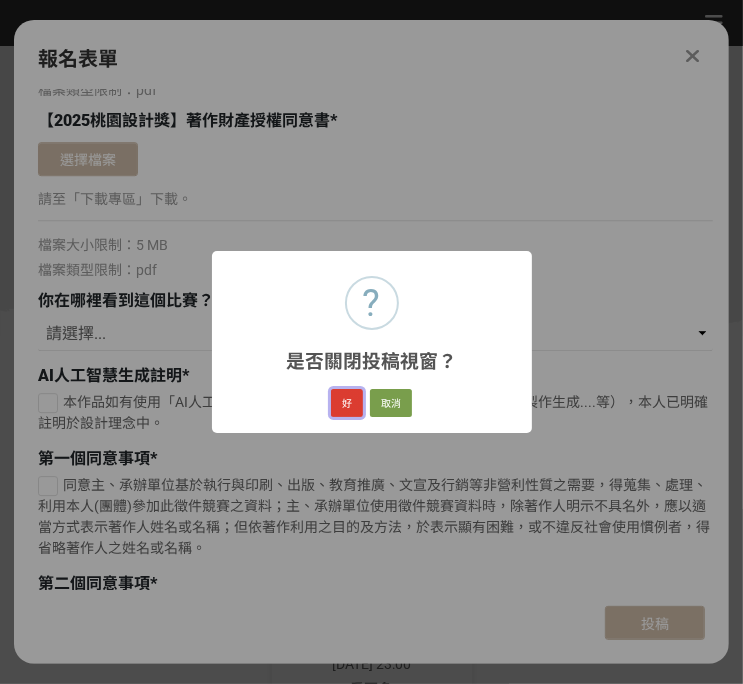 click on "好" at bounding box center [347, 403] 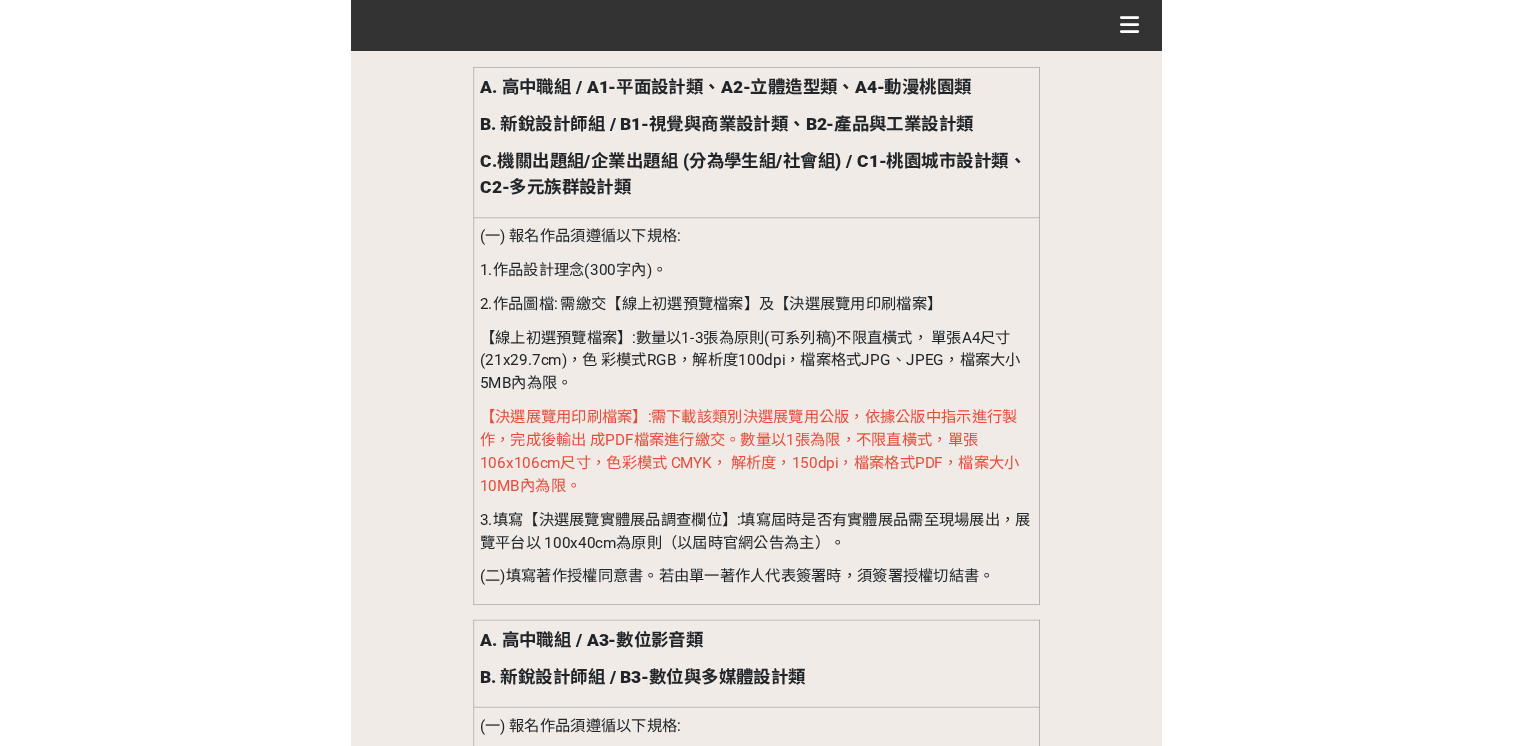 scroll, scrollTop: 2912, scrollLeft: 0, axis: vertical 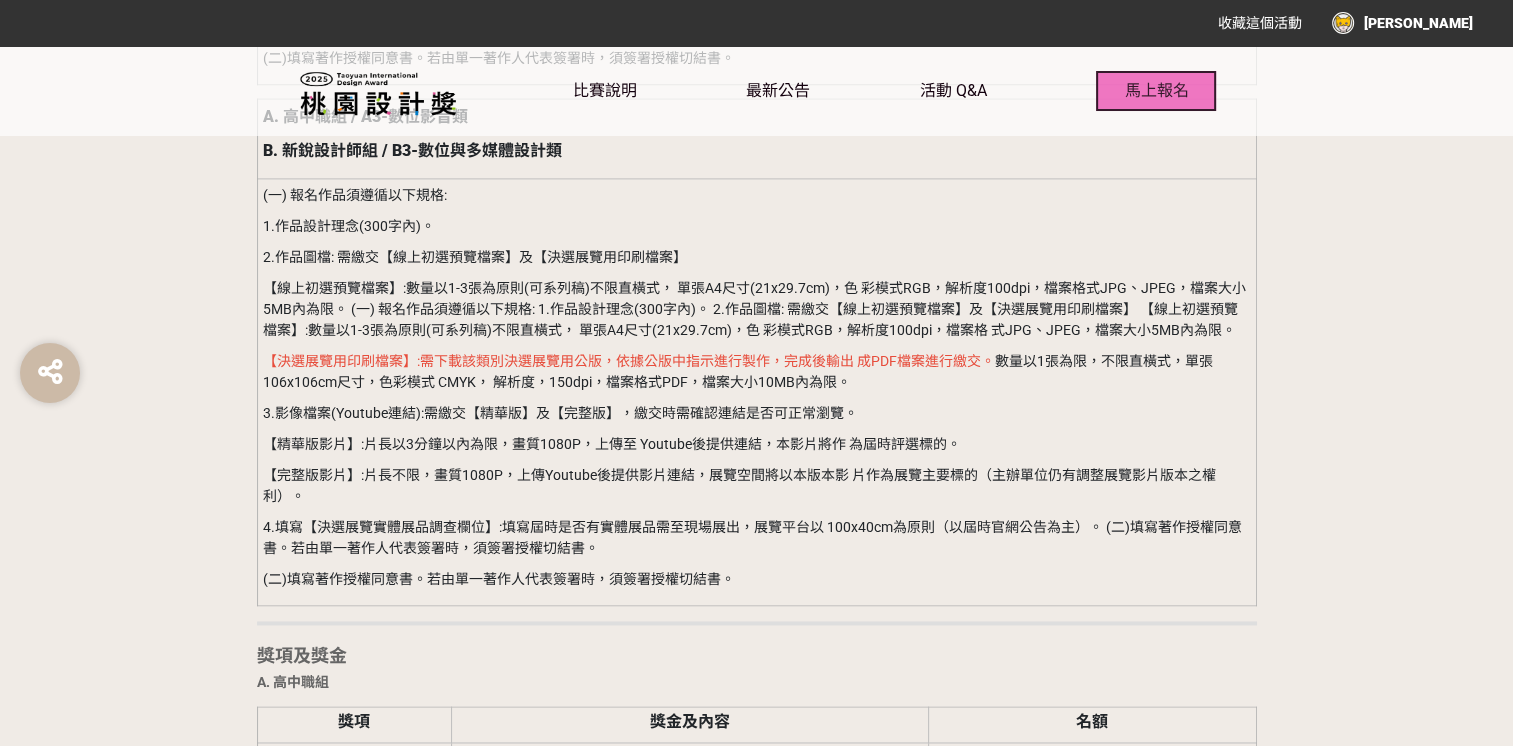 click on "馬上報名" at bounding box center (1156, 90) 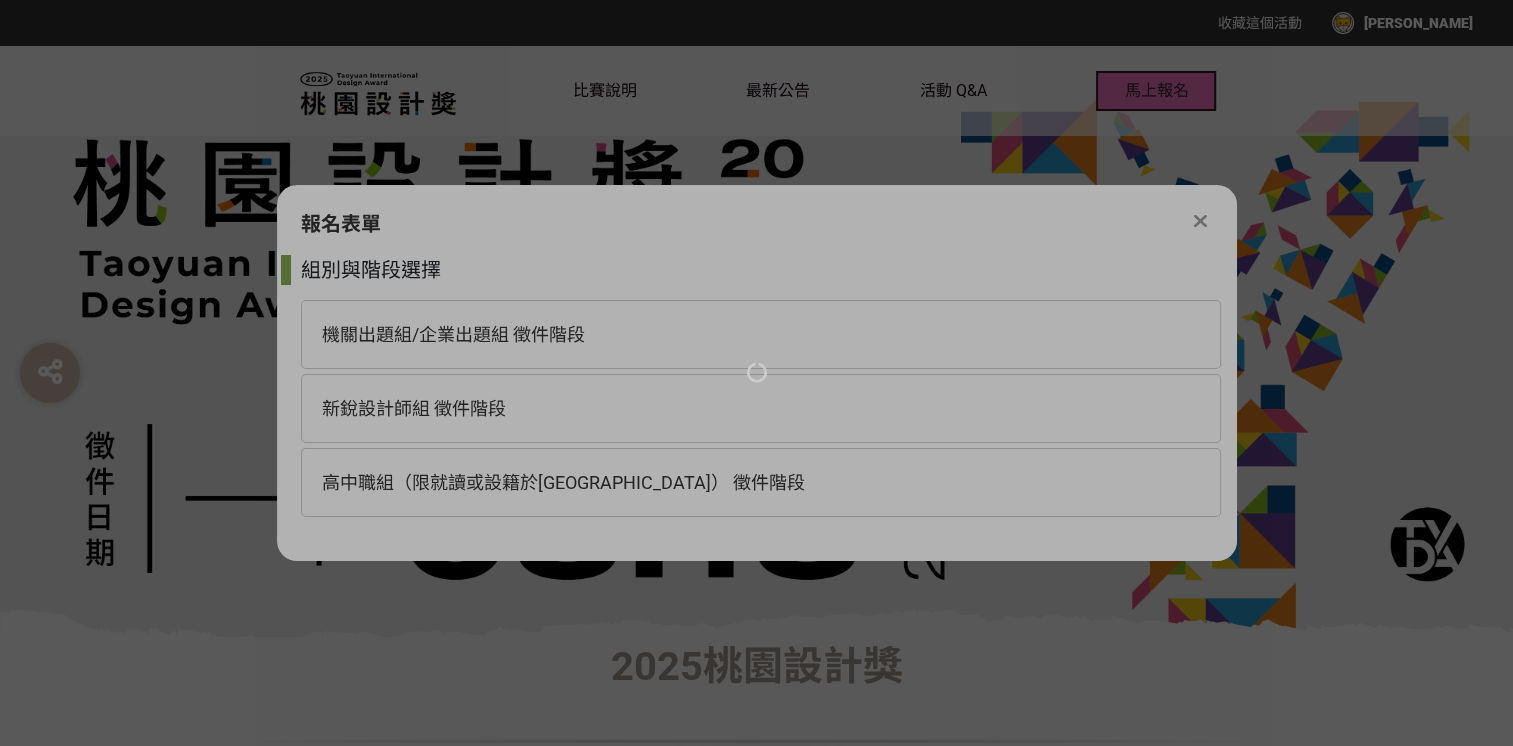 scroll, scrollTop: 0, scrollLeft: 0, axis: both 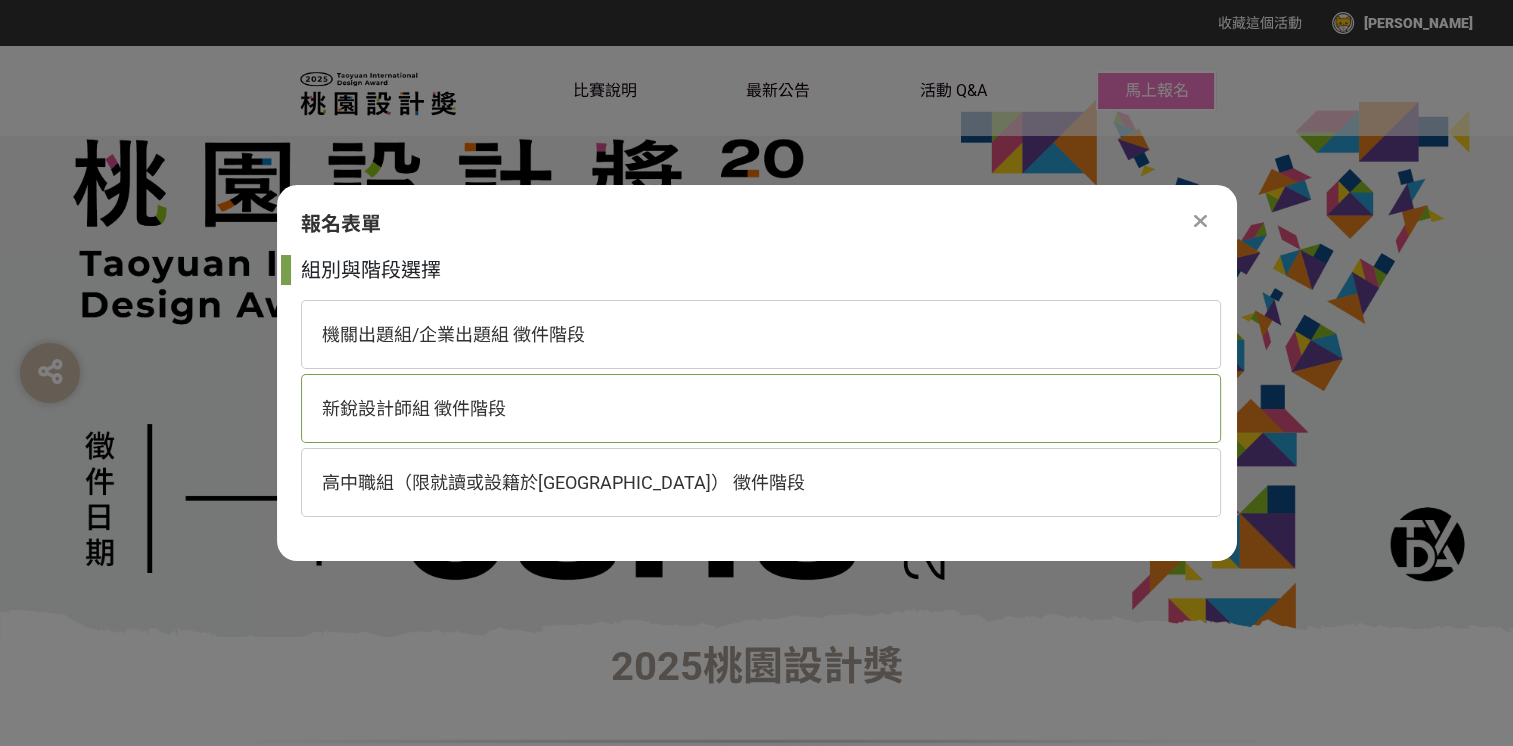 click on "新銳設計師組 徵件階段" at bounding box center [761, 408] 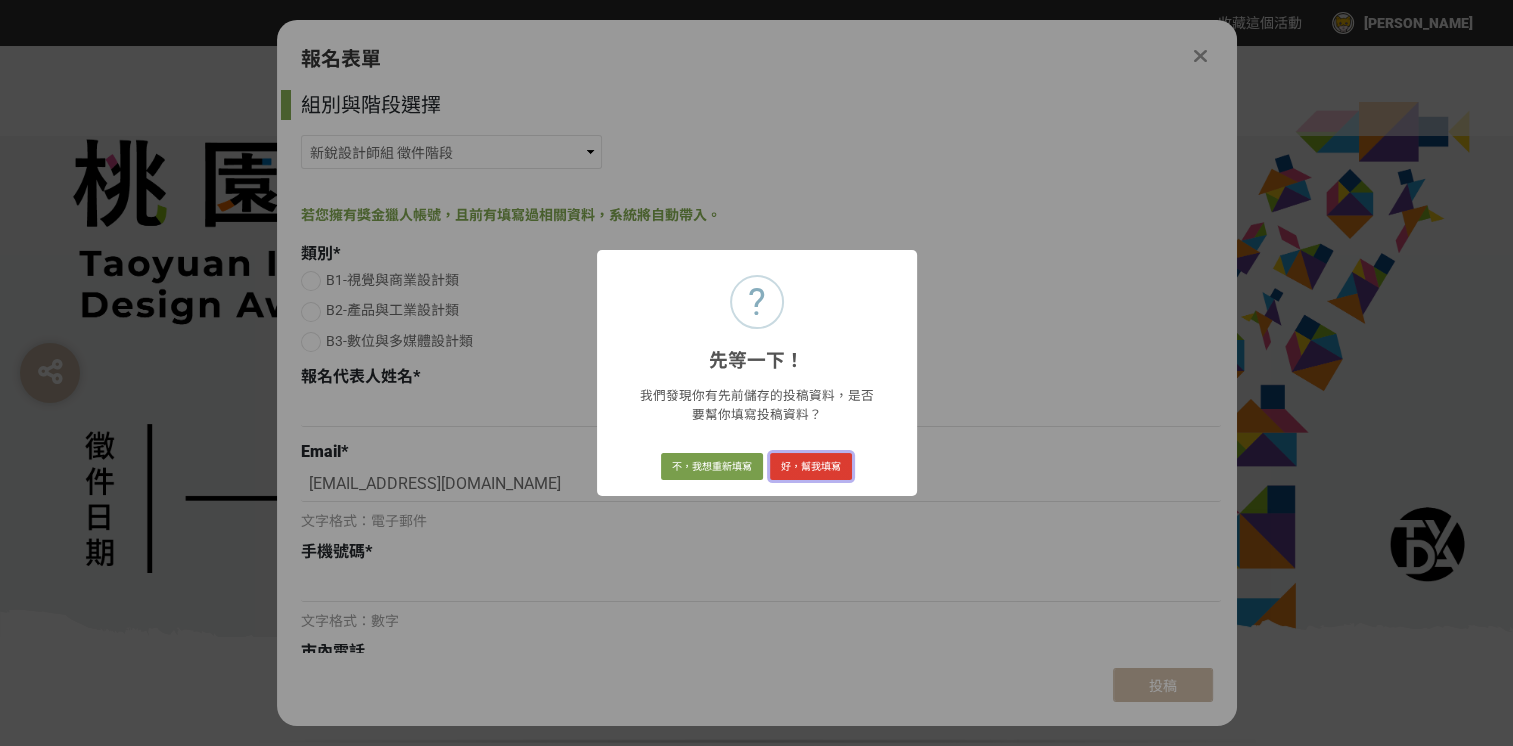 click on "好，幫我填寫" at bounding box center [811, 467] 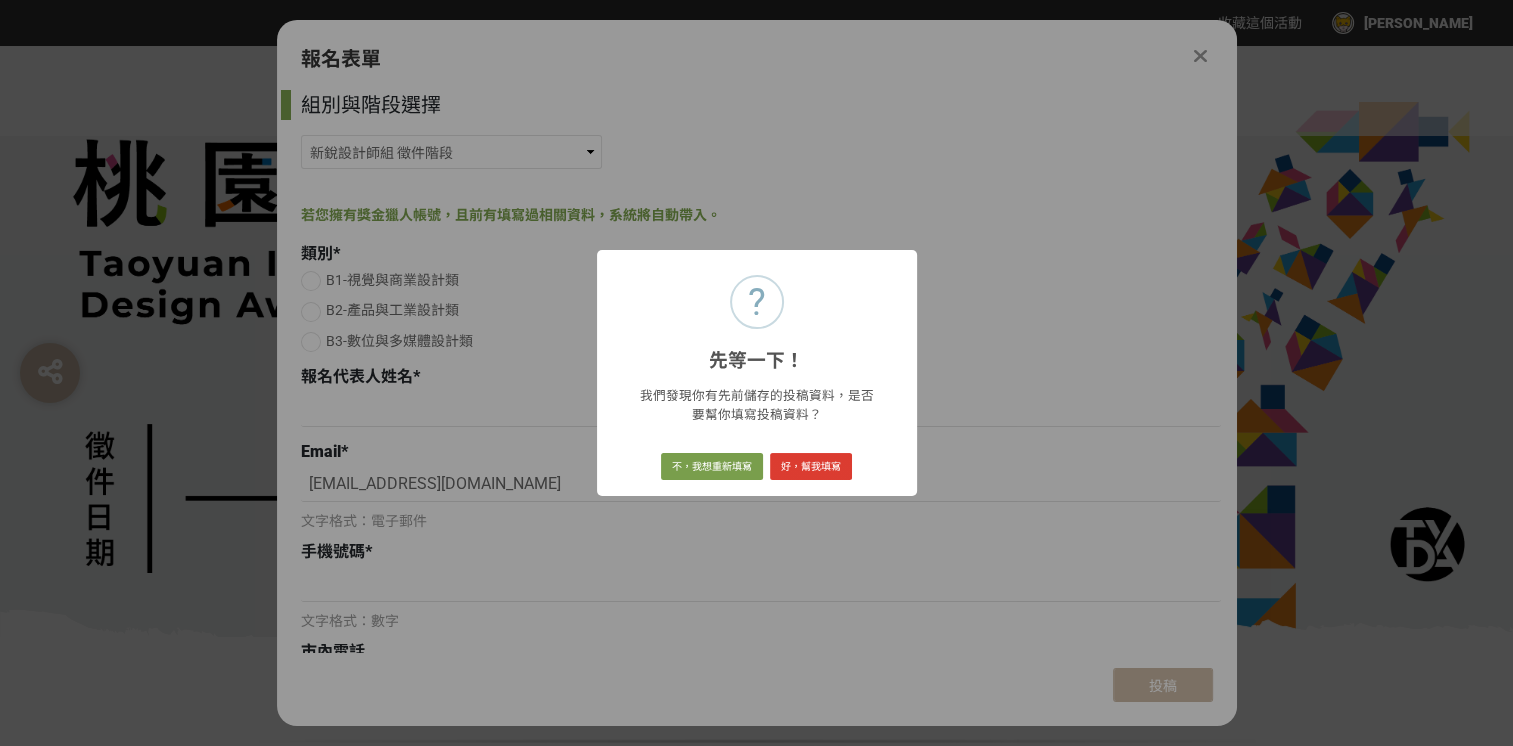 radio on "true" 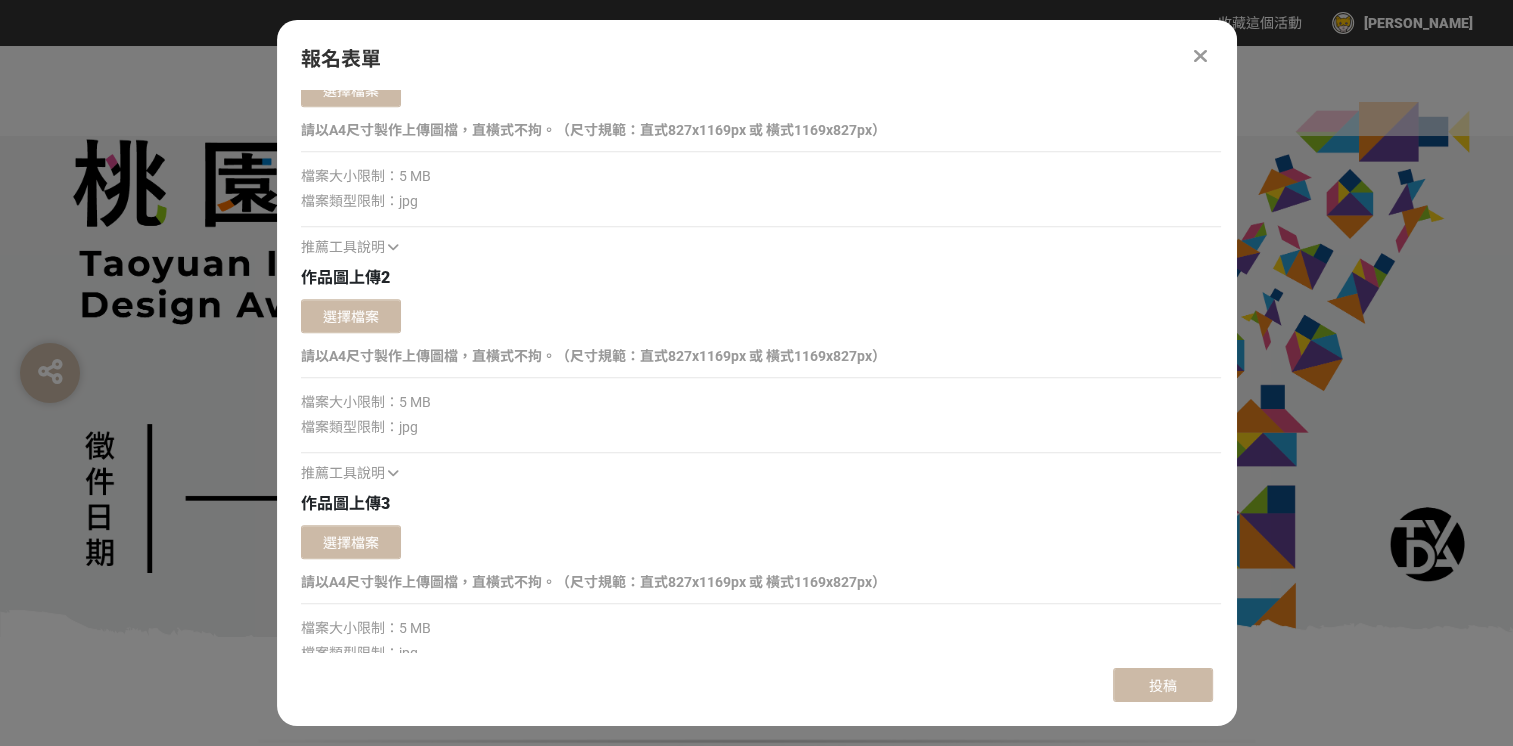 scroll, scrollTop: 1700, scrollLeft: 0, axis: vertical 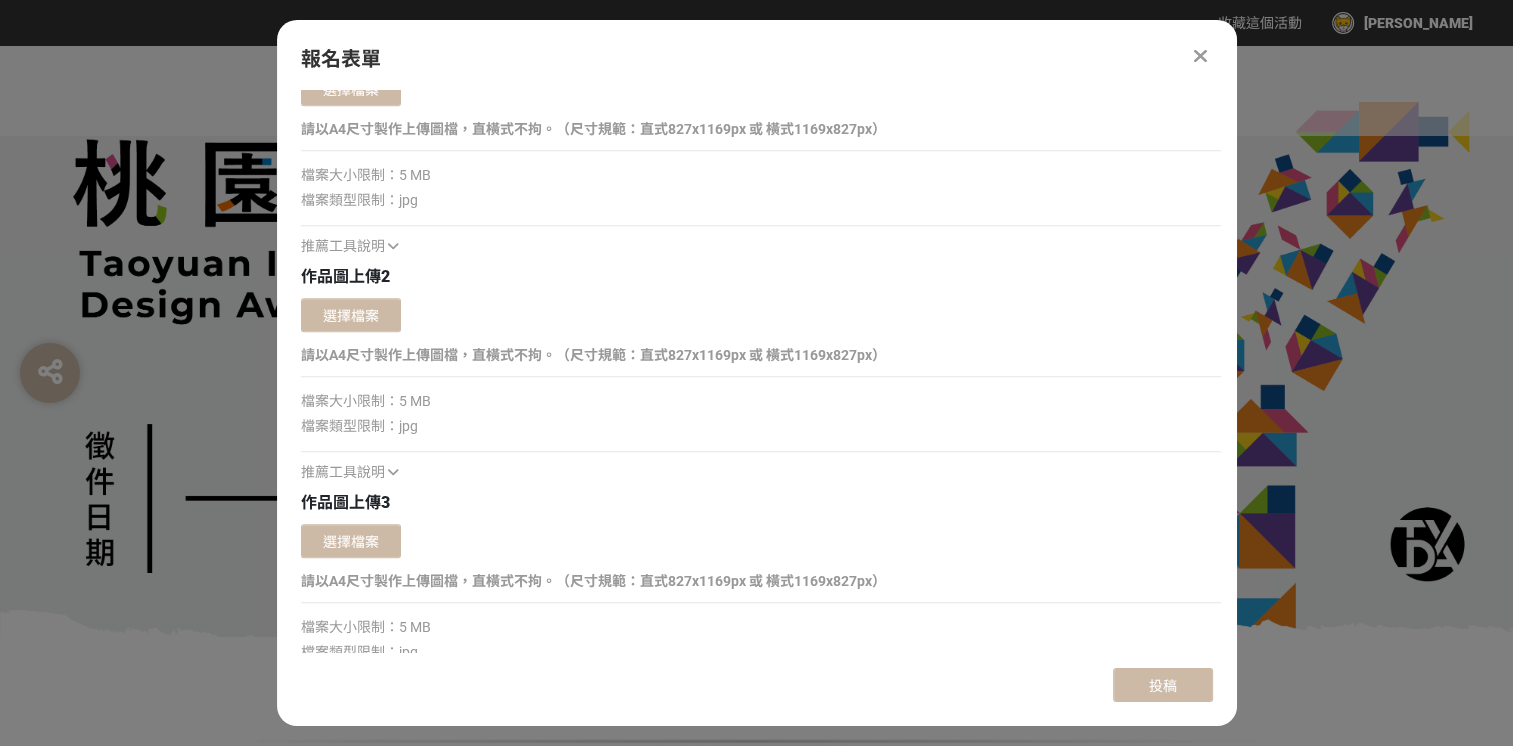 click on "推薦工具說明" at bounding box center [343, 246] 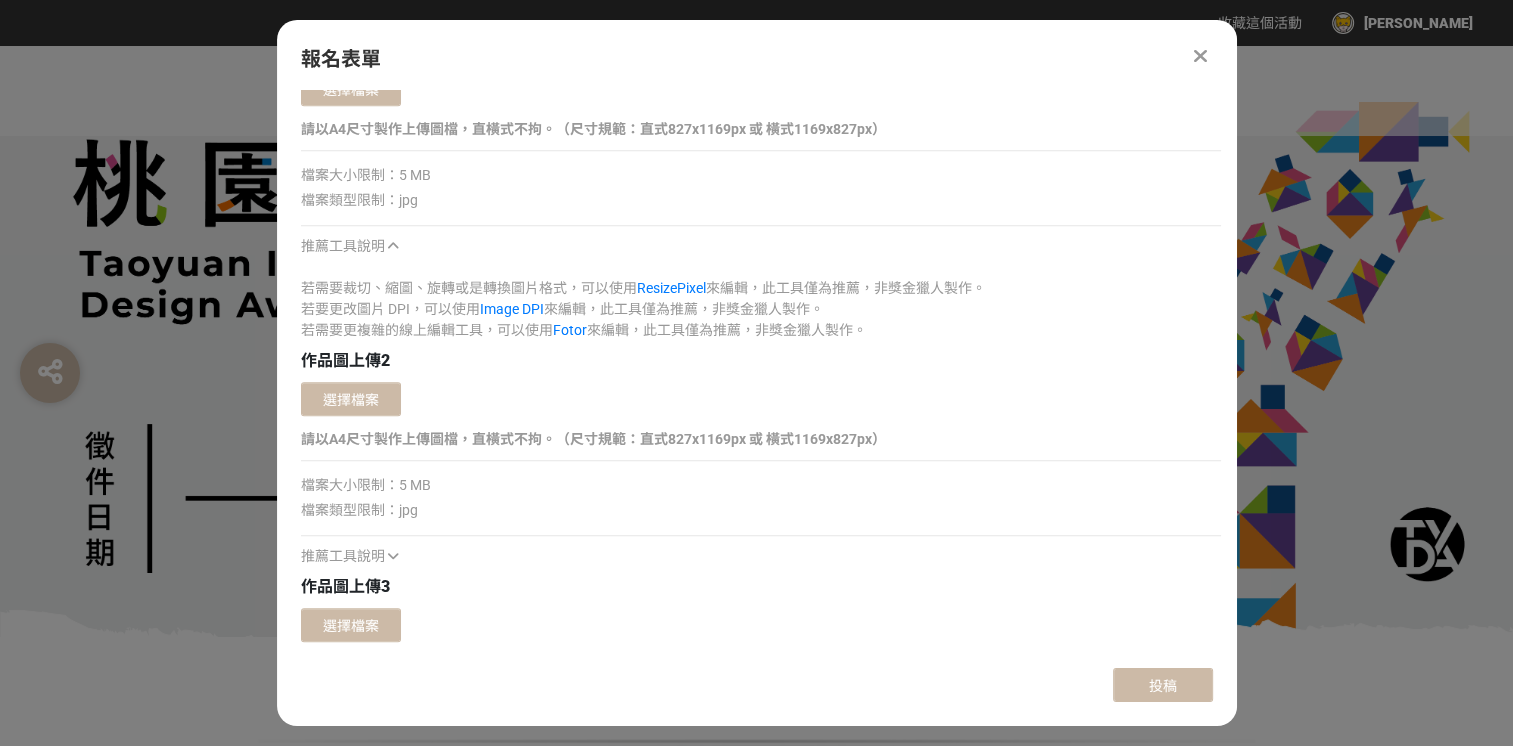 click on "推薦工具說明" at bounding box center (343, 246) 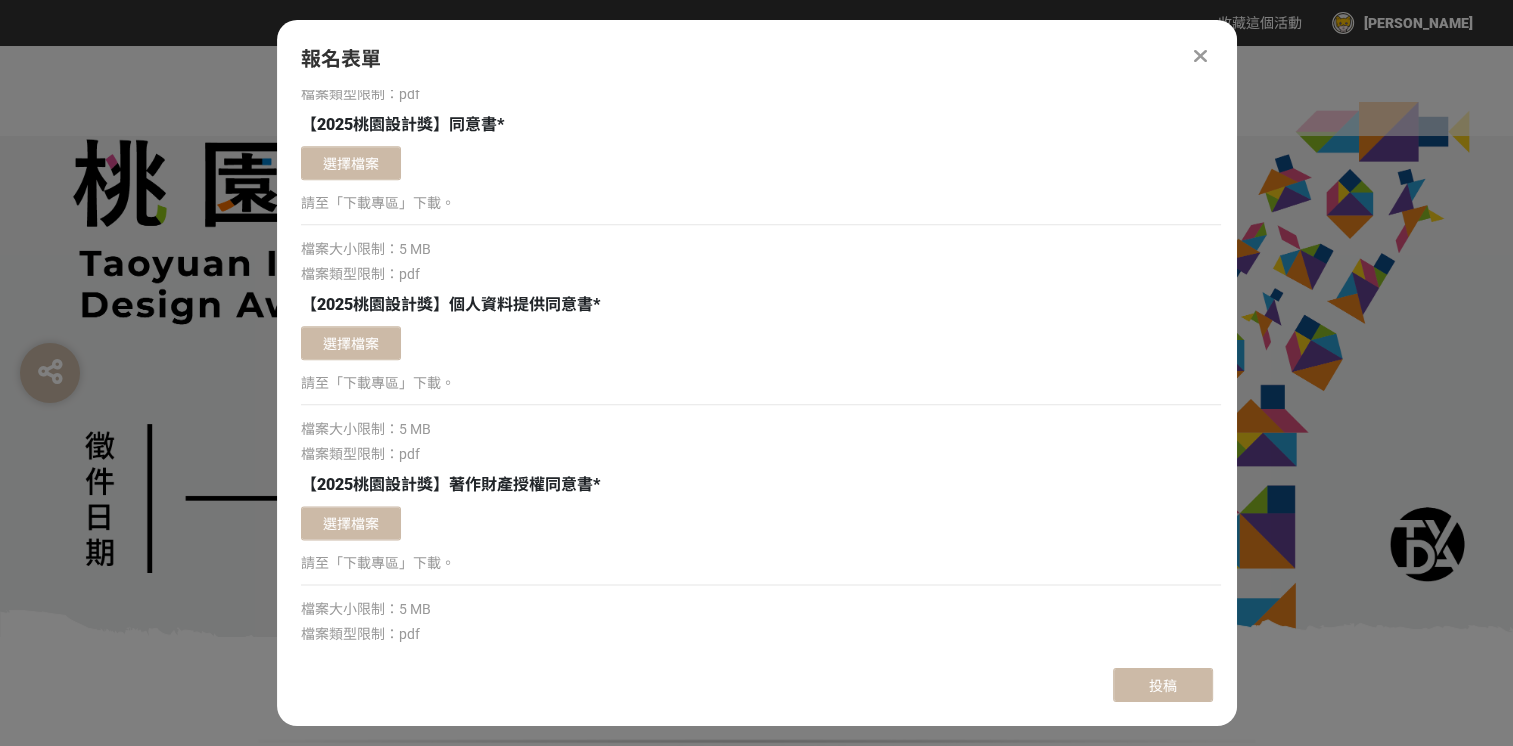 scroll, scrollTop: 2400, scrollLeft: 0, axis: vertical 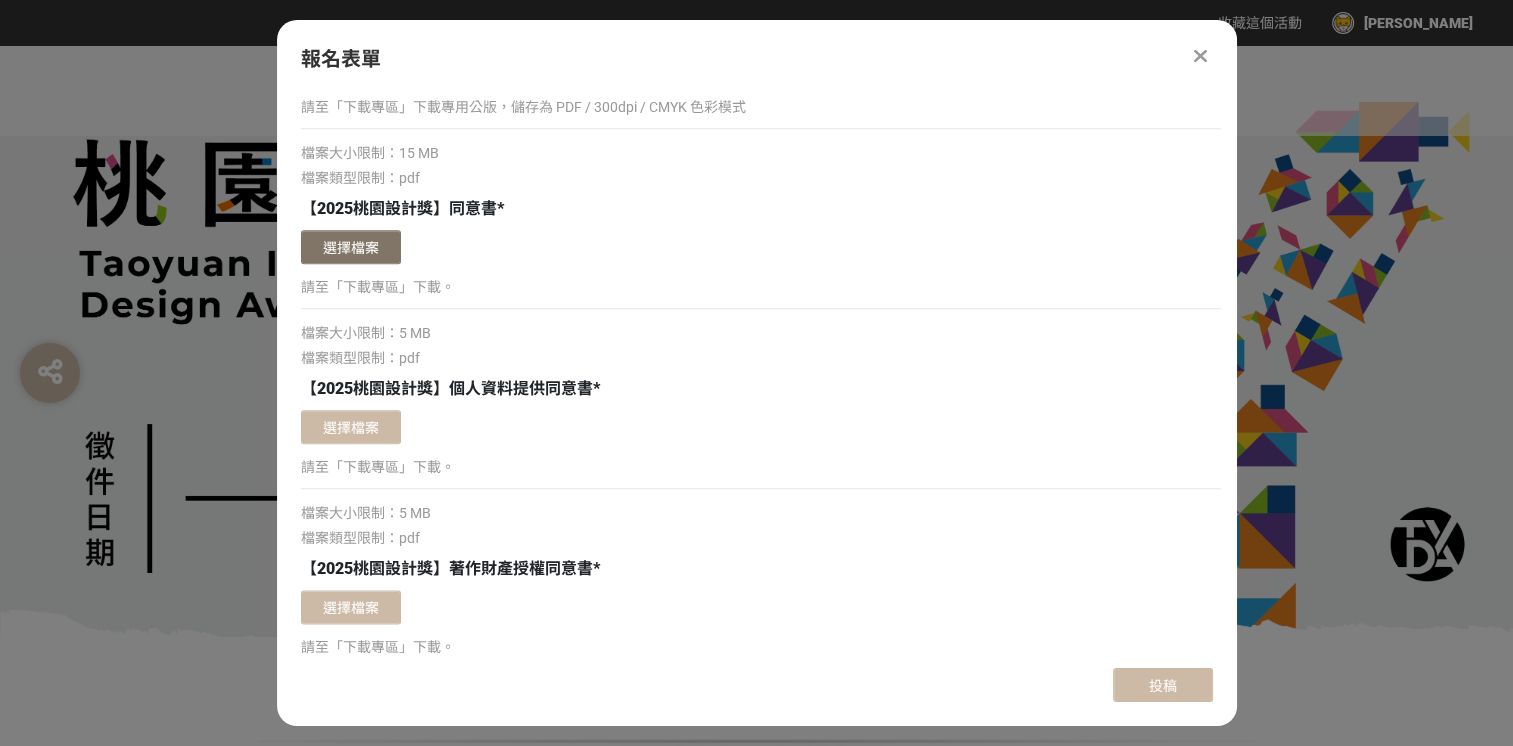 click on "選擇檔案" at bounding box center (351, 247) 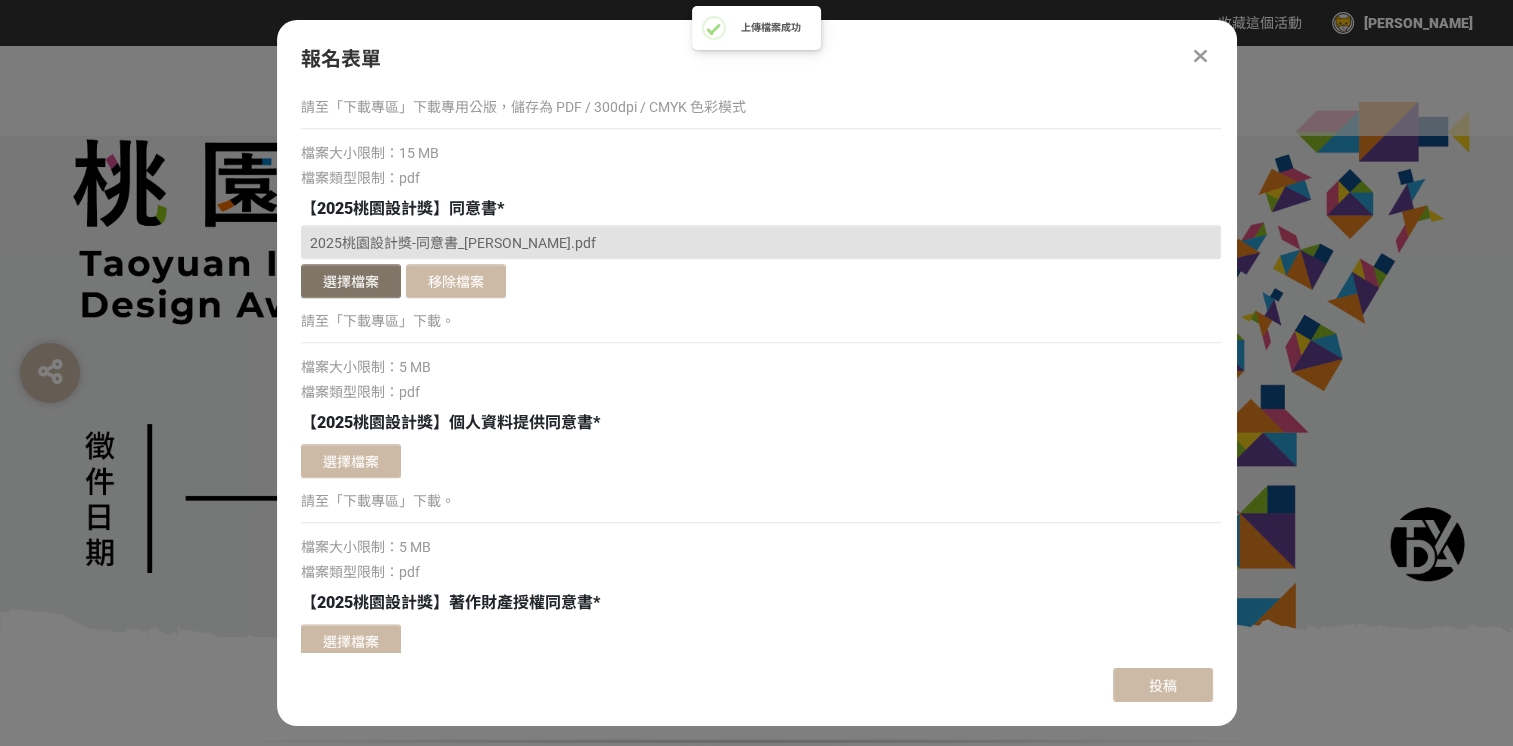 click on "選擇檔案" at bounding box center (351, 281) 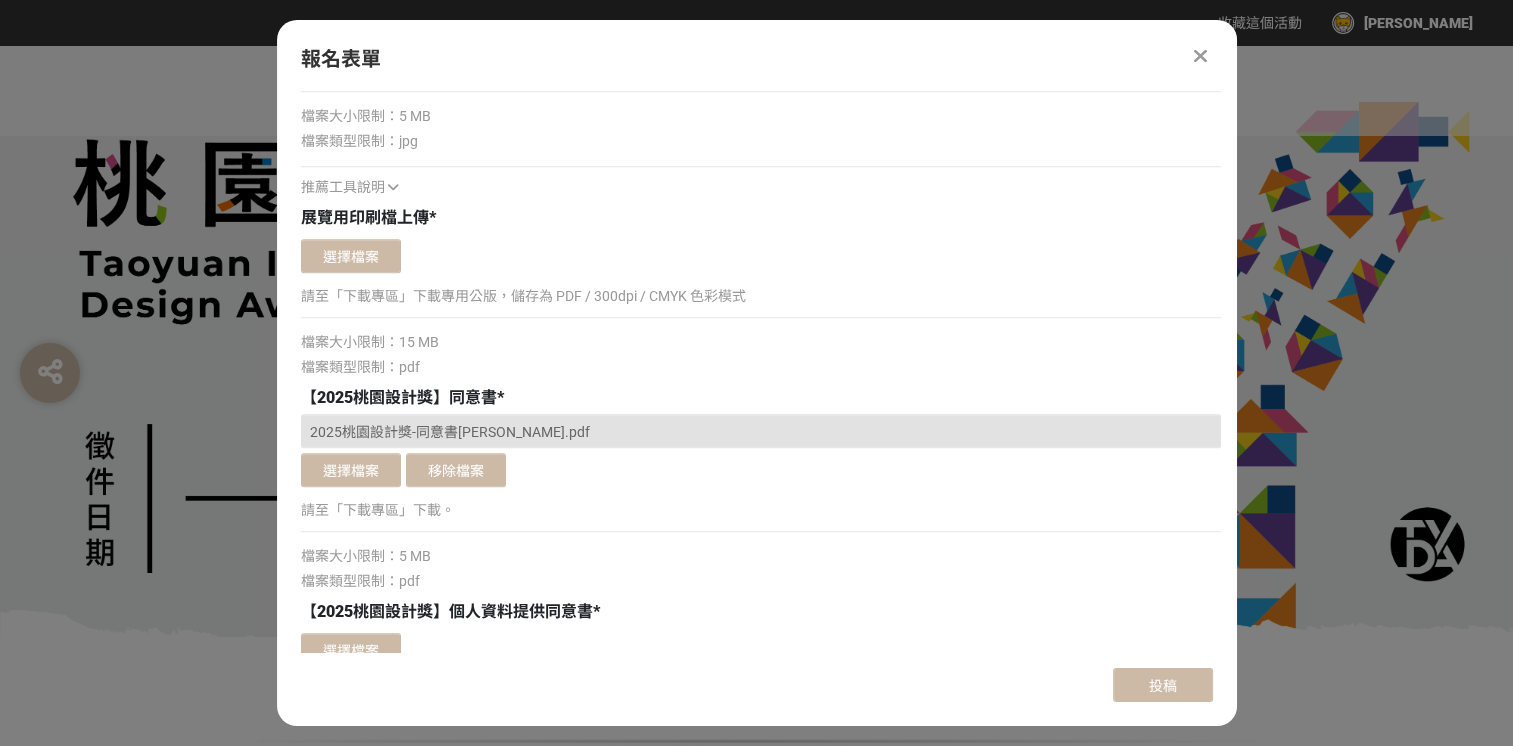 scroll, scrollTop: 2200, scrollLeft: 0, axis: vertical 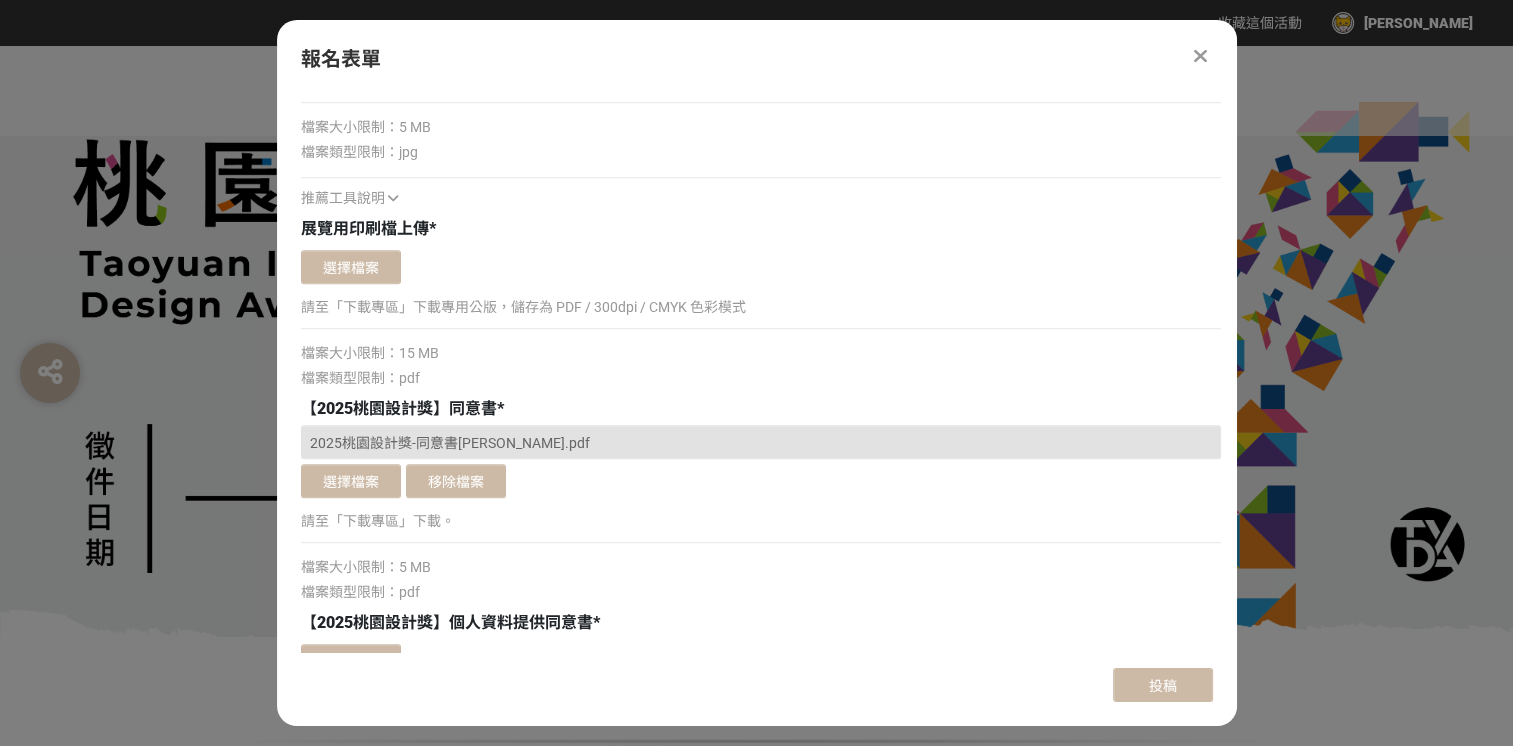 click on "2025桃園設計獎-同意書[PERSON_NAME].pdf" at bounding box center [450, 443] 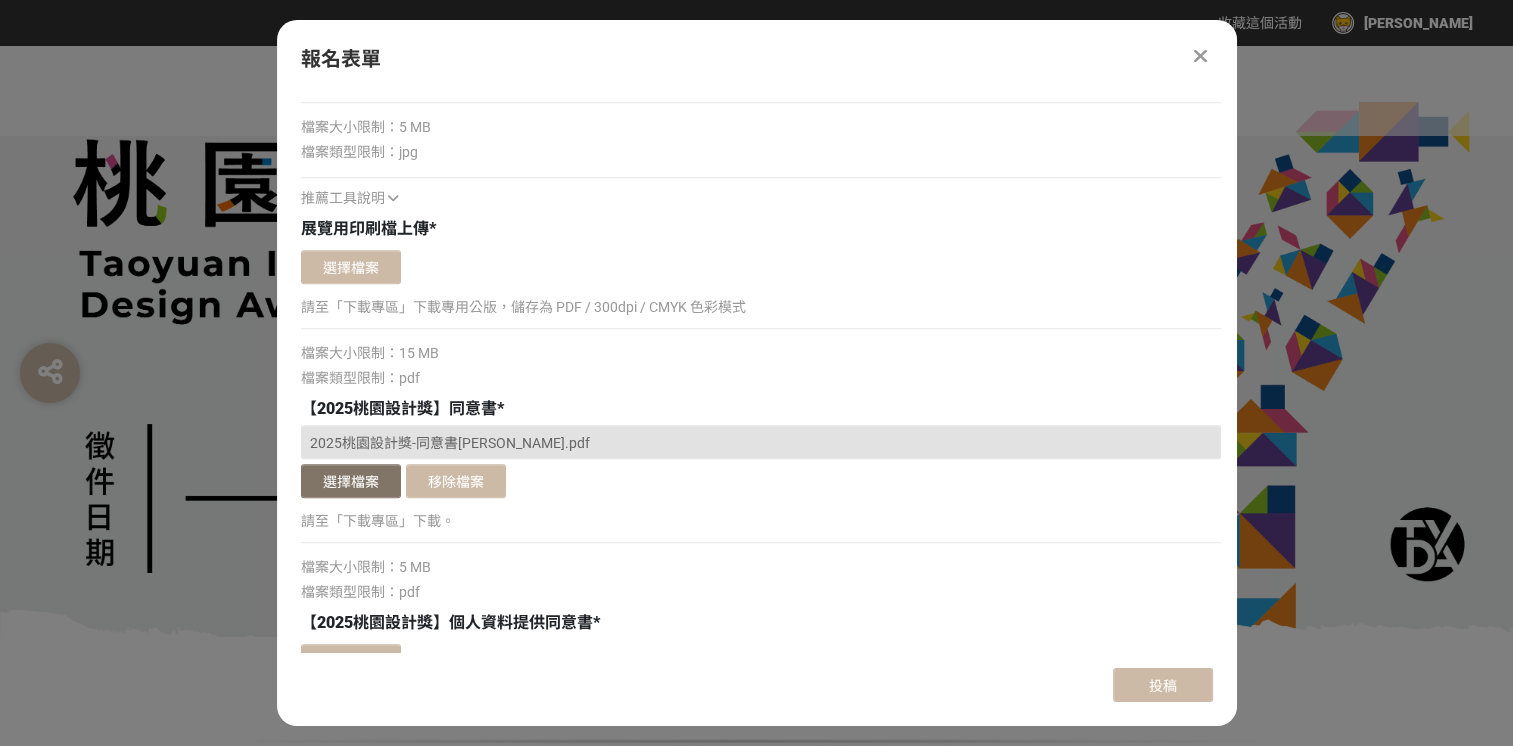 click on "選擇檔案" at bounding box center [351, 481] 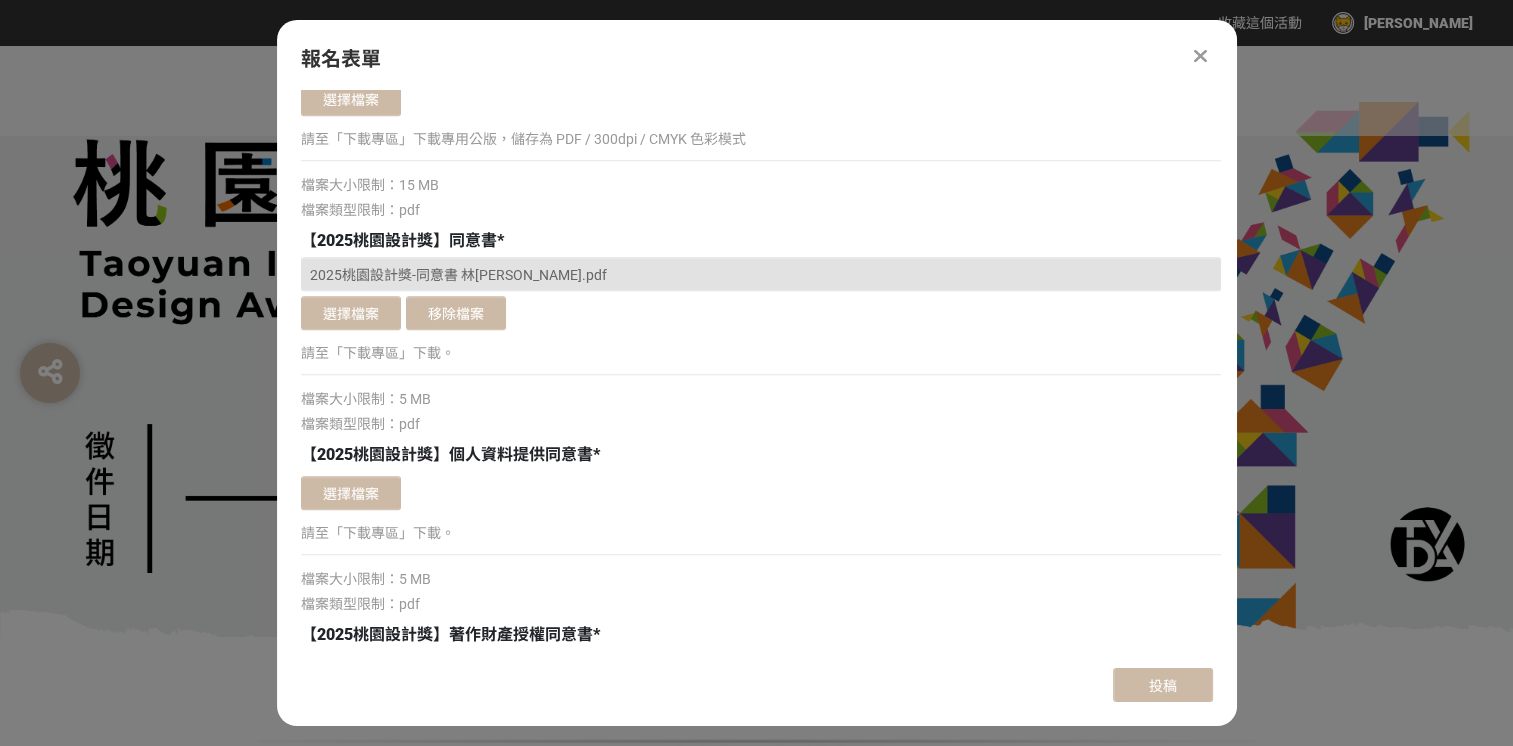 scroll, scrollTop: 2400, scrollLeft: 0, axis: vertical 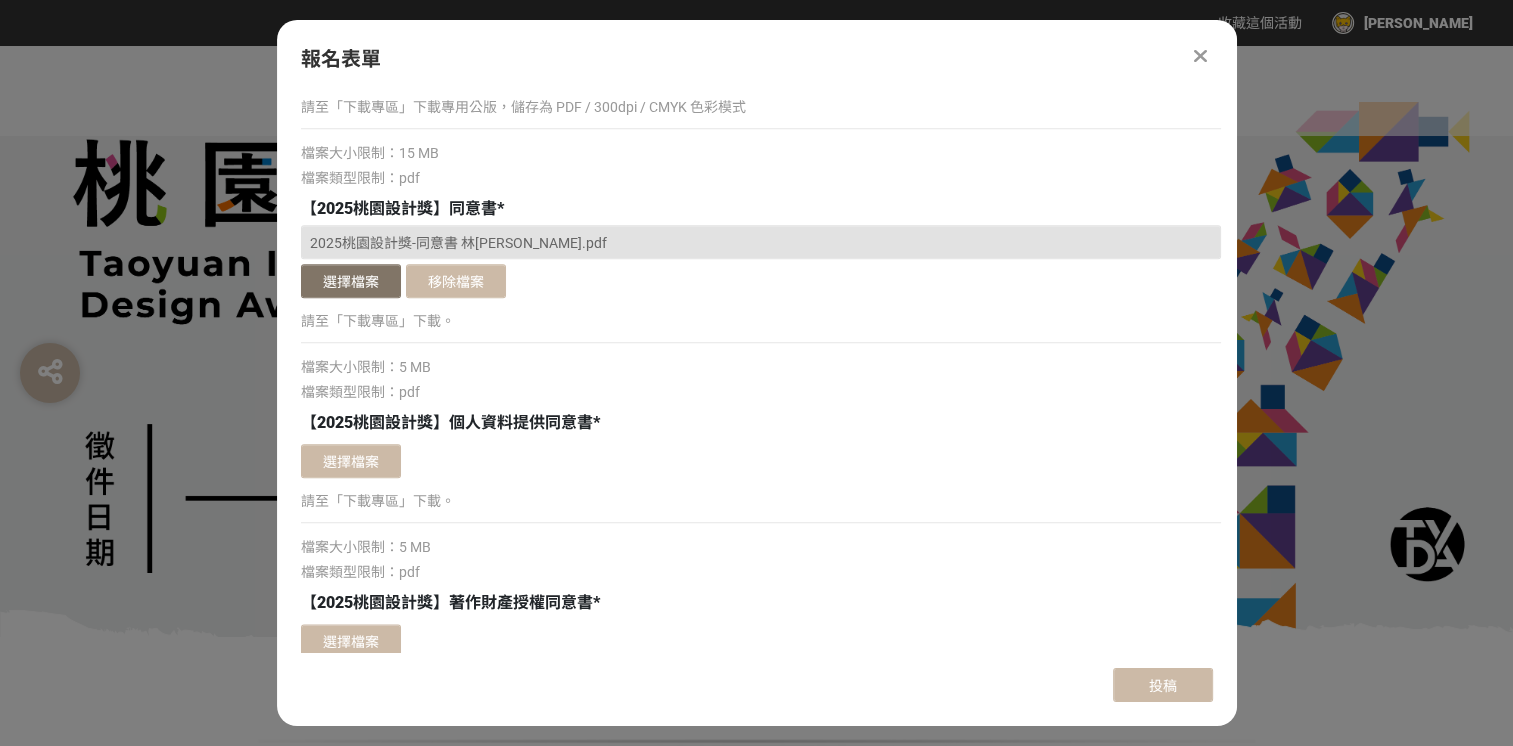 click on "選擇檔案" at bounding box center (351, 281) 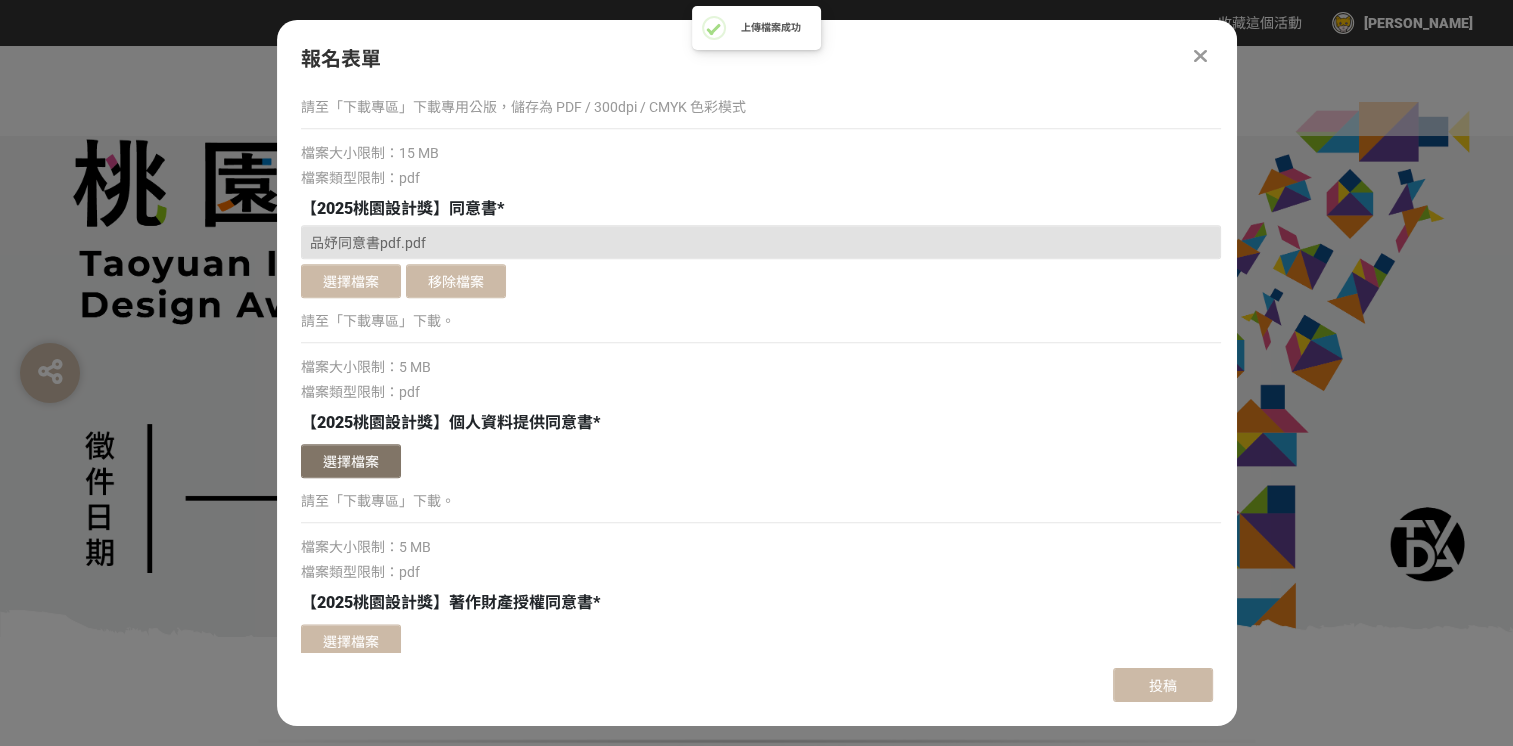 click on "選擇檔案" at bounding box center [351, 461] 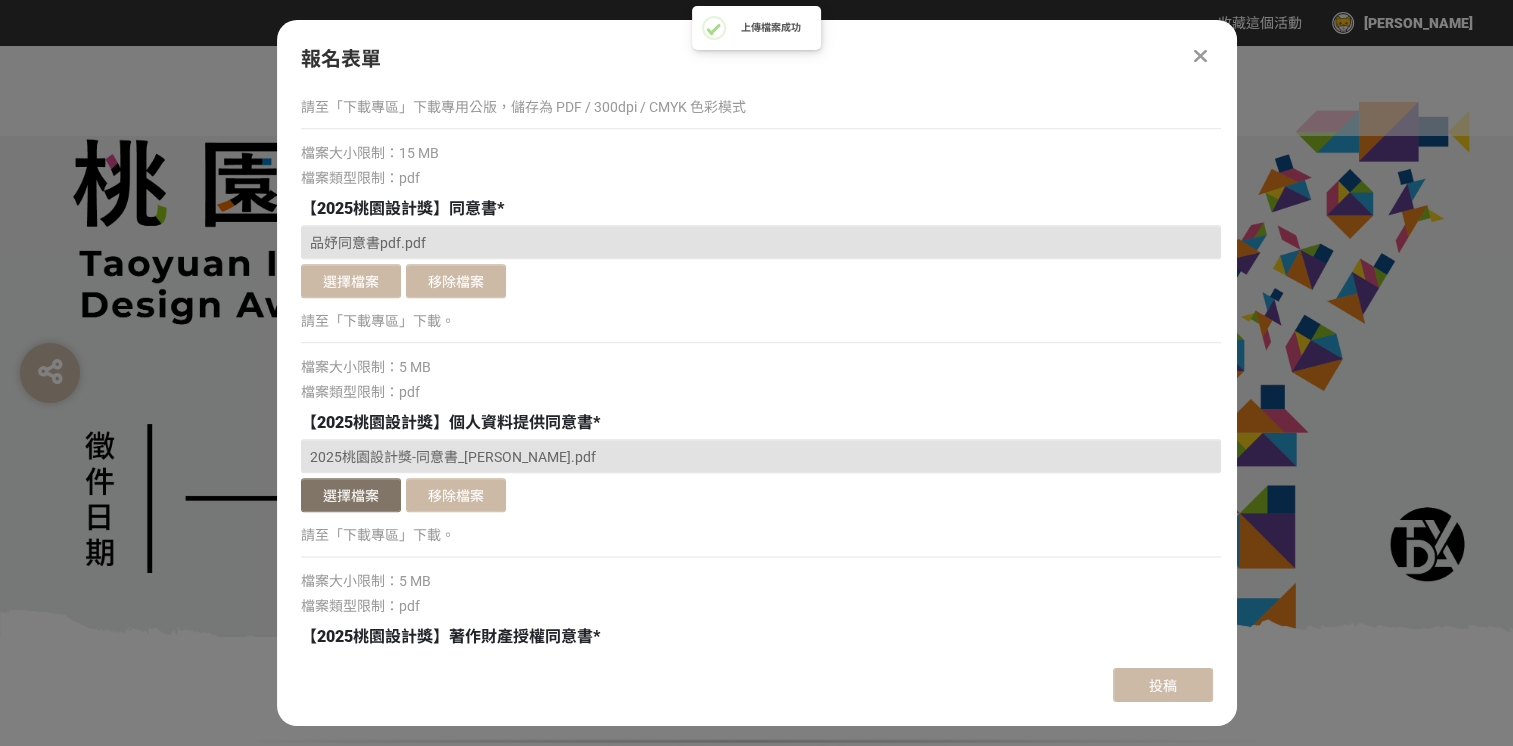click on "選擇檔案" at bounding box center (351, 495) 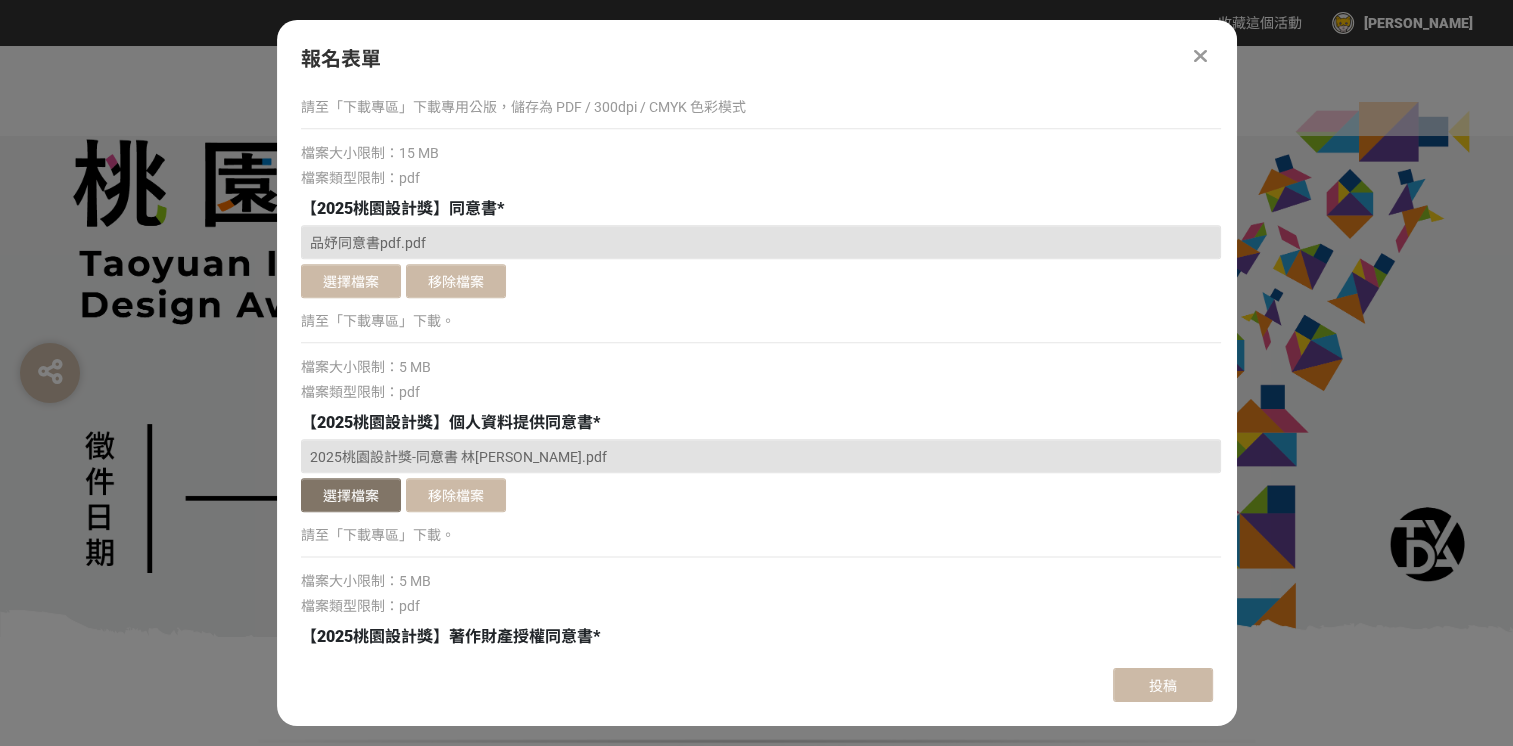 click on "選擇檔案" at bounding box center (351, 495) 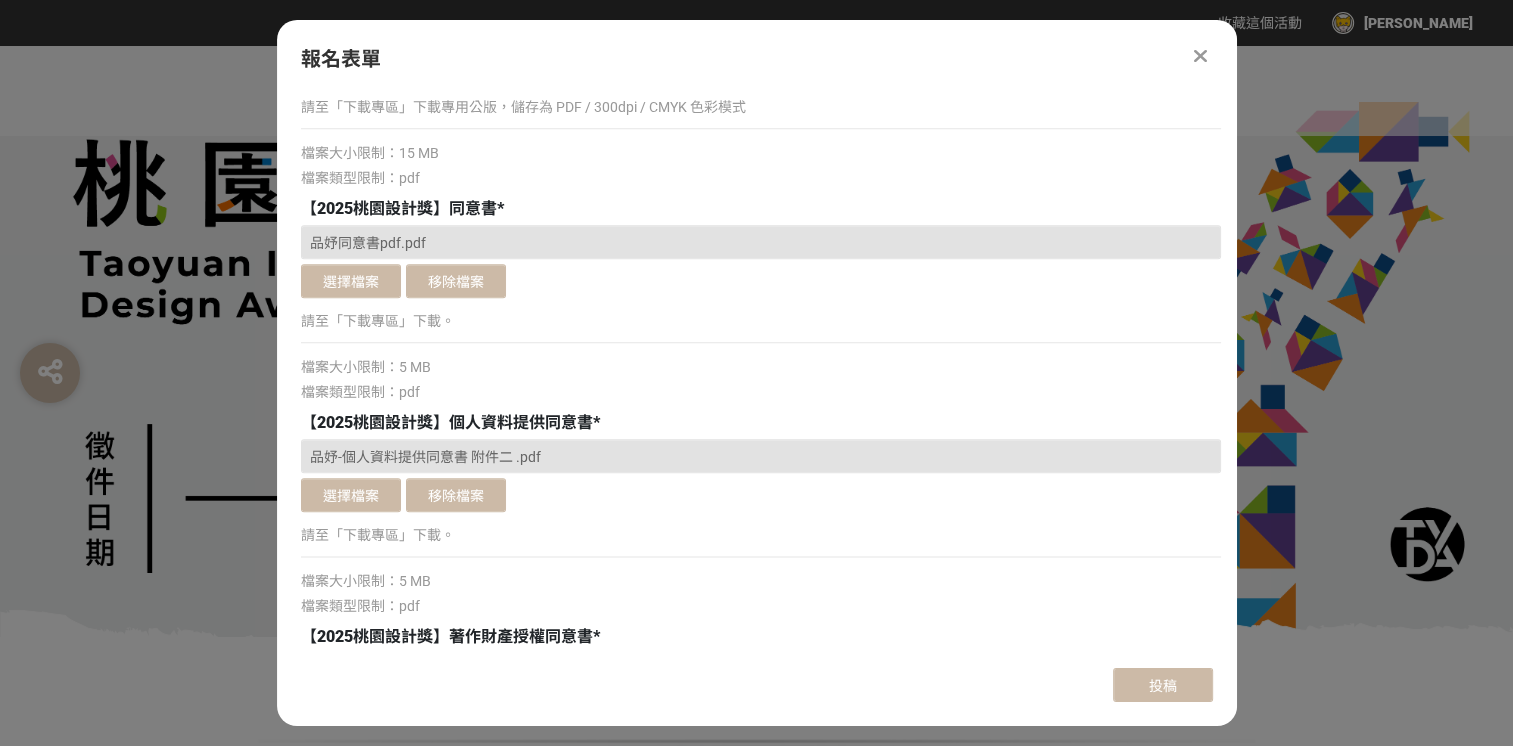 scroll, scrollTop: 2600, scrollLeft: 0, axis: vertical 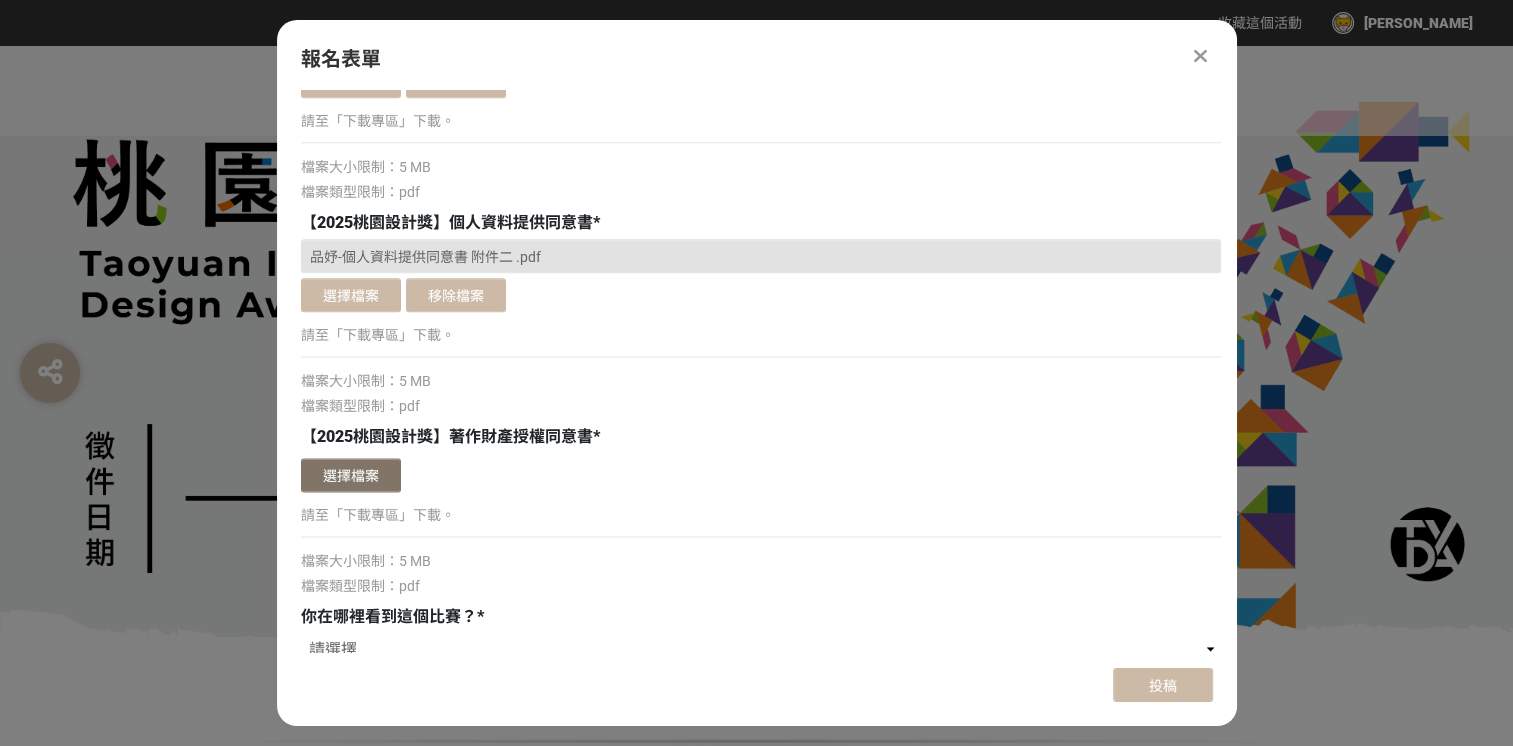 click on "選擇檔案" at bounding box center (351, 475) 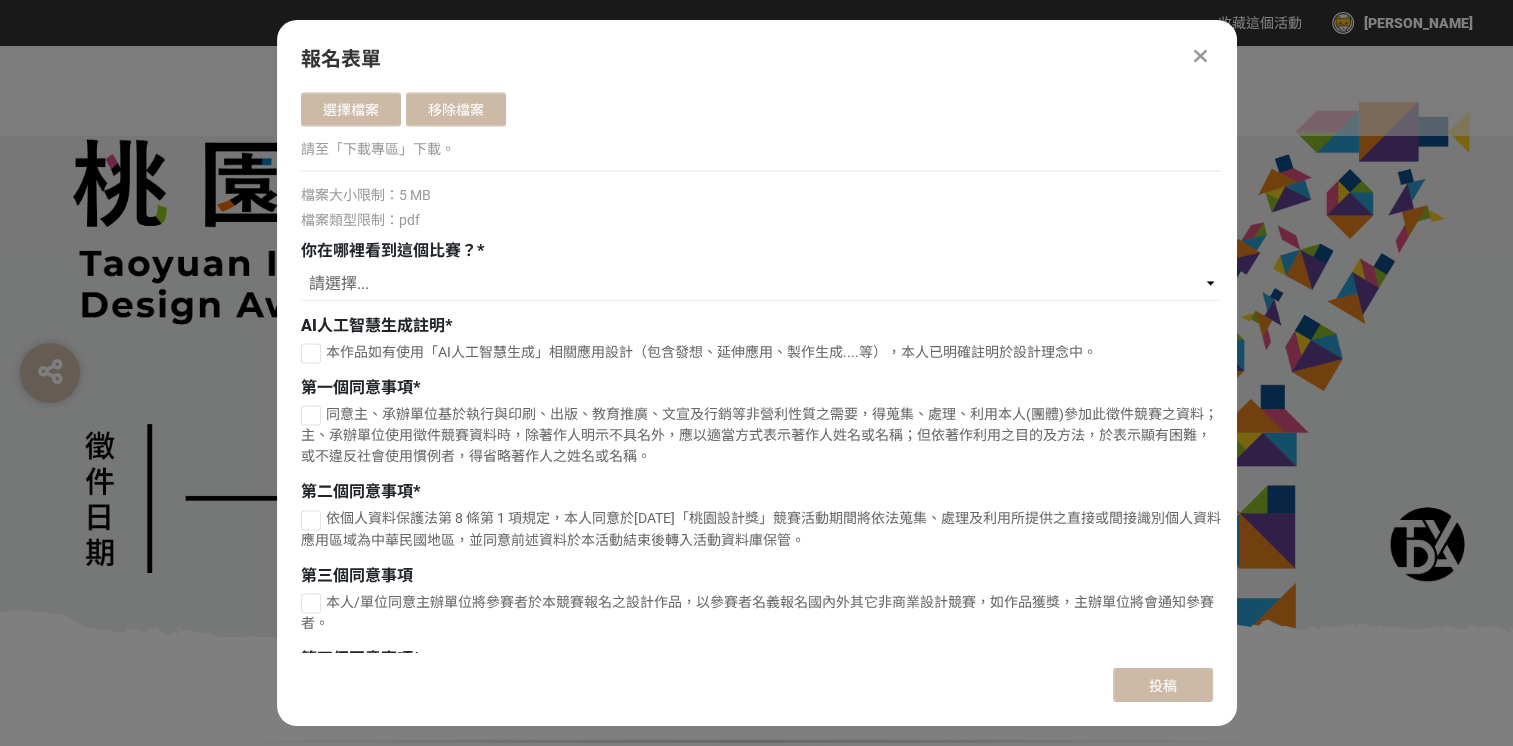 scroll, scrollTop: 3100, scrollLeft: 0, axis: vertical 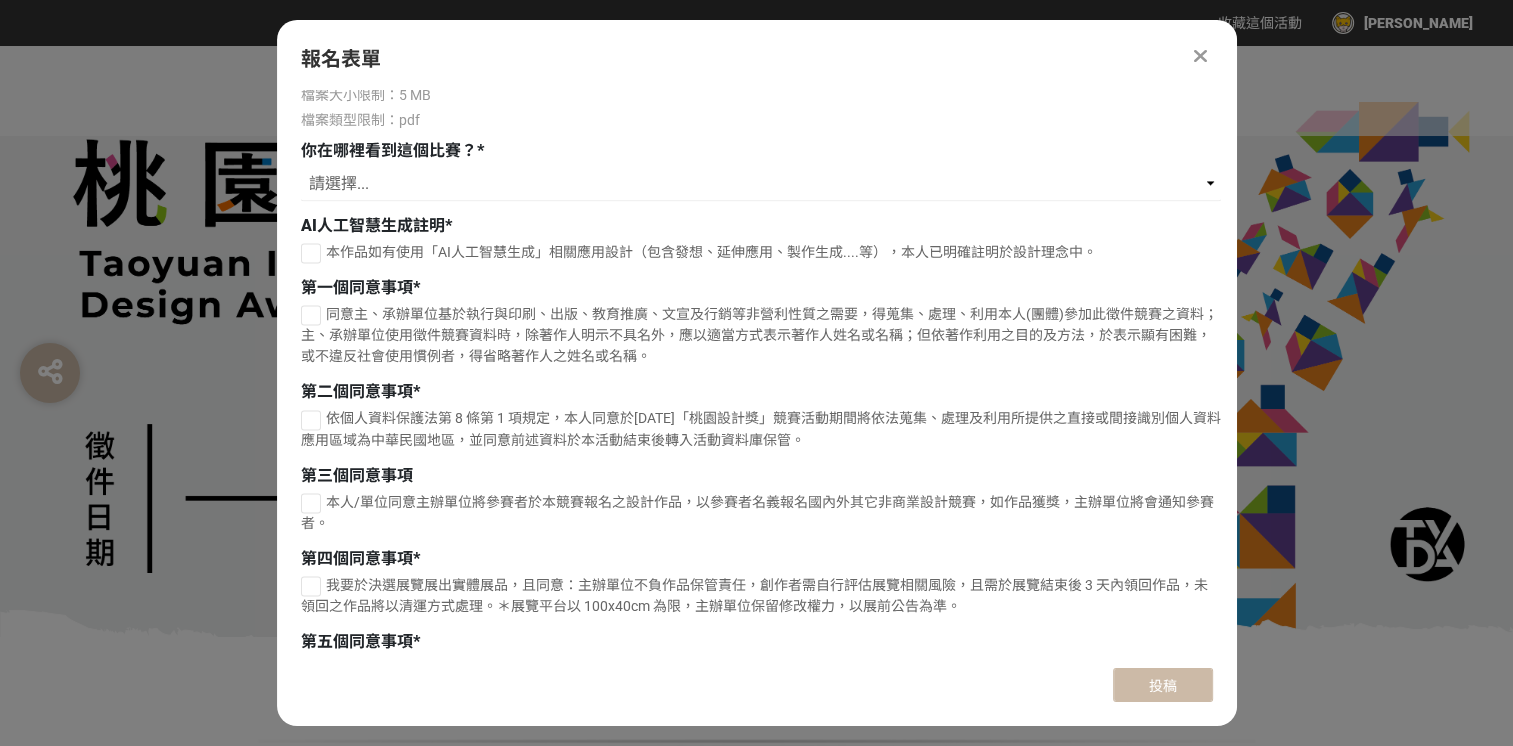 click at bounding box center [311, 315] 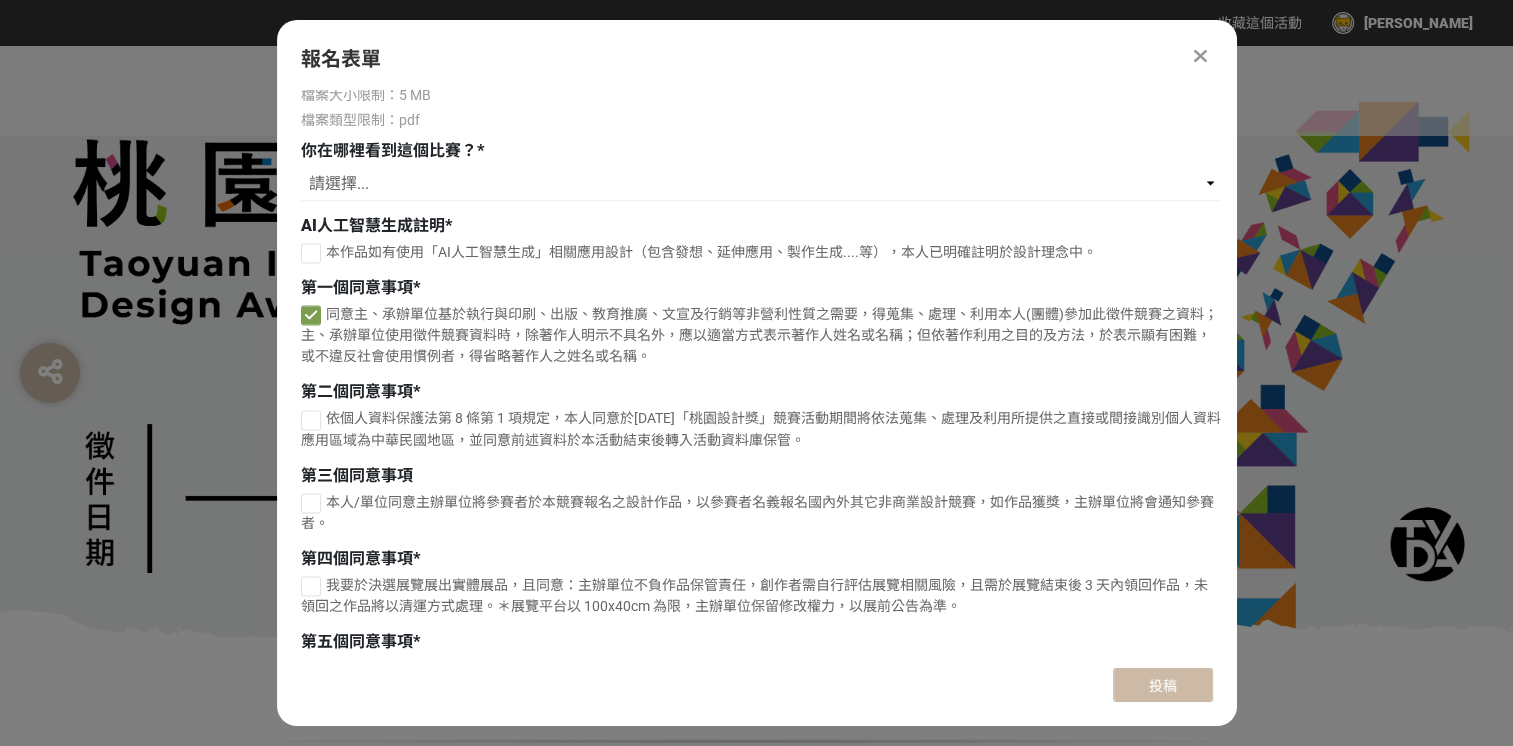 click at bounding box center [311, 420] 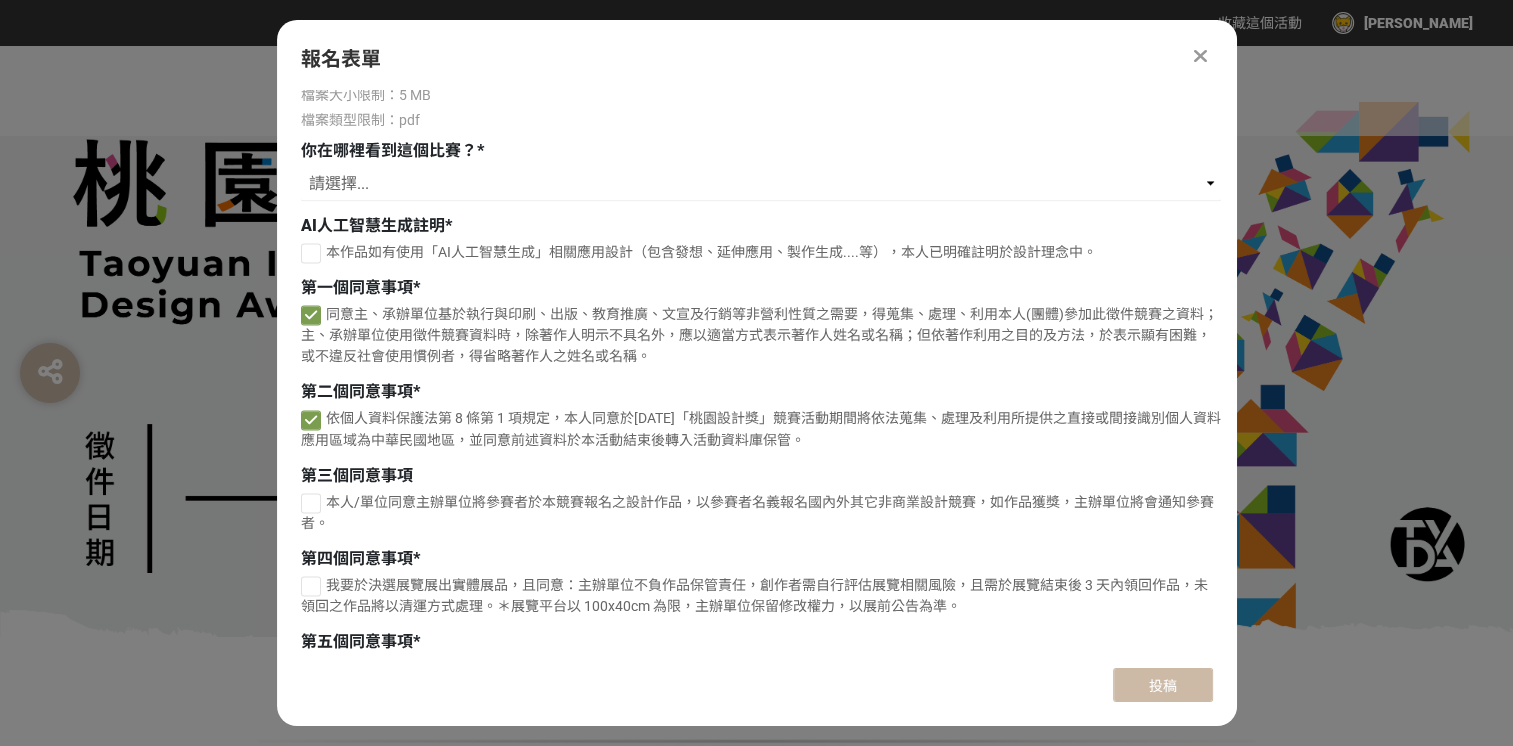 click on "本人/單位同意主辦單位將參賽者於本競賽報名之設計作品，以參賽者名義報名國內外其它非商業設計競賽，如作品獲獎，主辦單位將會通知參賽者。" at bounding box center [757, 512] 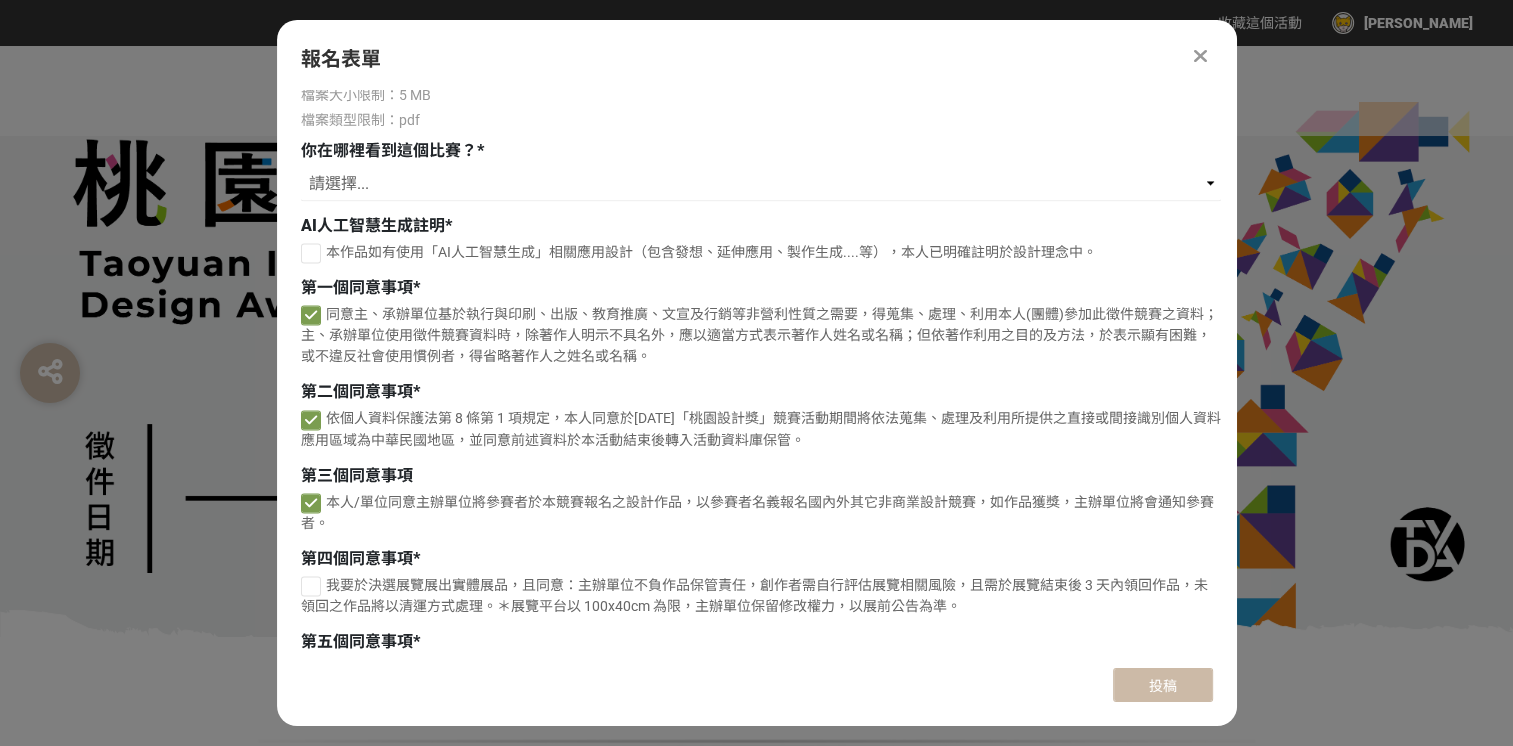 checkbox on "false" 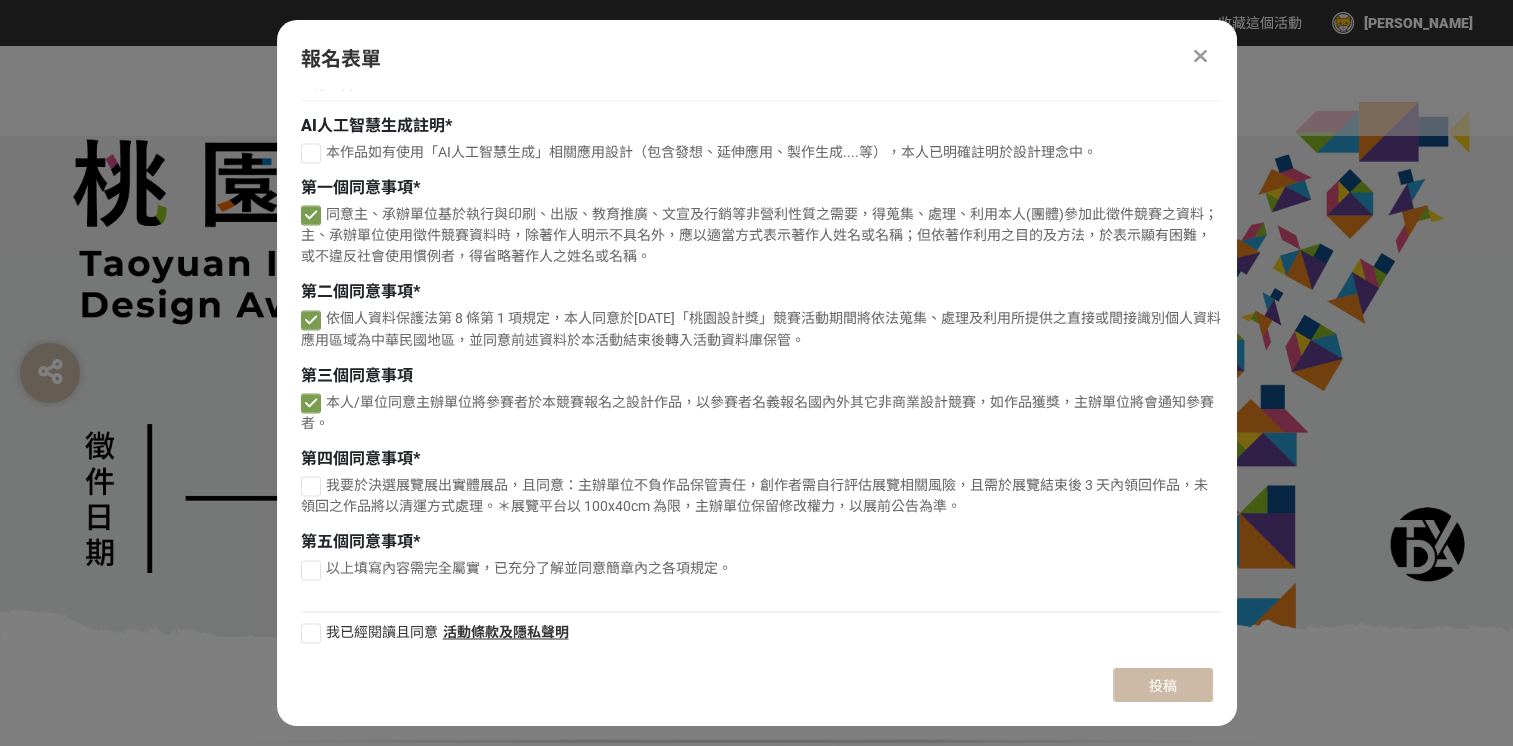 scroll, scrollTop: 3204, scrollLeft: 0, axis: vertical 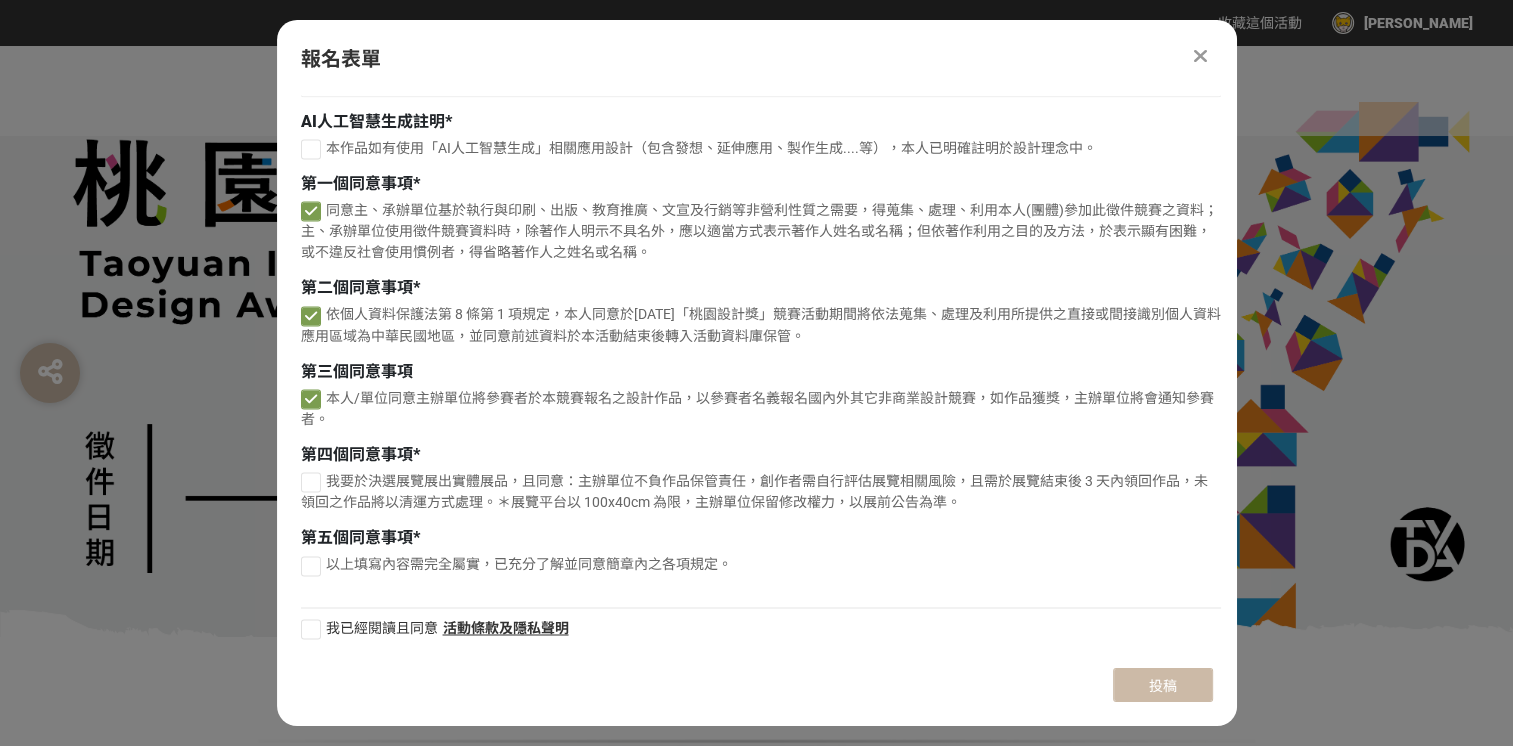 click at bounding box center (311, 629) 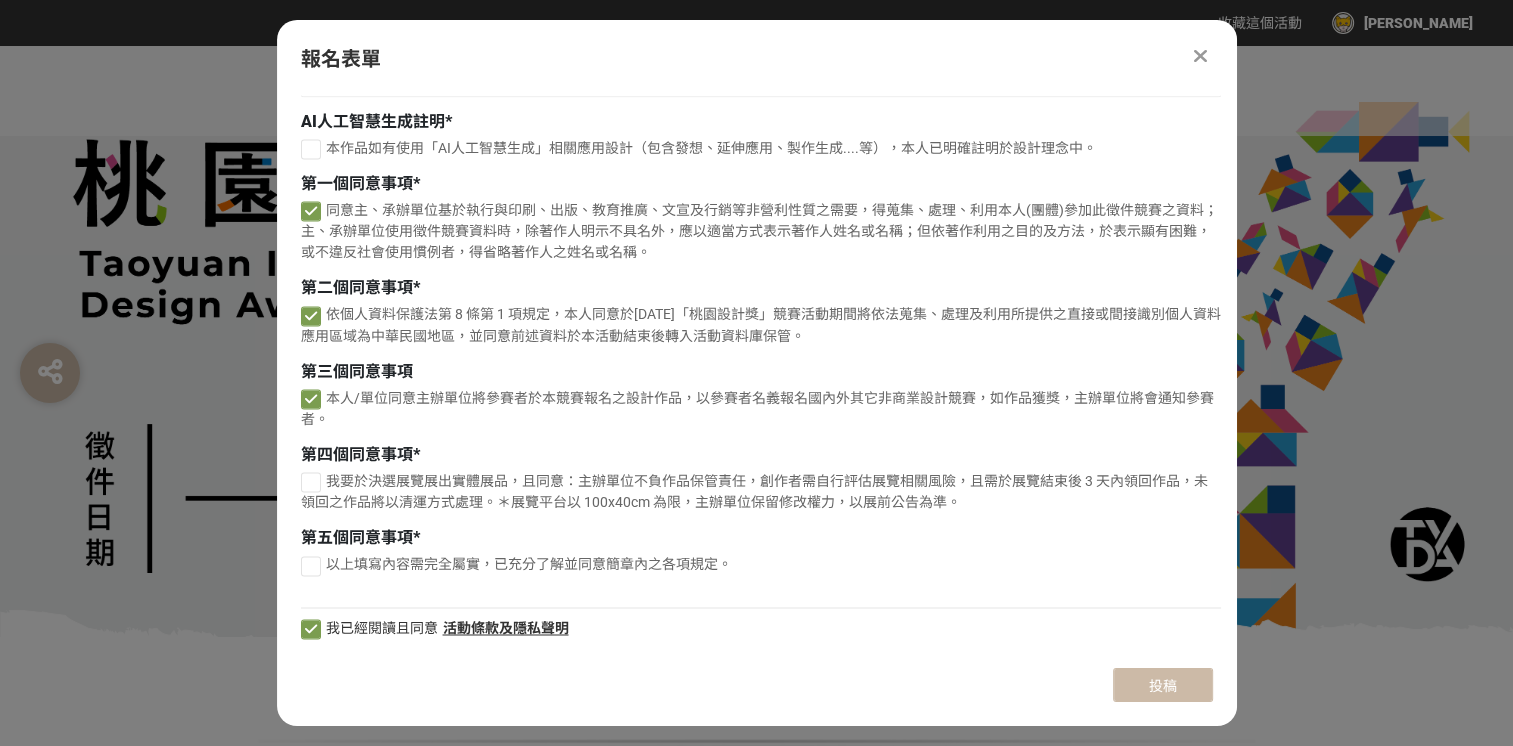 click at bounding box center [311, 566] 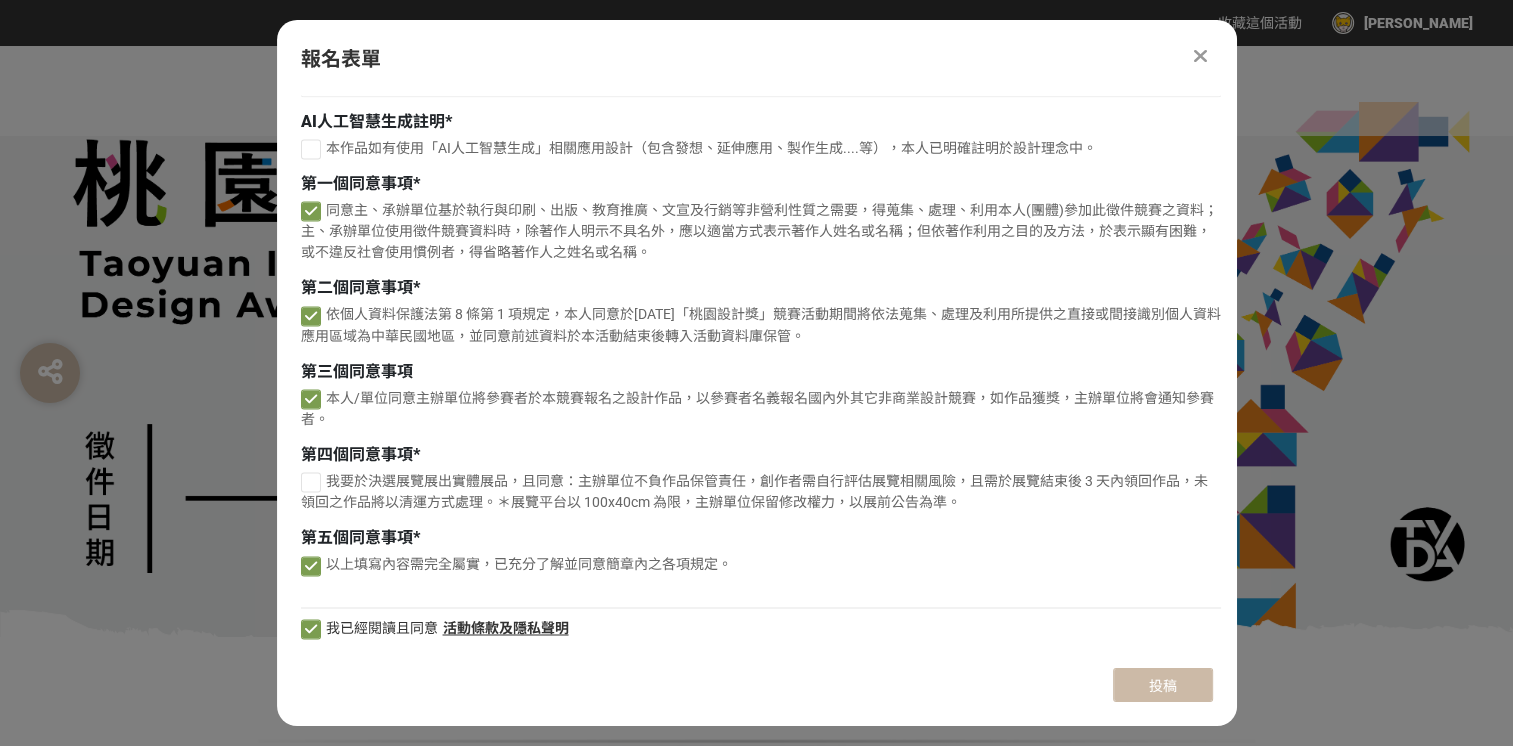 click at bounding box center [311, 482] 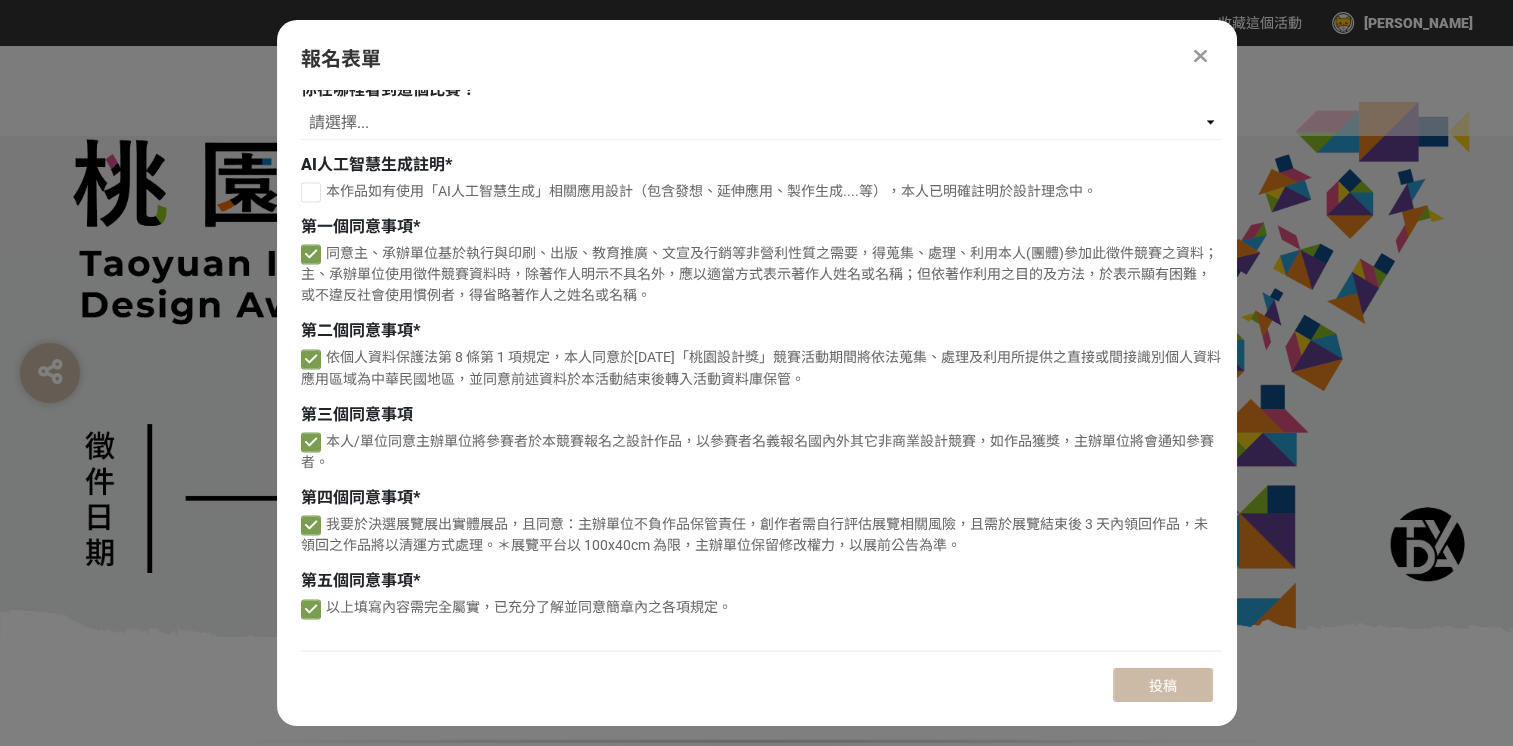 scroll, scrollTop: 3204, scrollLeft: 0, axis: vertical 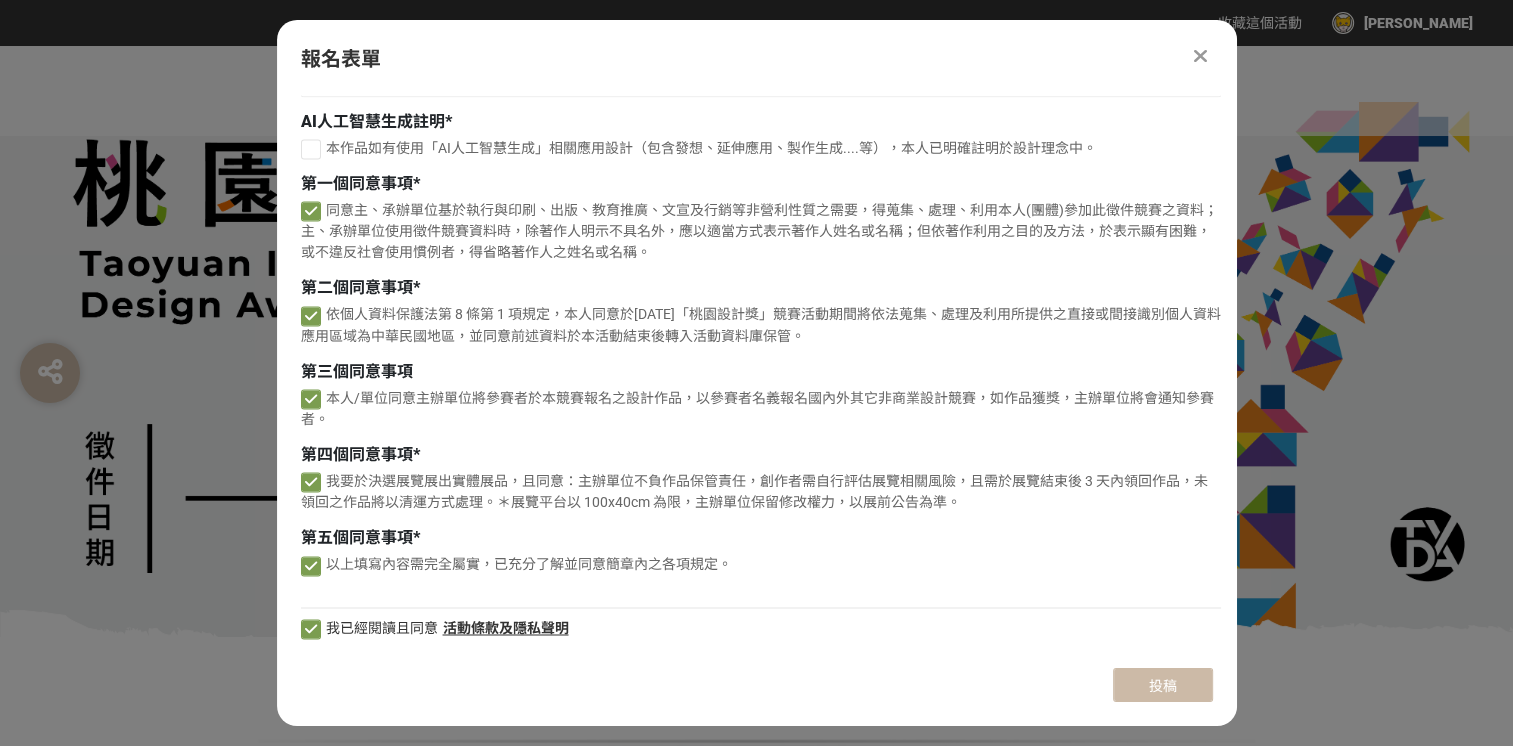 click at bounding box center [311, 482] 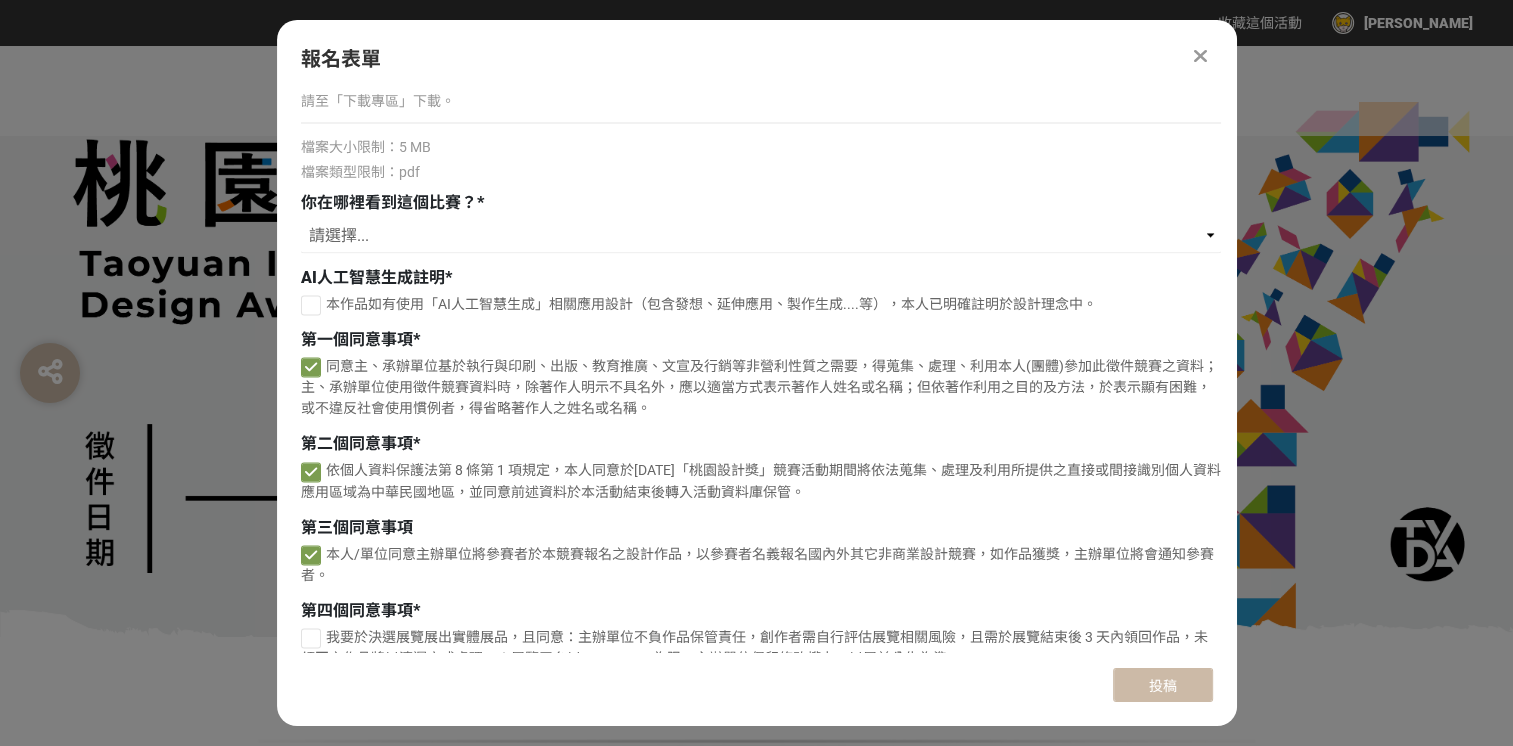 scroll, scrollTop: 3204, scrollLeft: 0, axis: vertical 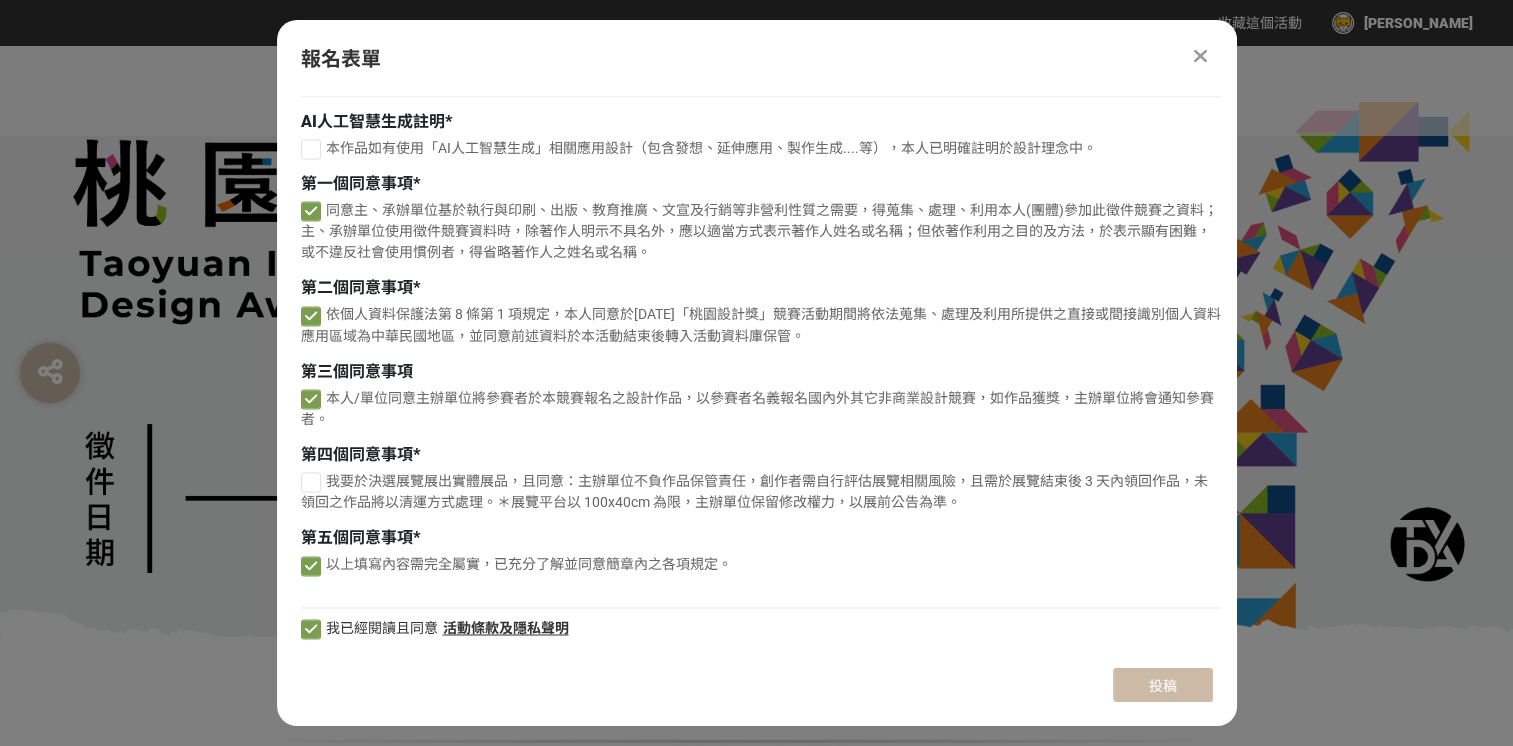 click at bounding box center [311, 482] 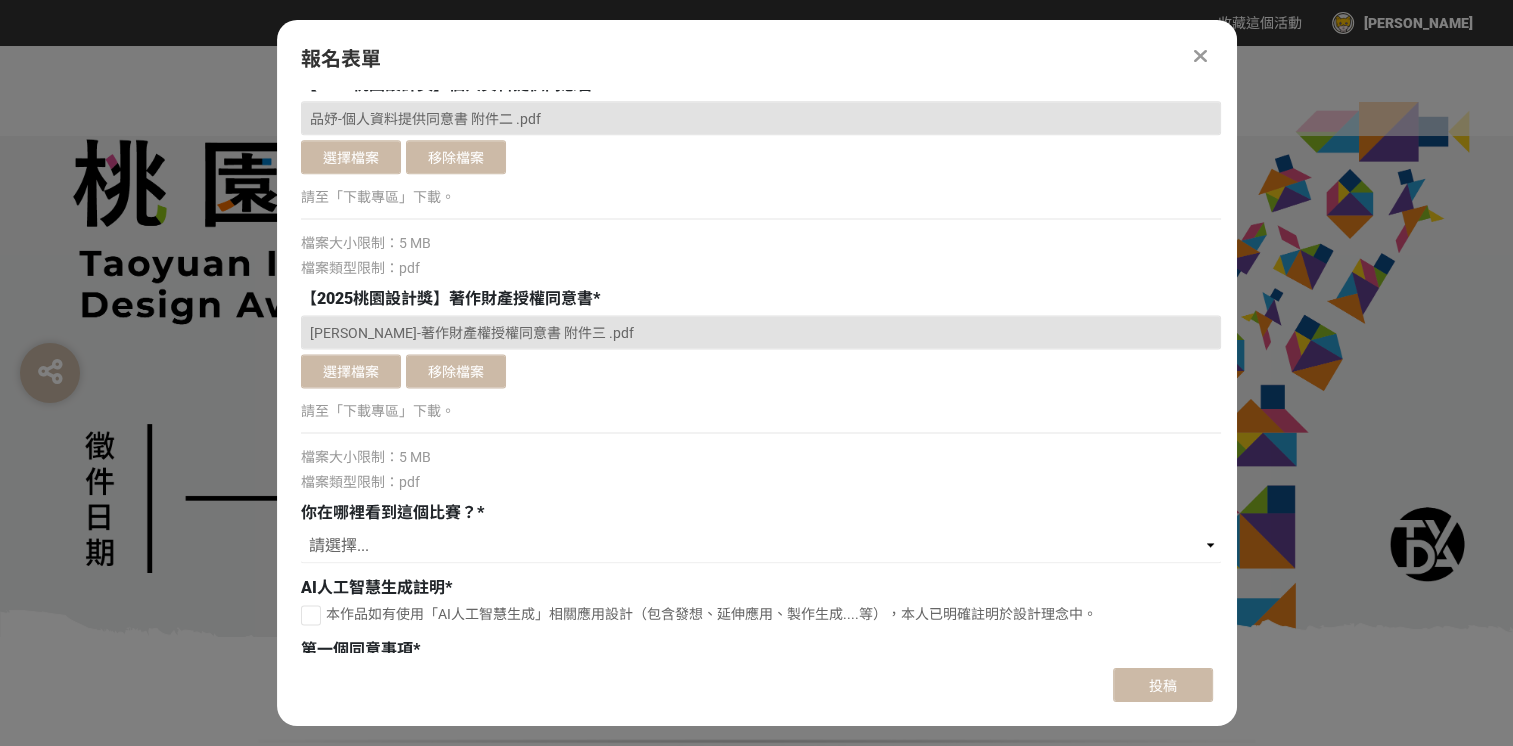 scroll, scrollTop: 2704, scrollLeft: 0, axis: vertical 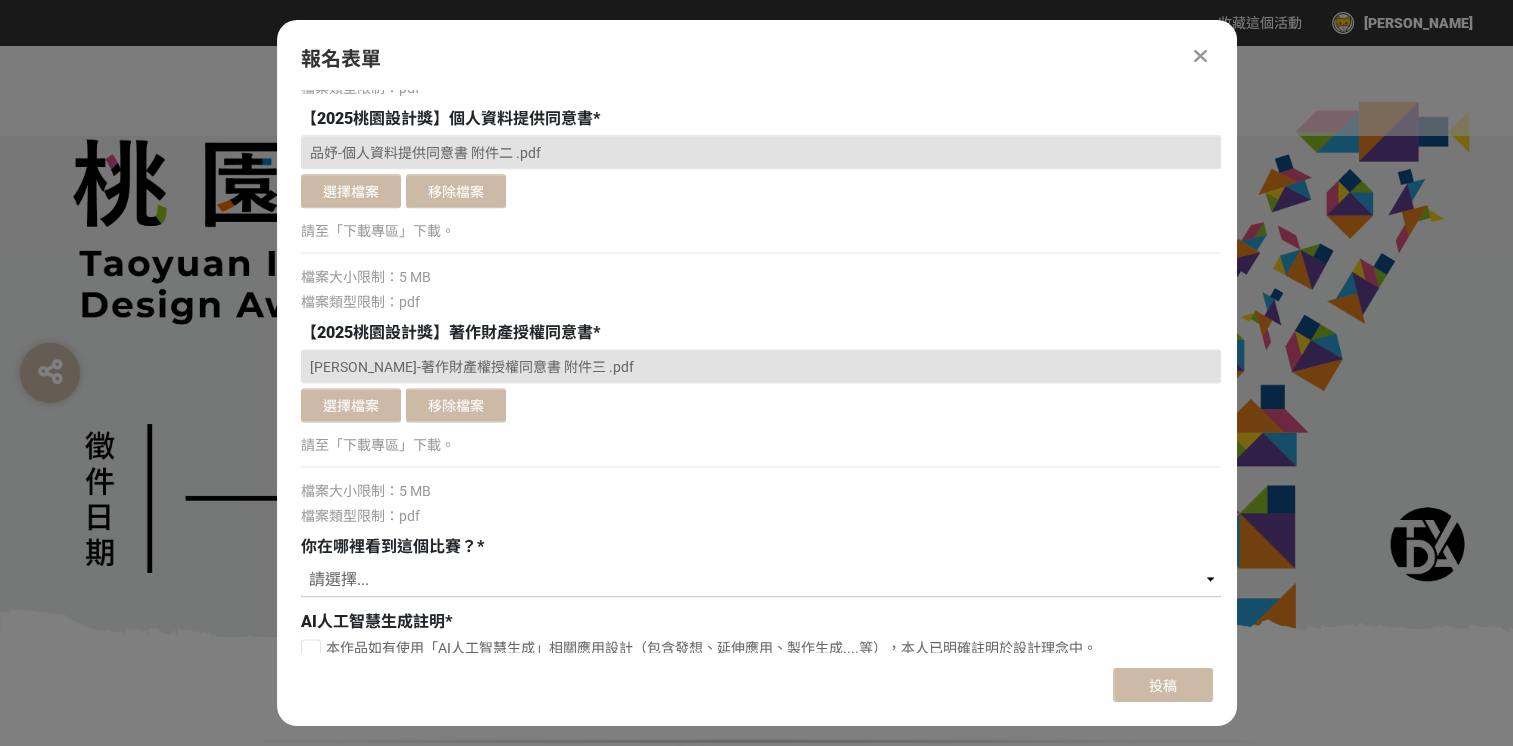 click on "請選擇... 獎金獵人網站 Facebook / Instagram 校園講座 / 老師系上推薦 電子郵件 海報 其他" at bounding box center (761, 580) 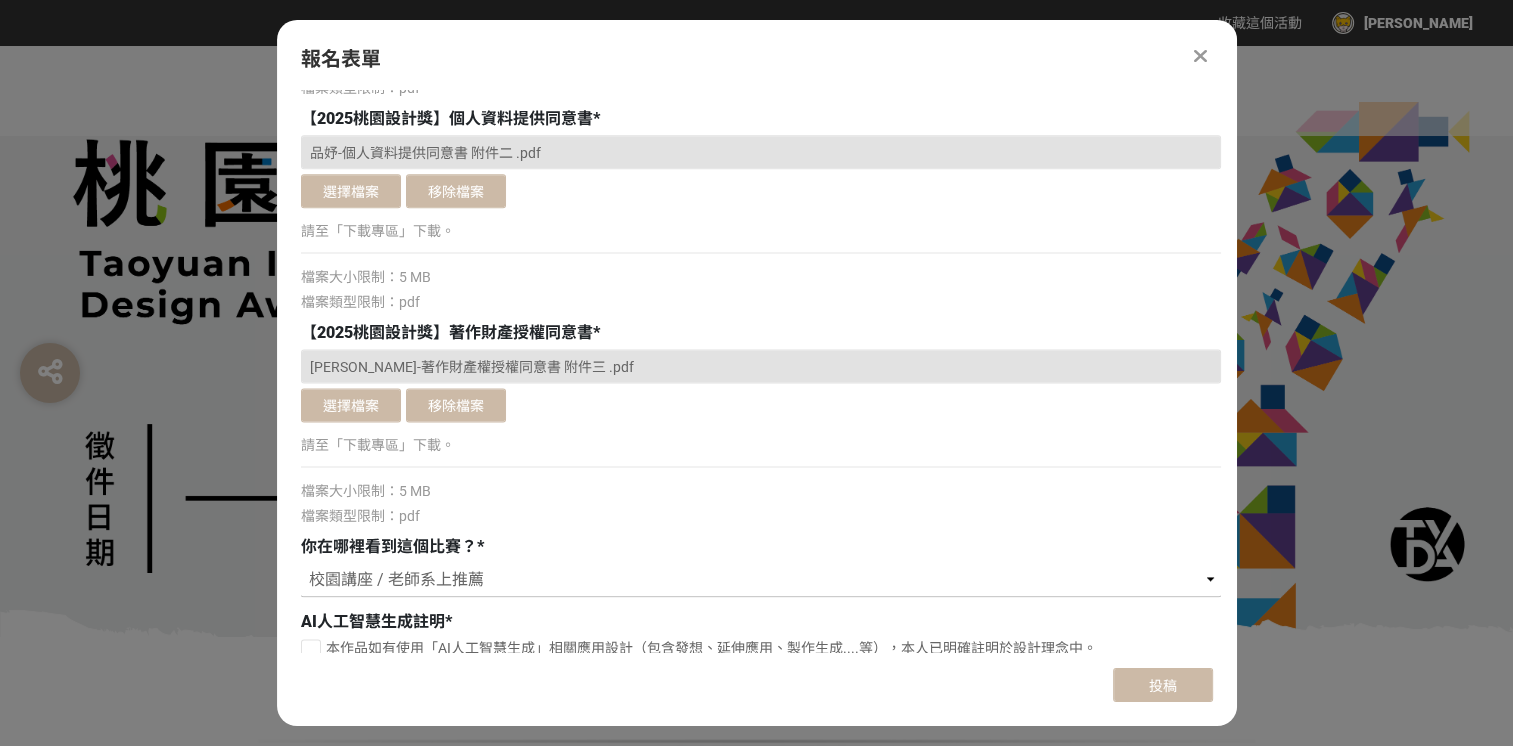 click on "請選擇... 獎金獵人網站 Facebook / Instagram 校園講座 / 老師系上推薦 電子郵件 海報 其他" at bounding box center [761, 580] 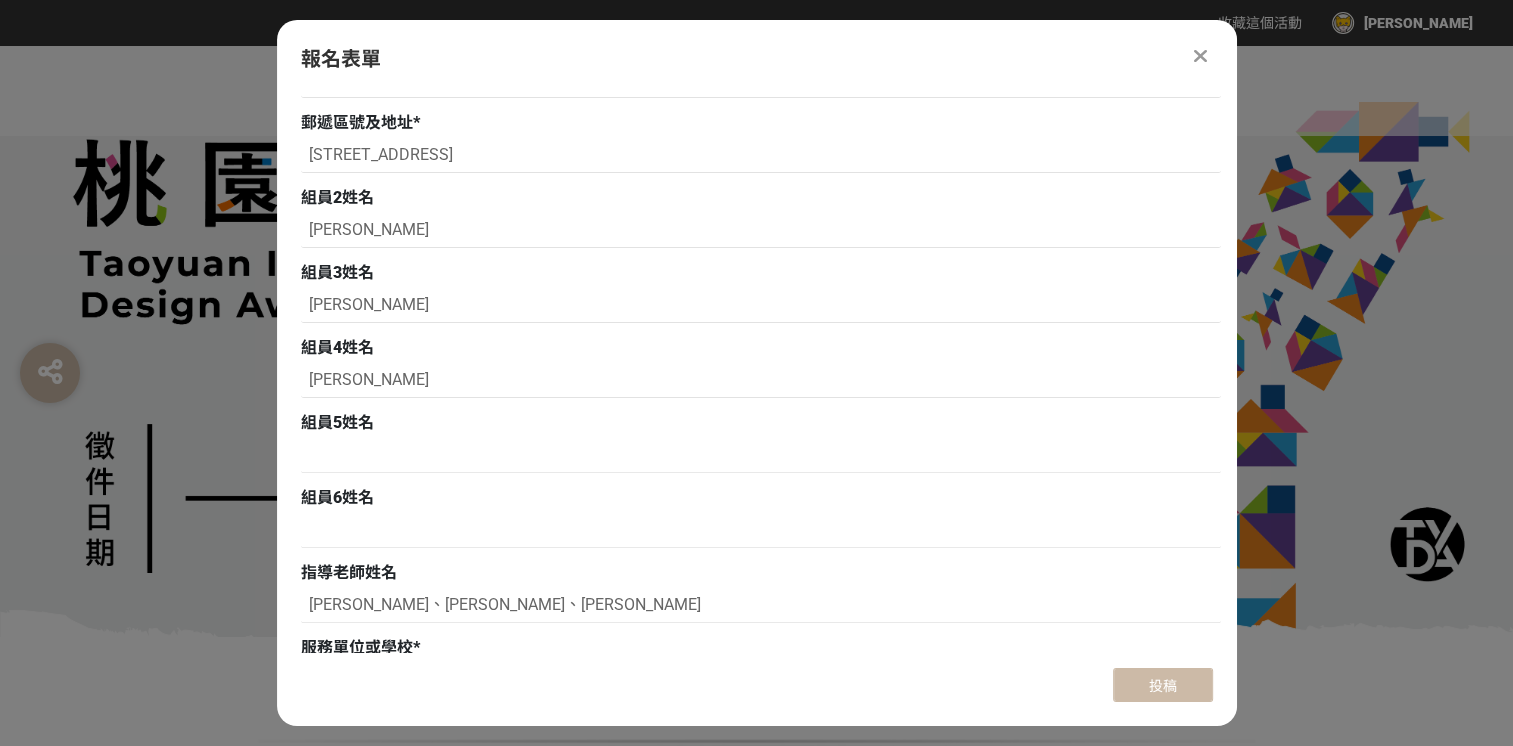scroll, scrollTop: 787, scrollLeft: 0, axis: vertical 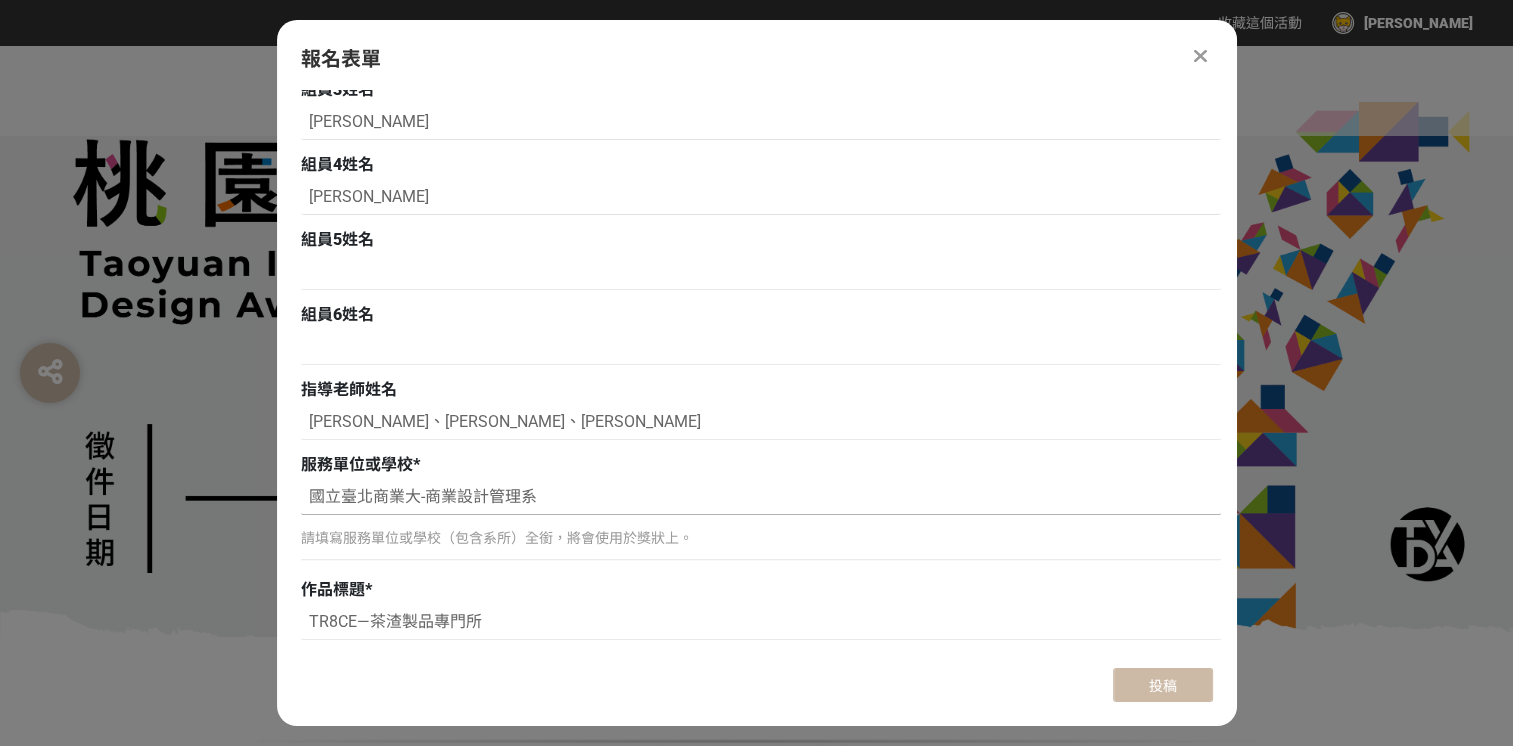 click on "國立臺北商業大-商業設計管理系" at bounding box center (761, 498) 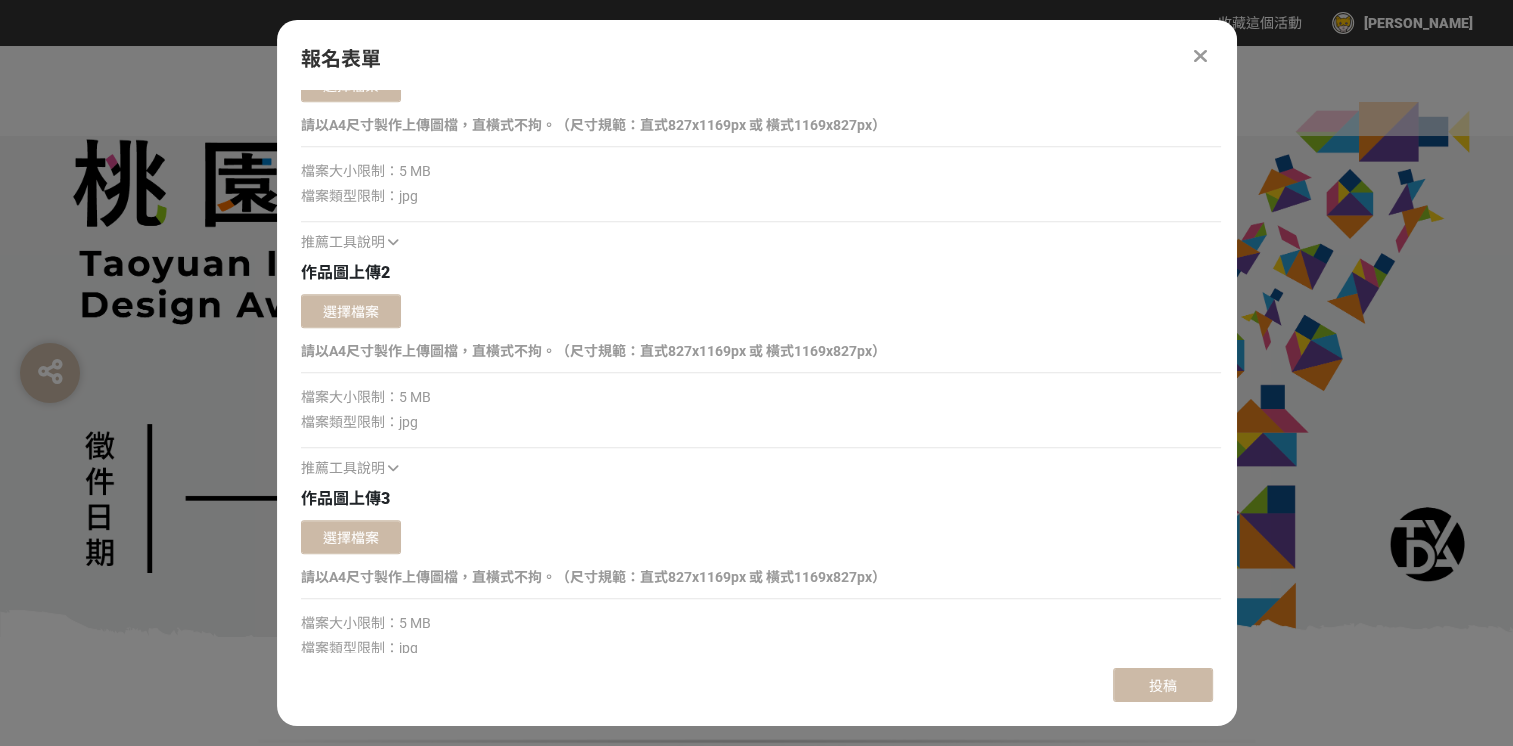 scroll, scrollTop: 1404, scrollLeft: 0, axis: vertical 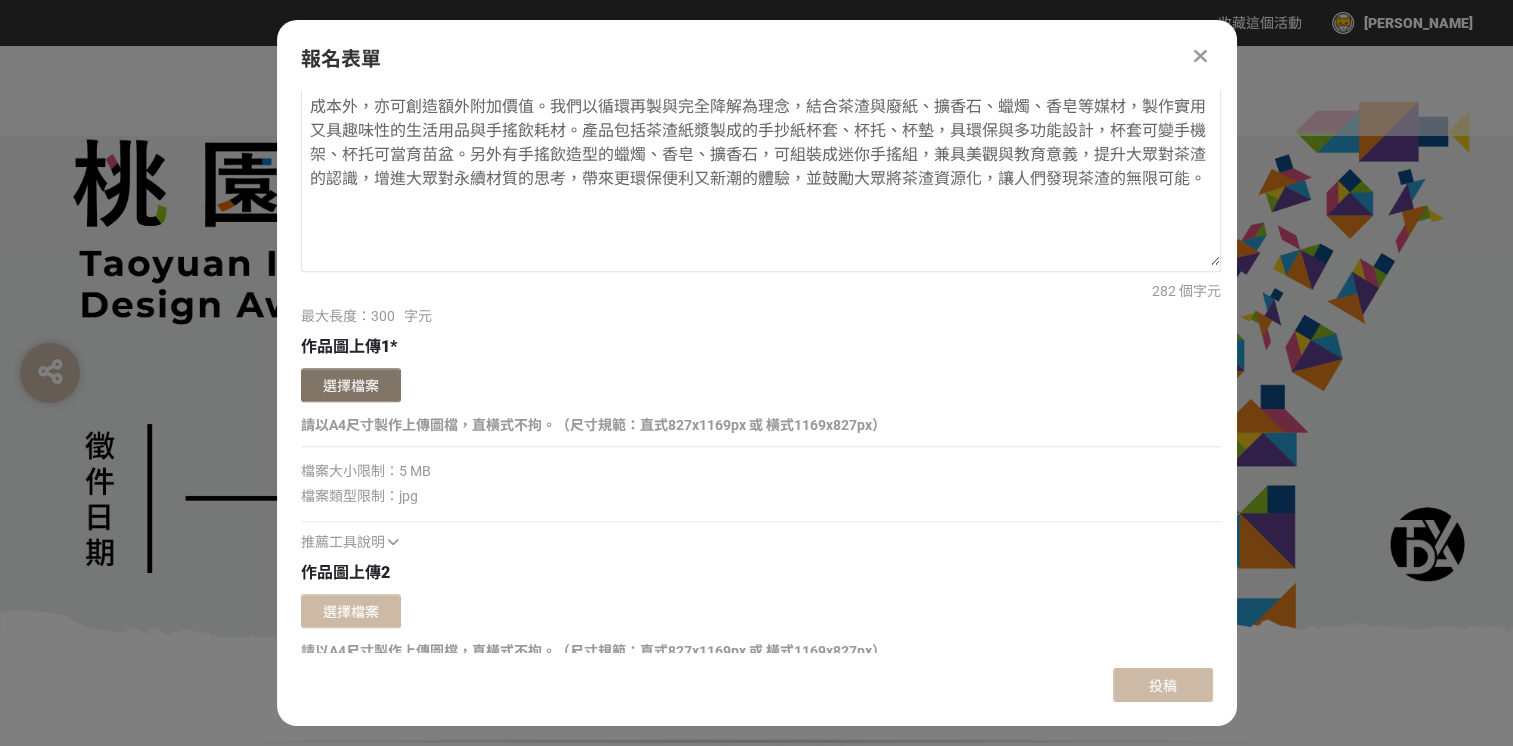 type on "國立臺北商業大學-商業設計管理系" 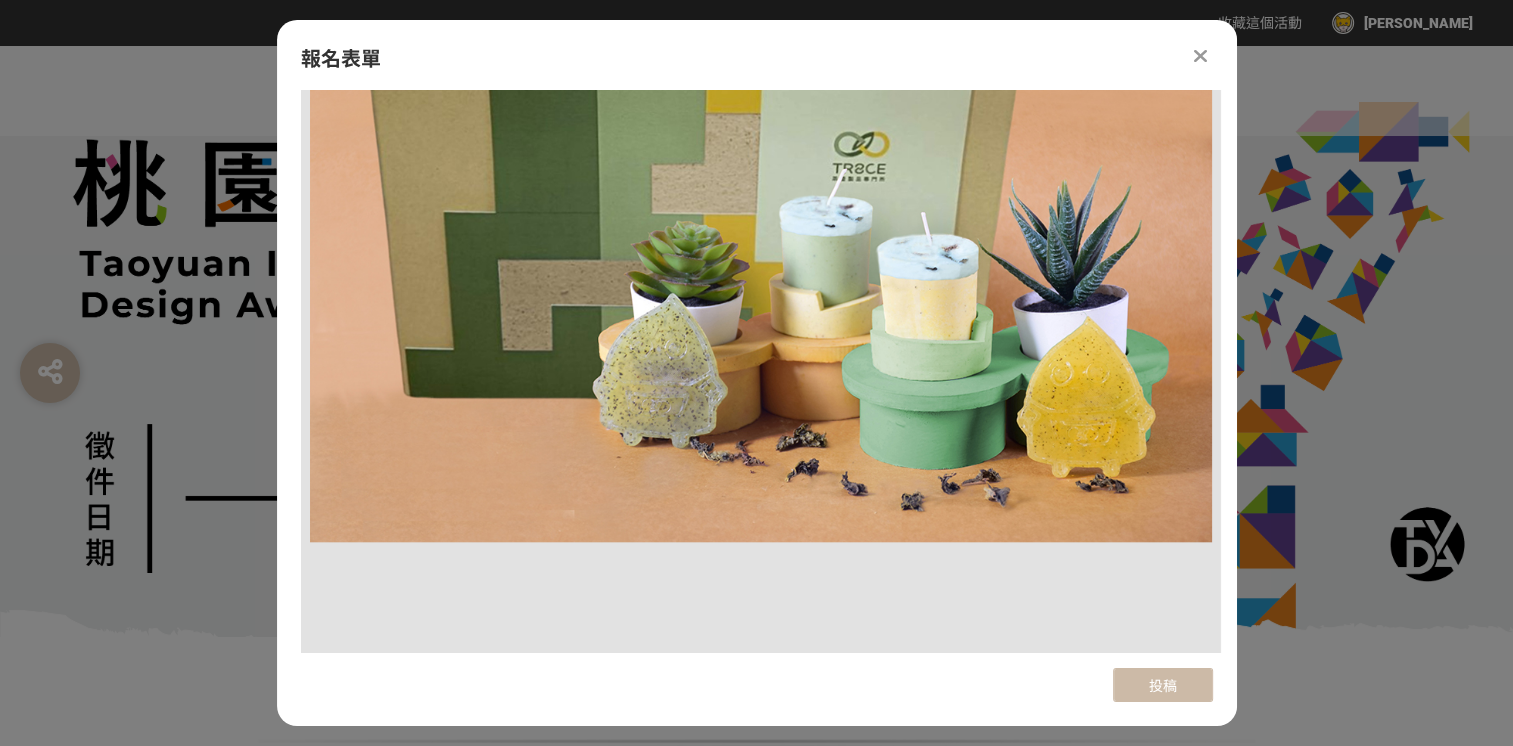 scroll, scrollTop: 2504, scrollLeft: 0, axis: vertical 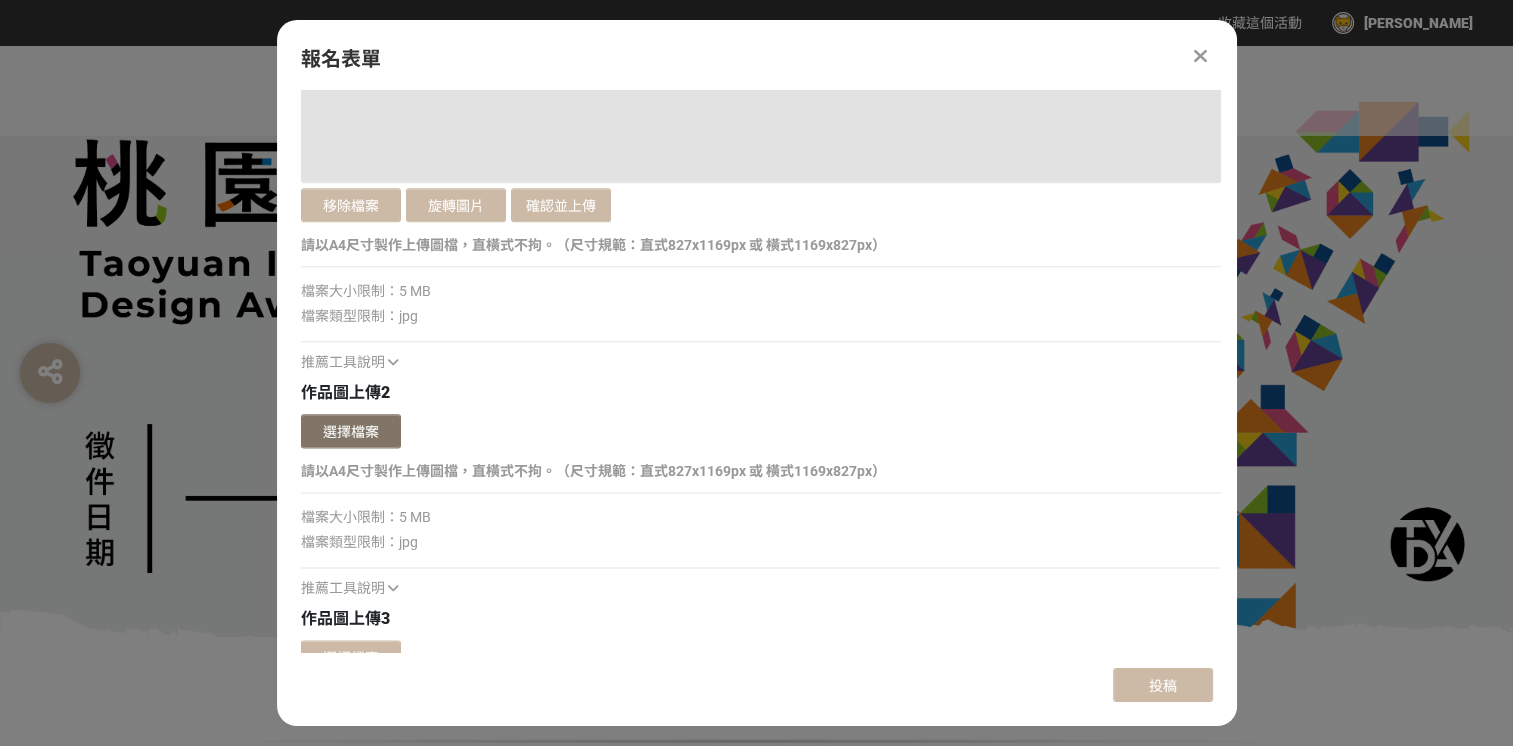 click on "選擇檔案" at bounding box center (351, 431) 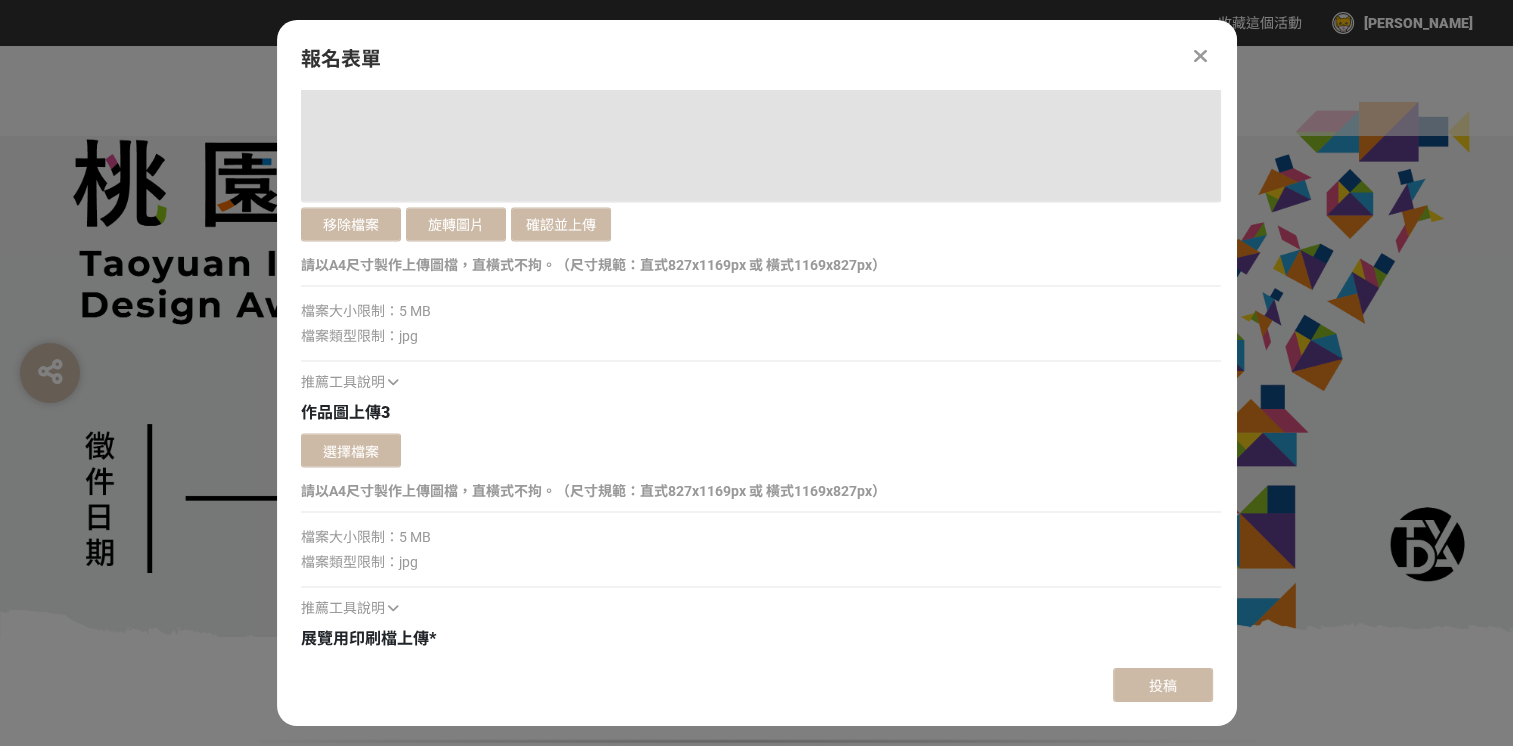 scroll, scrollTop: 3704, scrollLeft: 0, axis: vertical 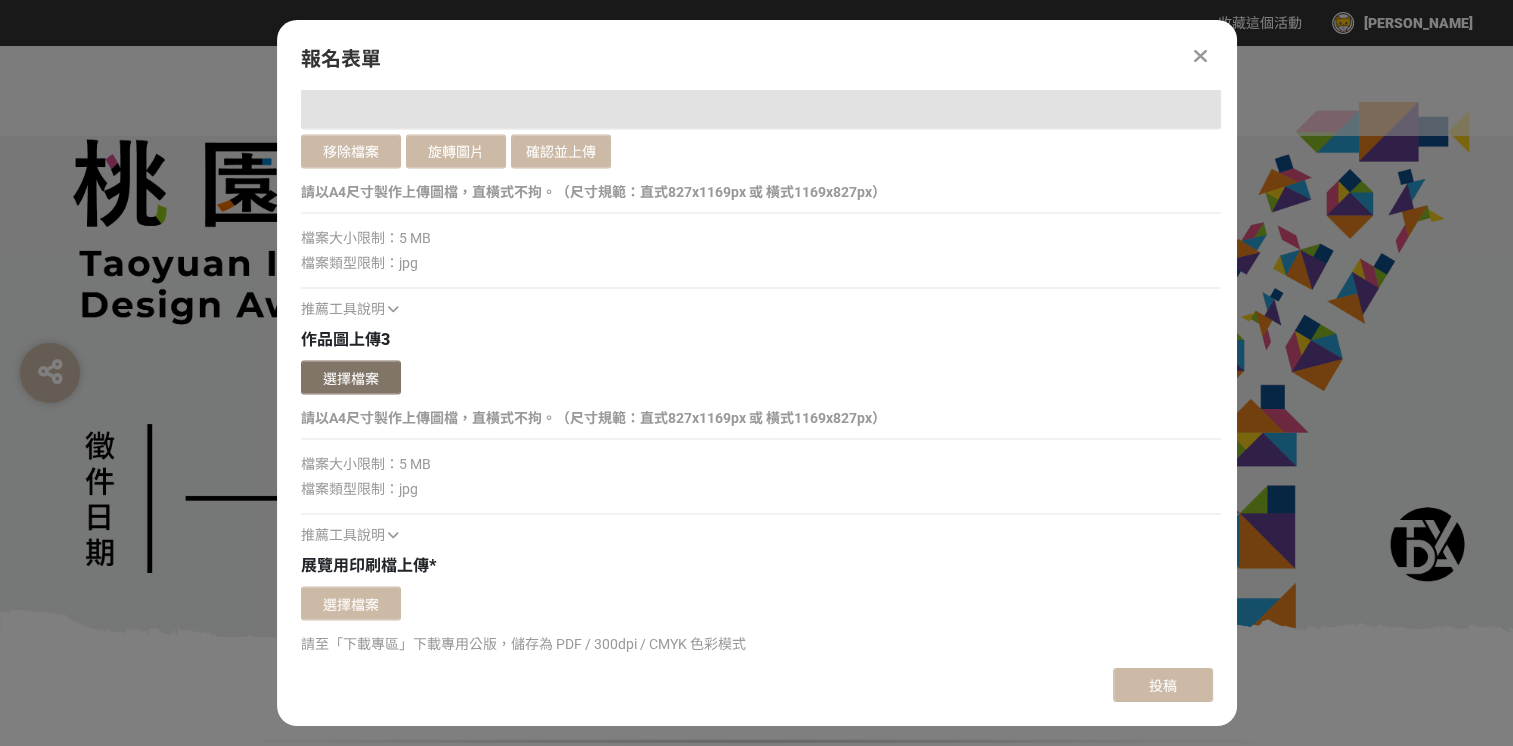click on "選擇檔案" at bounding box center (351, 377) 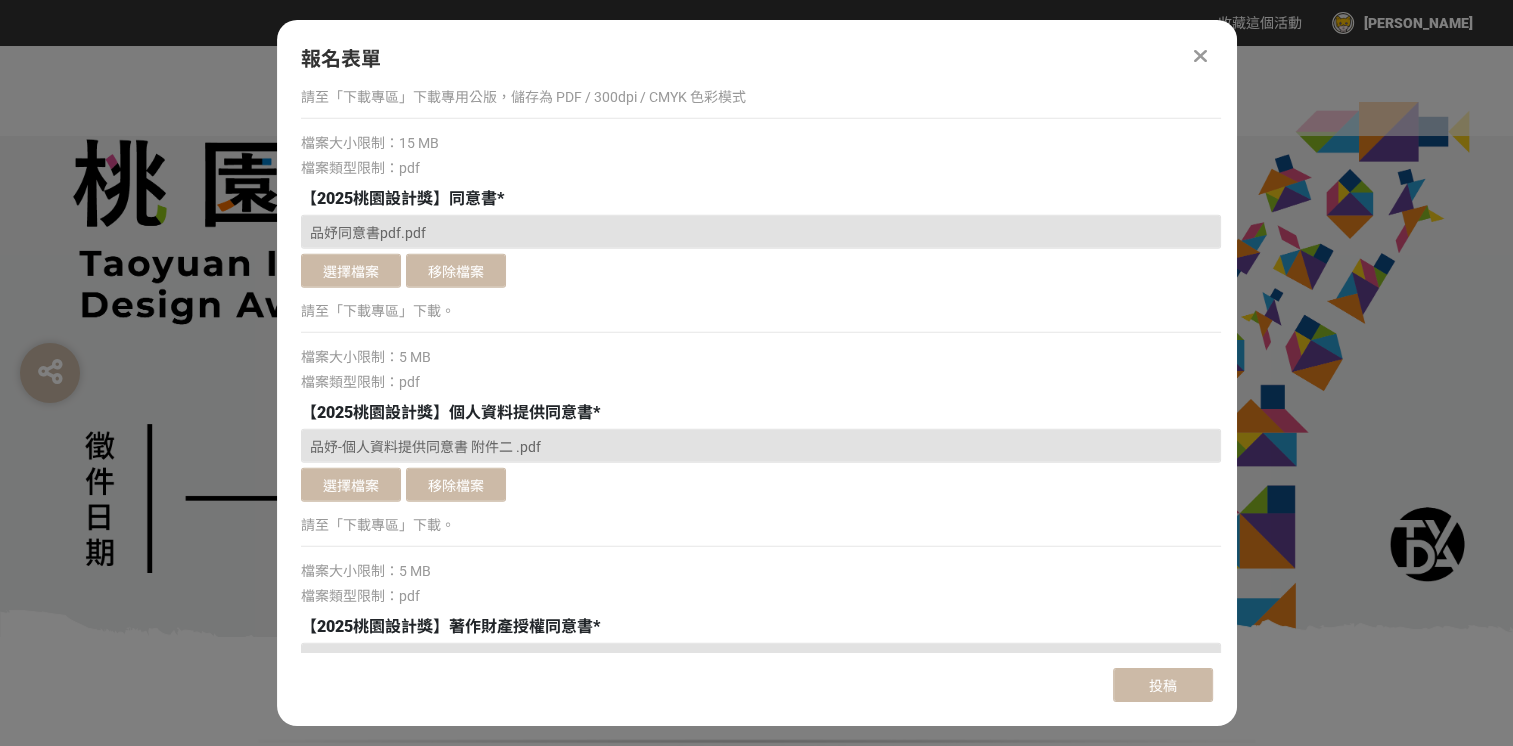 scroll, scrollTop: 4949, scrollLeft: 0, axis: vertical 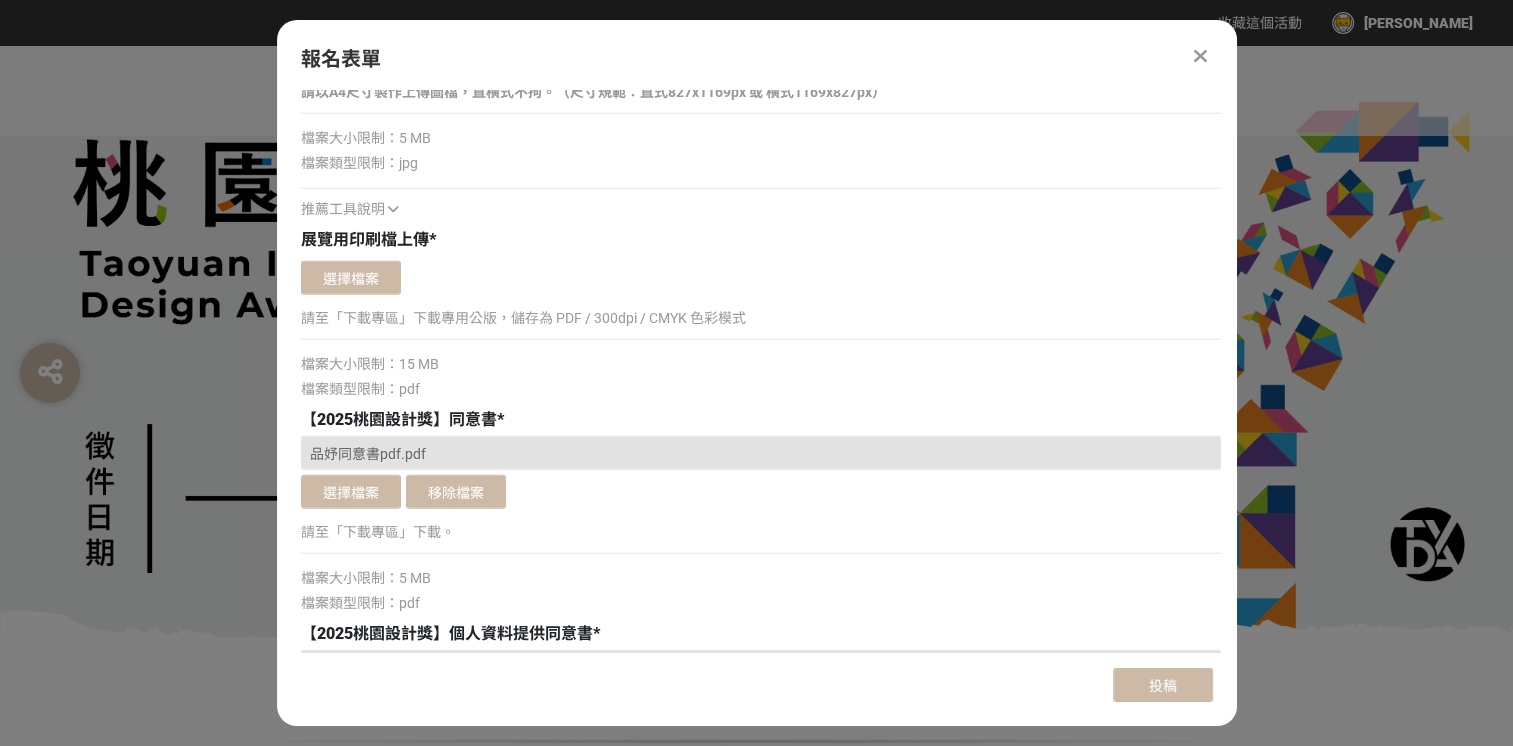 click on "品妤同意書pdf.pdf" at bounding box center [368, 454] 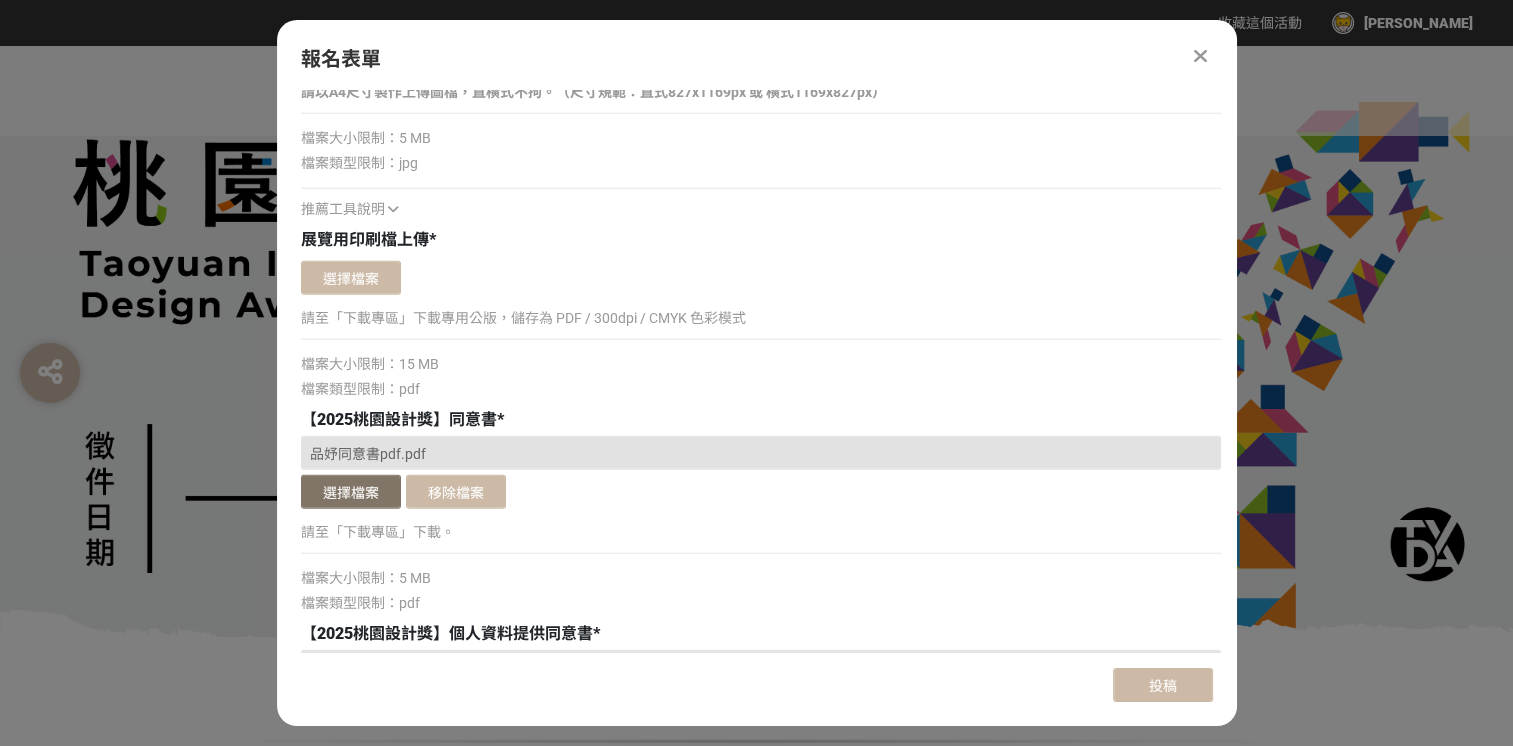 click on "選擇檔案" at bounding box center (351, 492) 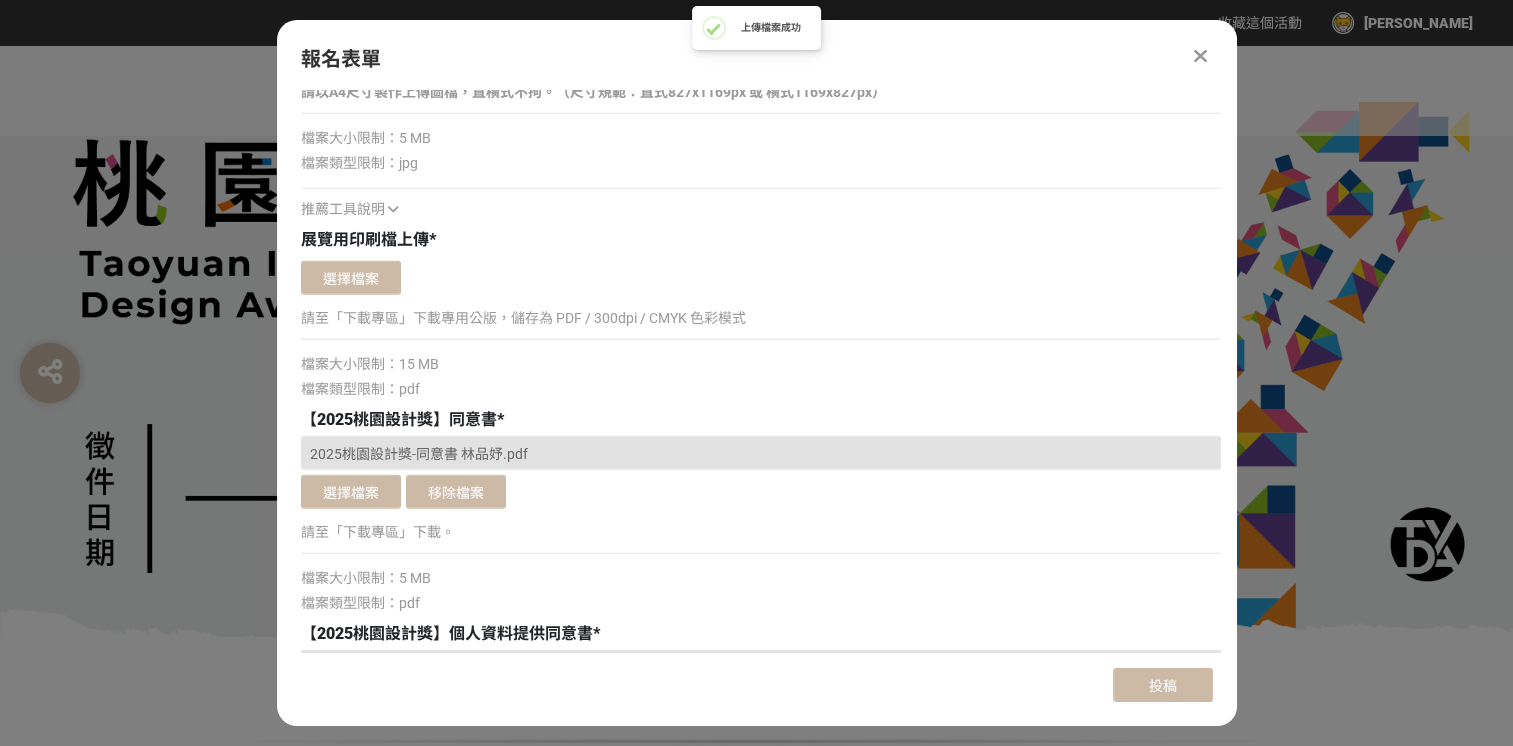 click on "請至「下載專區」下載。" at bounding box center [761, 532] 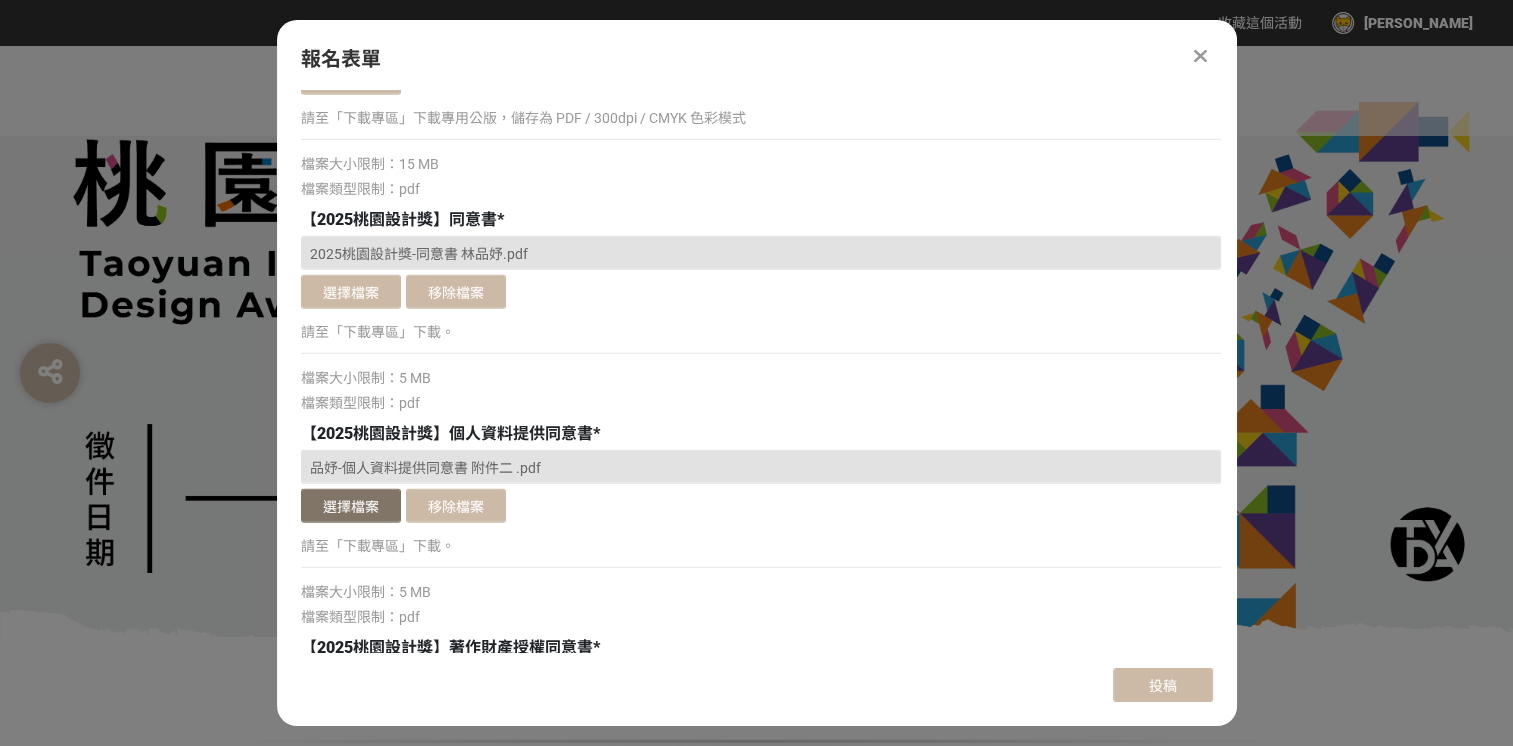 click on "選擇檔案" at bounding box center [351, 506] 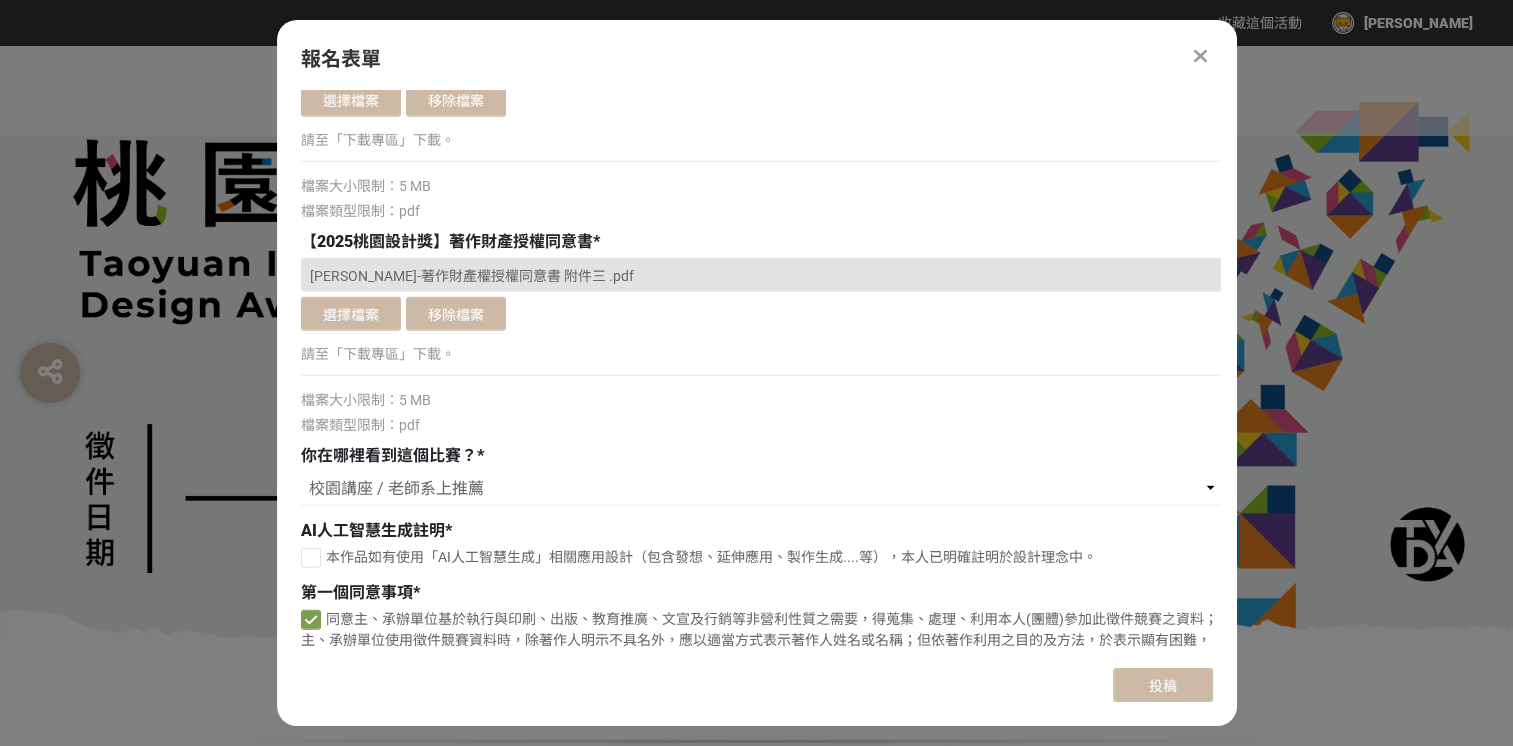 scroll, scrollTop: 5549, scrollLeft: 0, axis: vertical 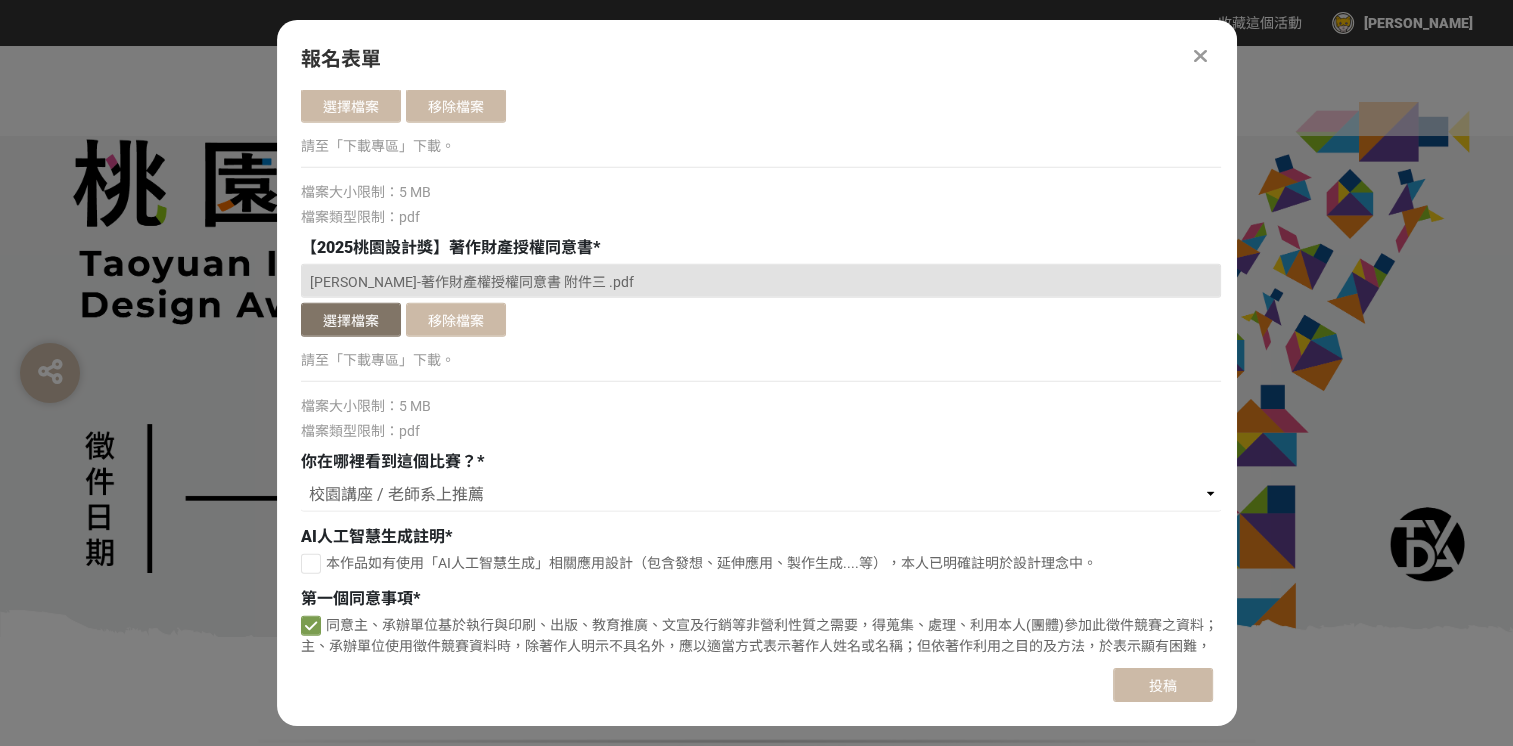 click on "選擇檔案" at bounding box center [351, 320] 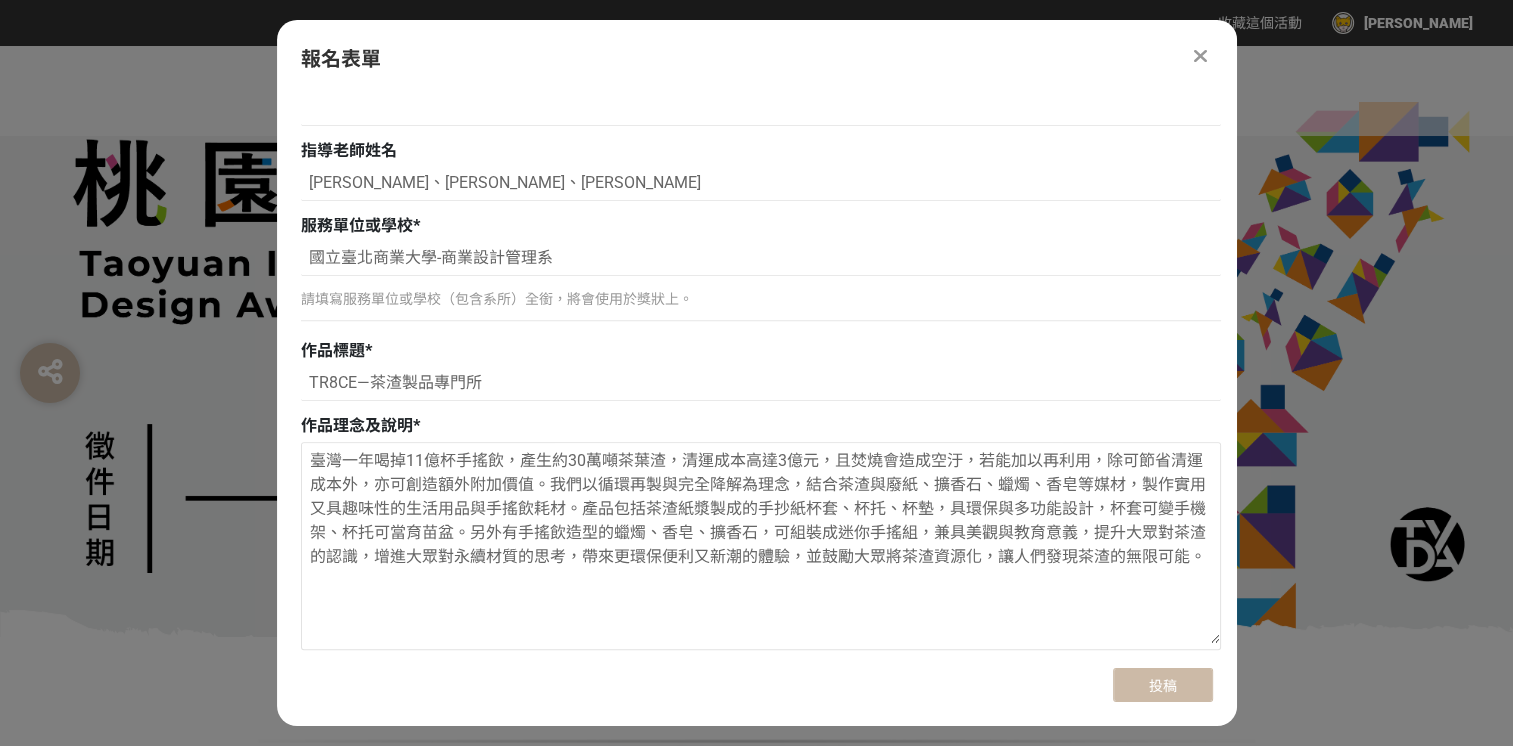 scroll, scrollTop: 1149, scrollLeft: 0, axis: vertical 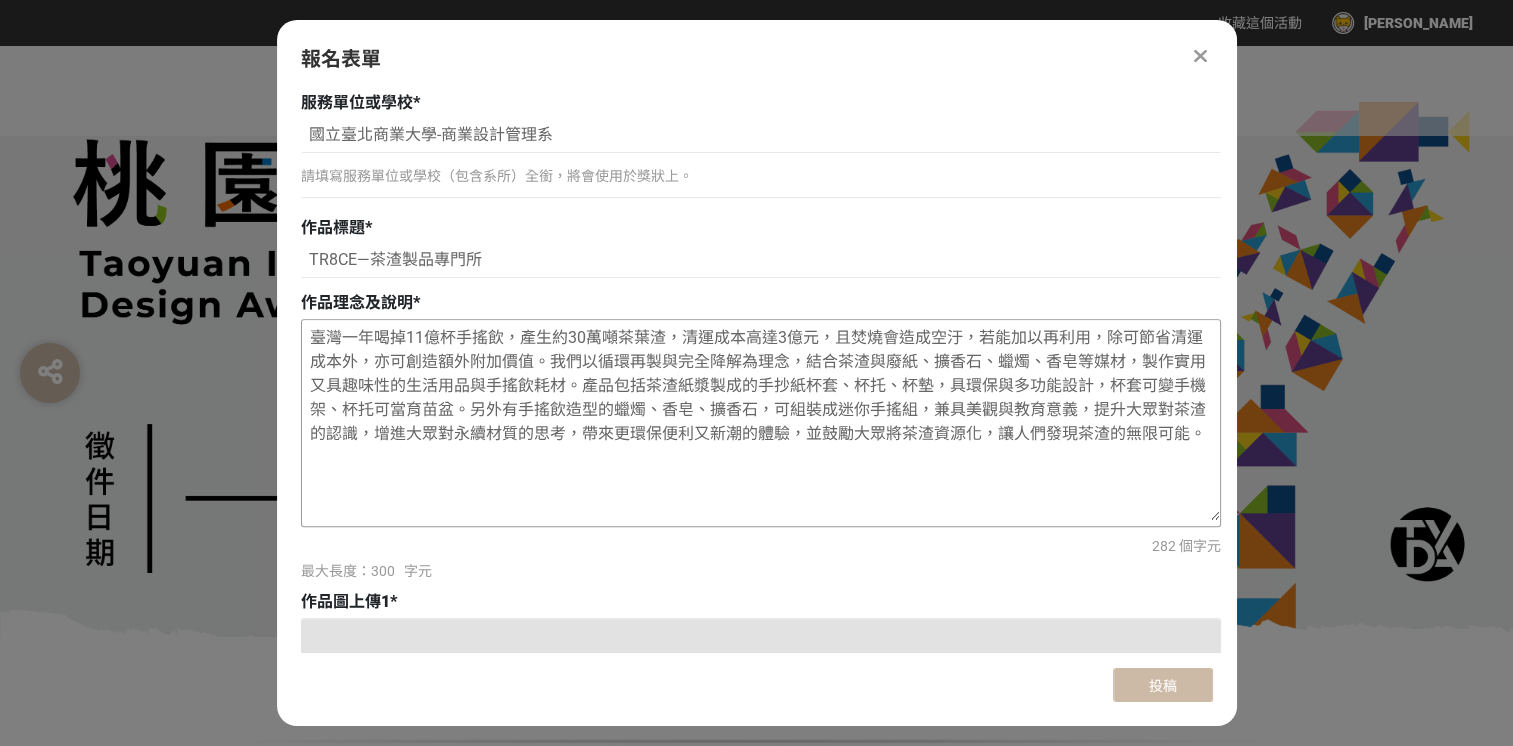 drag, startPoint x: 308, startPoint y: 334, endPoint x: 1205, endPoint y: 465, distance: 906.5153 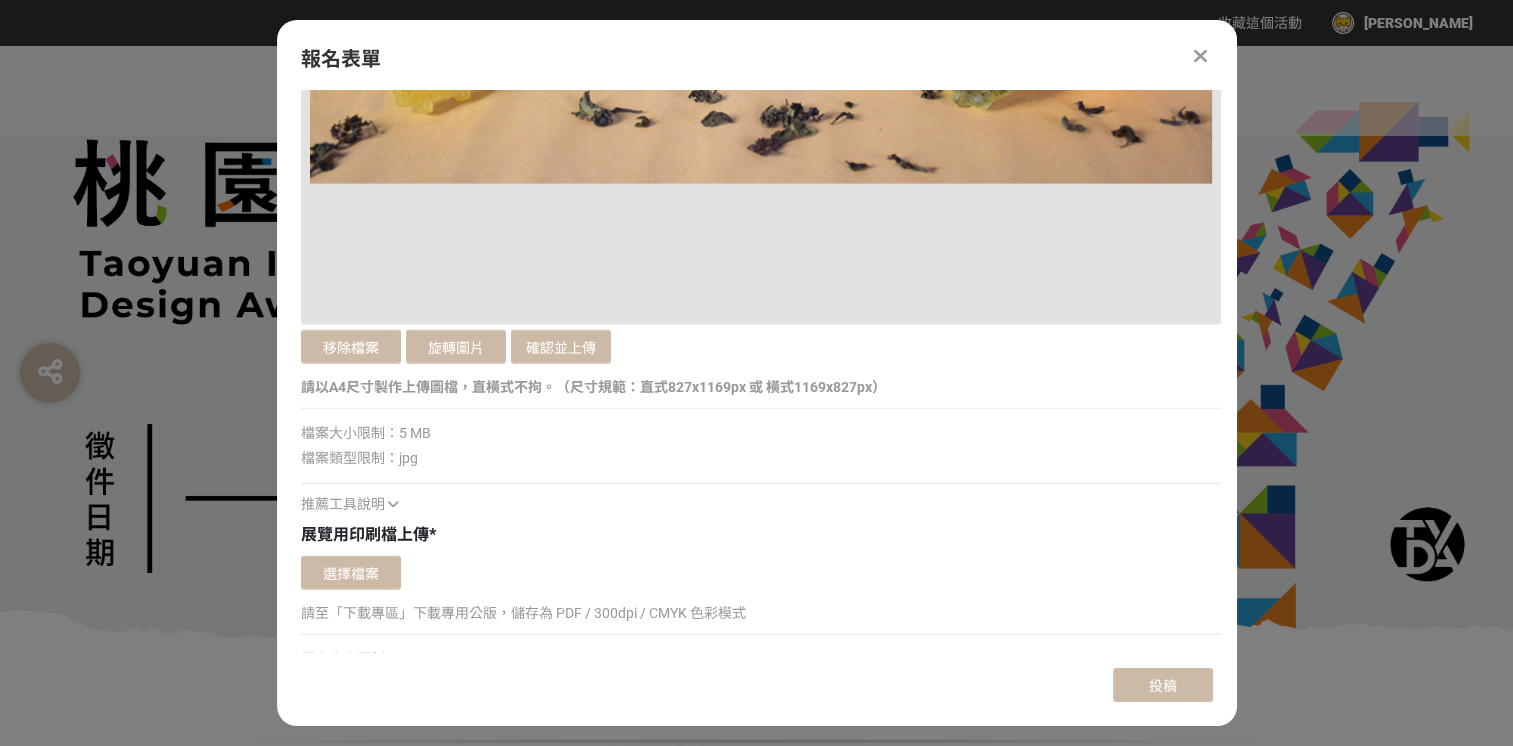 scroll, scrollTop: 4749, scrollLeft: 0, axis: vertical 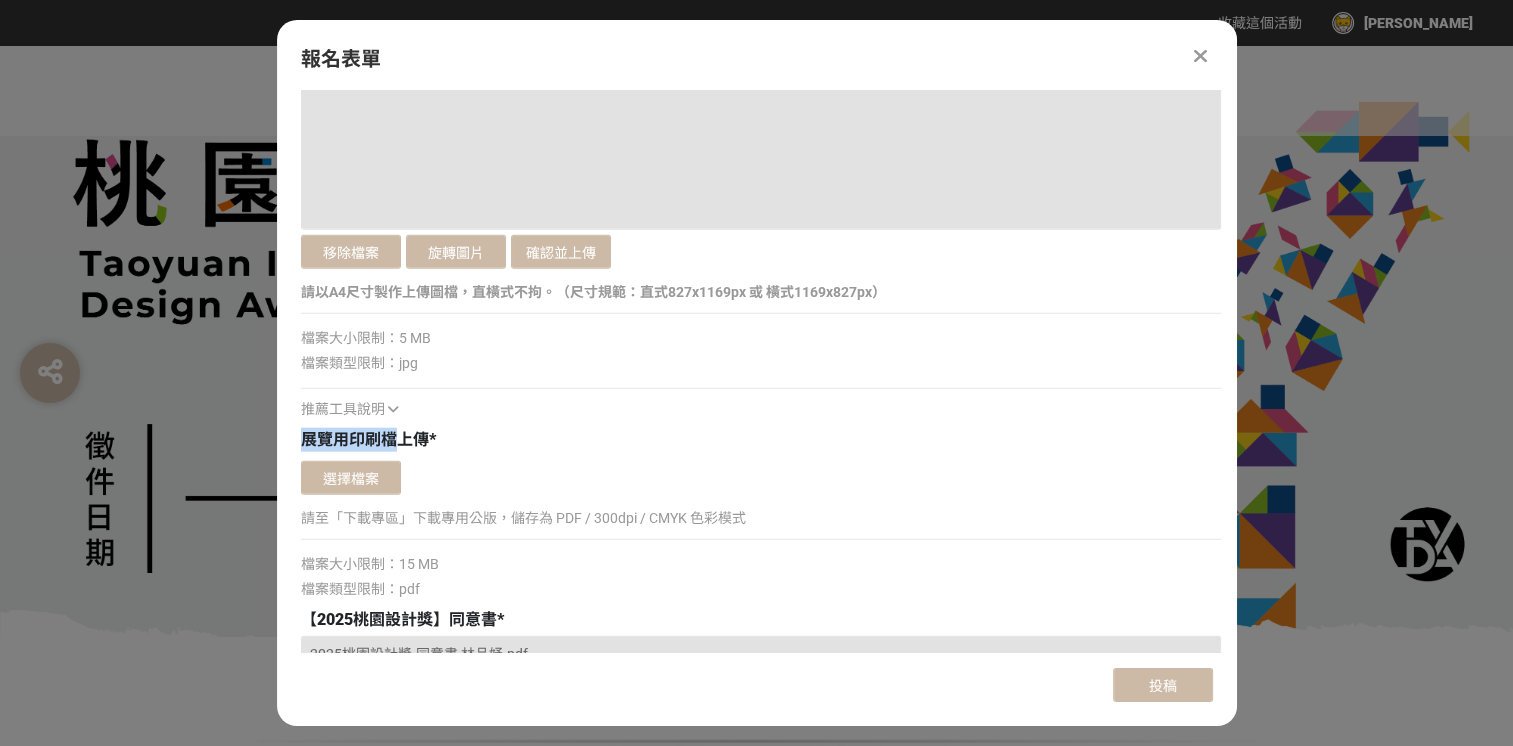 drag, startPoint x: 302, startPoint y: 420, endPoint x: 401, endPoint y: 423, distance: 99.04544 